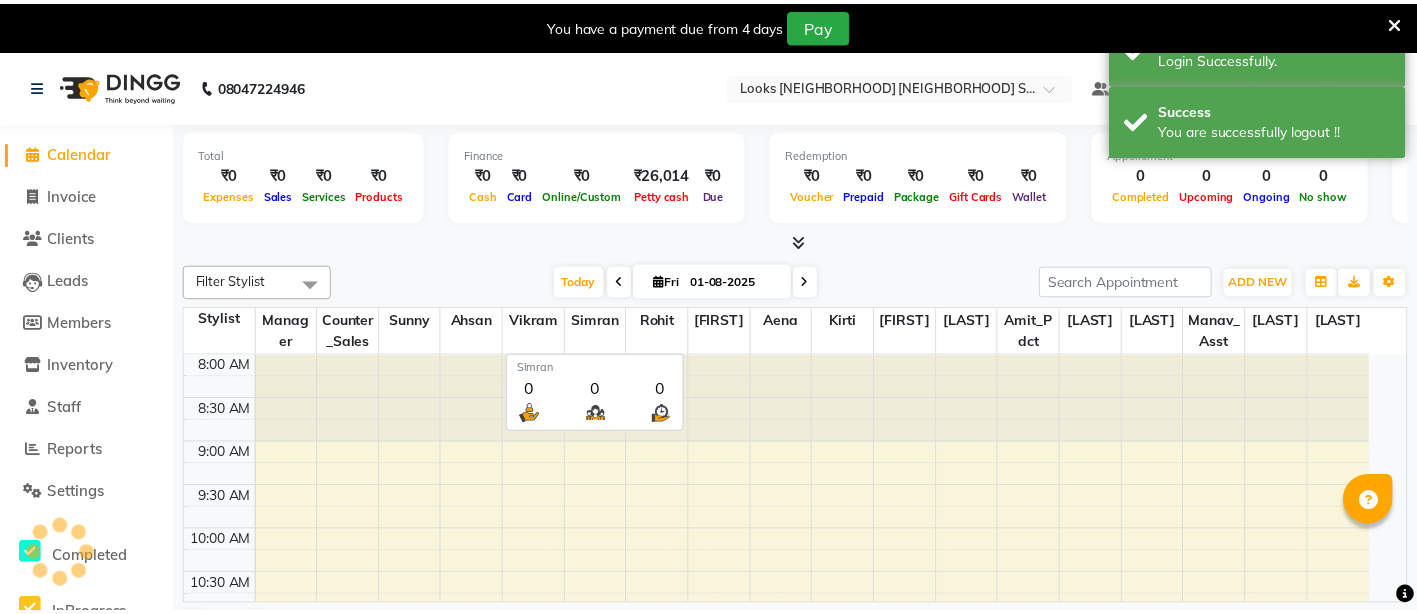 scroll, scrollTop: 0, scrollLeft: 0, axis: both 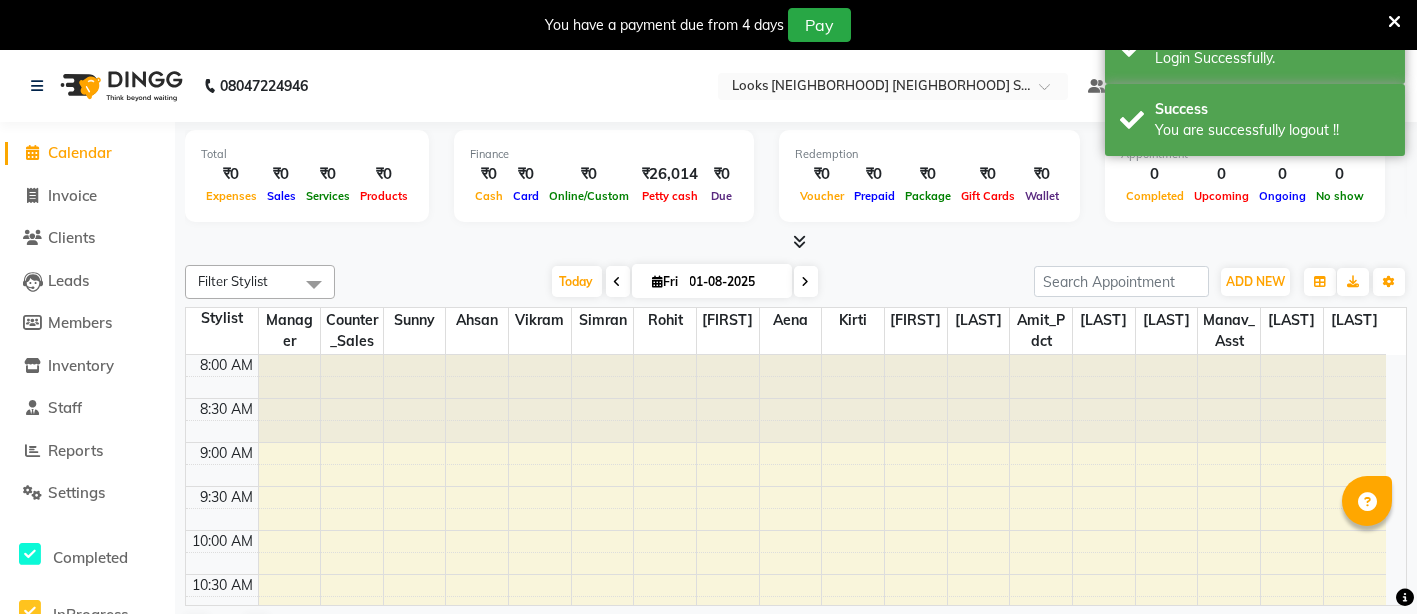 click on "₹26,014" at bounding box center (670, 174) 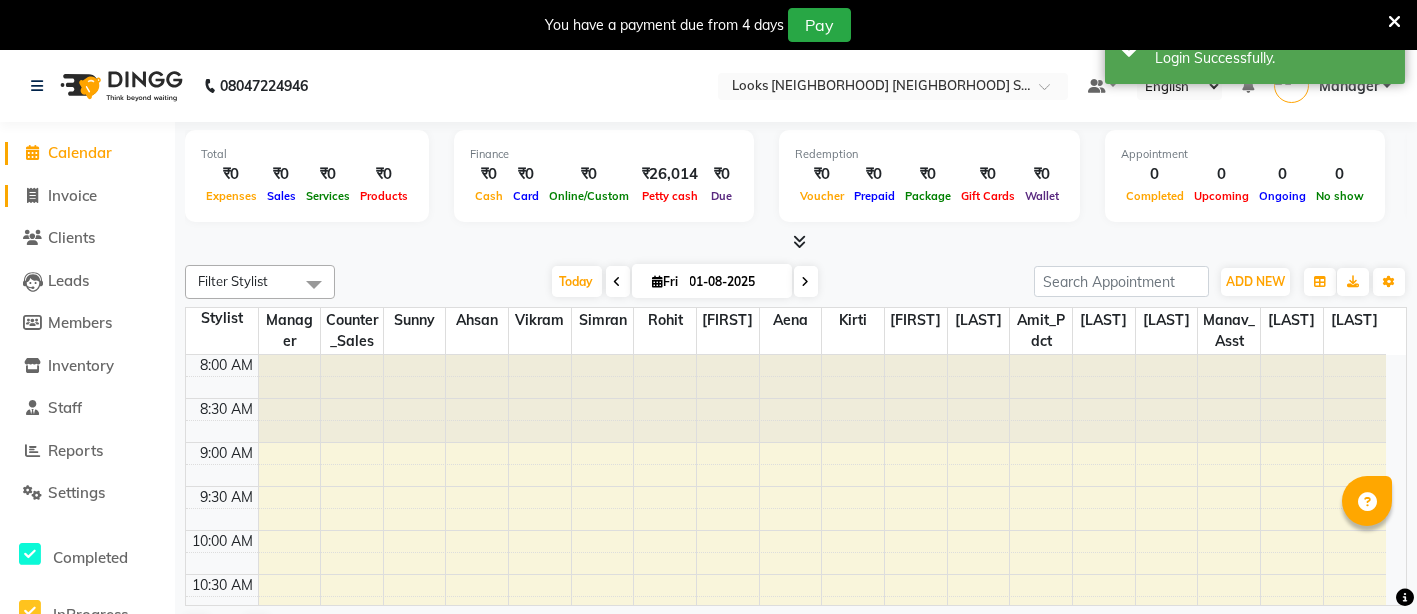 click on "Invoice" 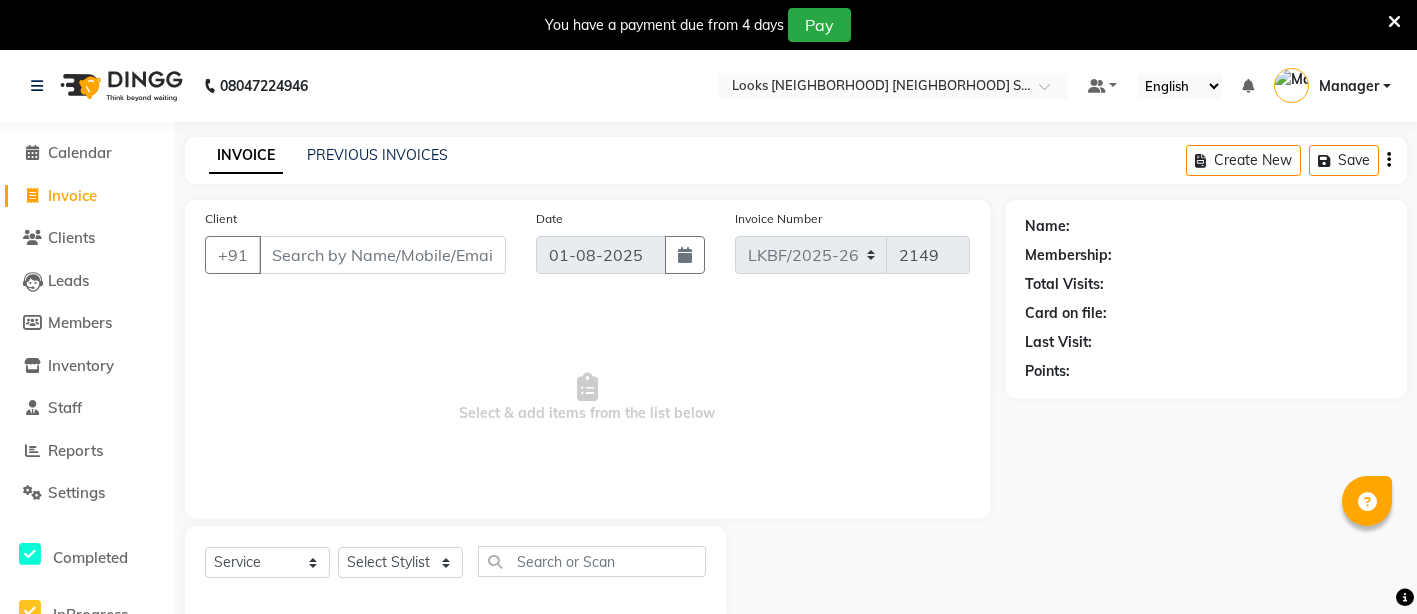 click on "[PHONE] Select Location × Looks [NEIGHBORHOOD] [NEIGHBORHOOD] Section, [CITY] Default Panel My Panel English ENGLISH Español العربية मराठी हिंदी ગુજરાતી தமிழ் 中文 Notifications nothing to show Manager Manage Profile Change Password Sign out  Version:[VERSION]" 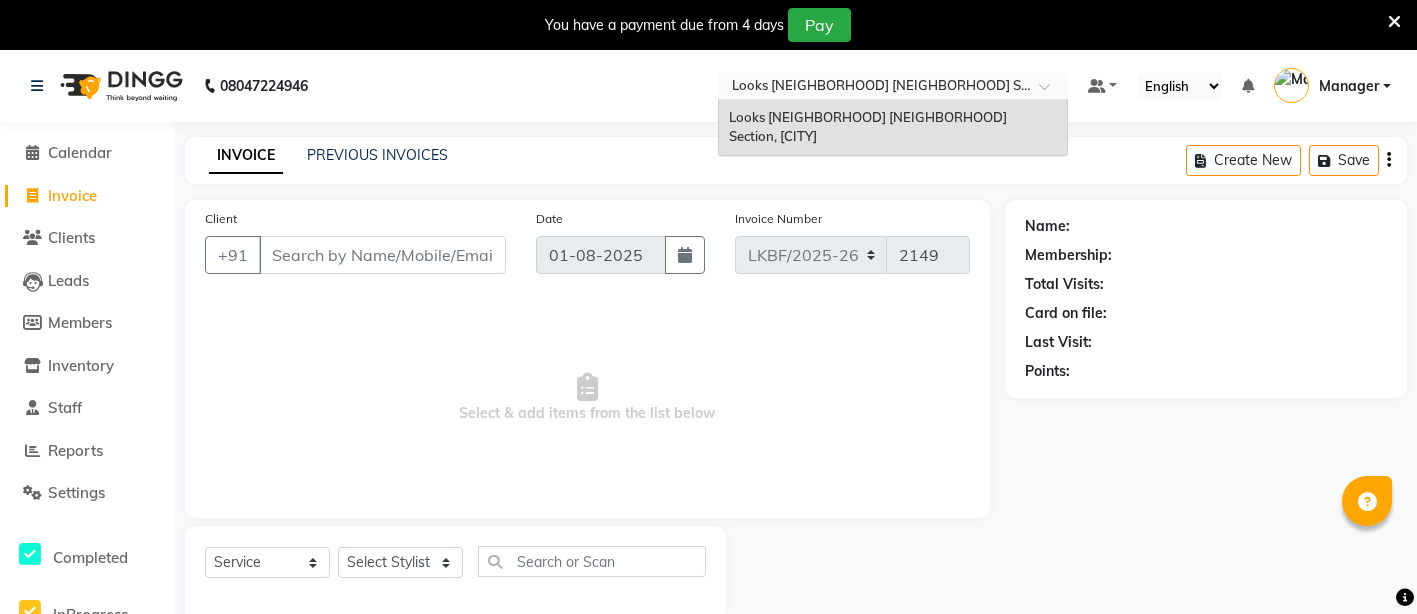click at bounding box center (873, 88) 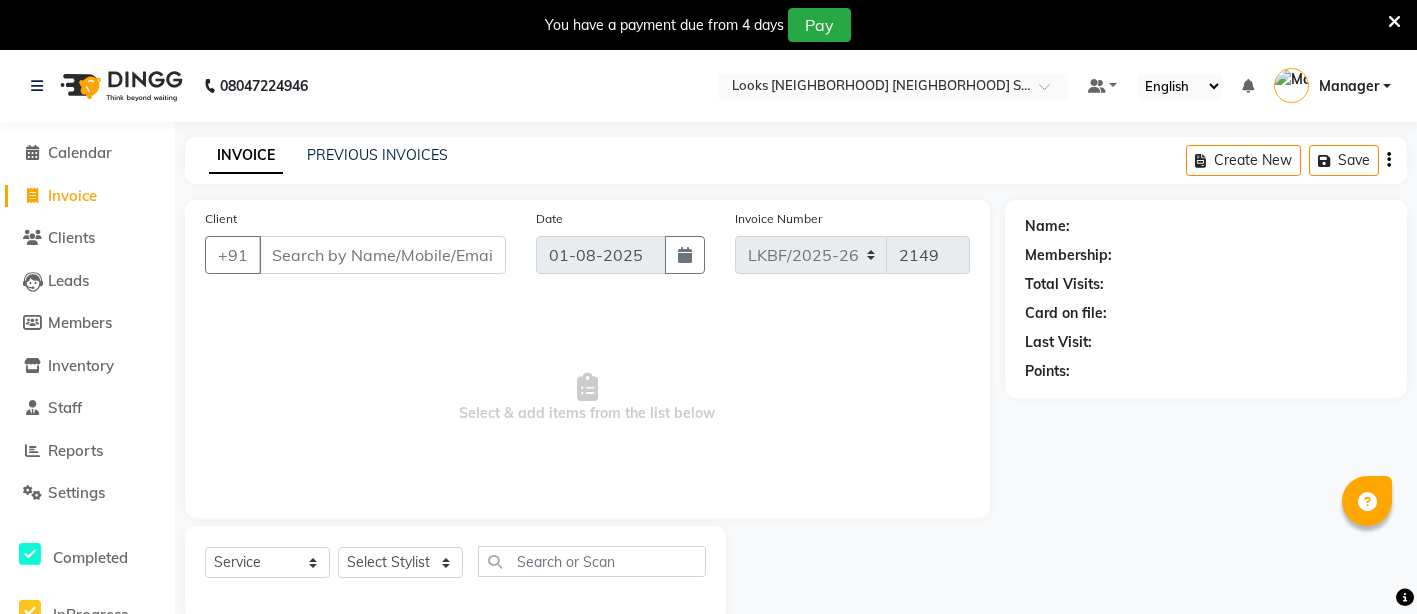 click on "INVOICE PREVIOUS INVOICES Create New   Save" 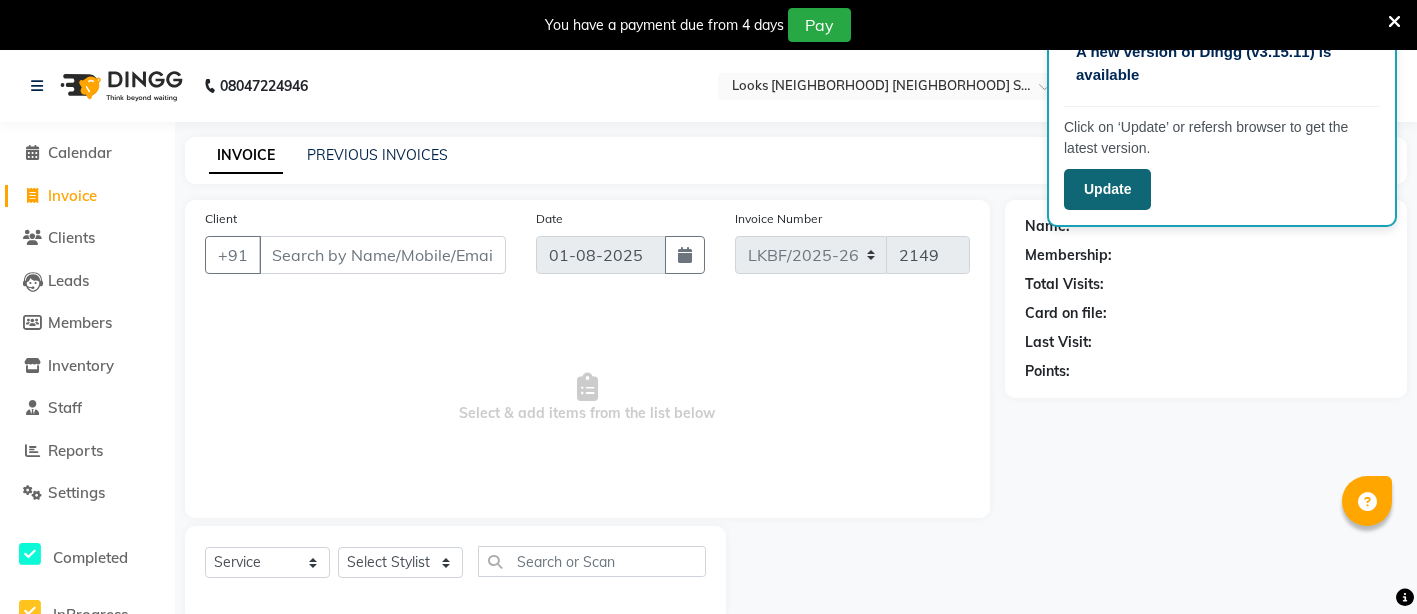 click on "Update" 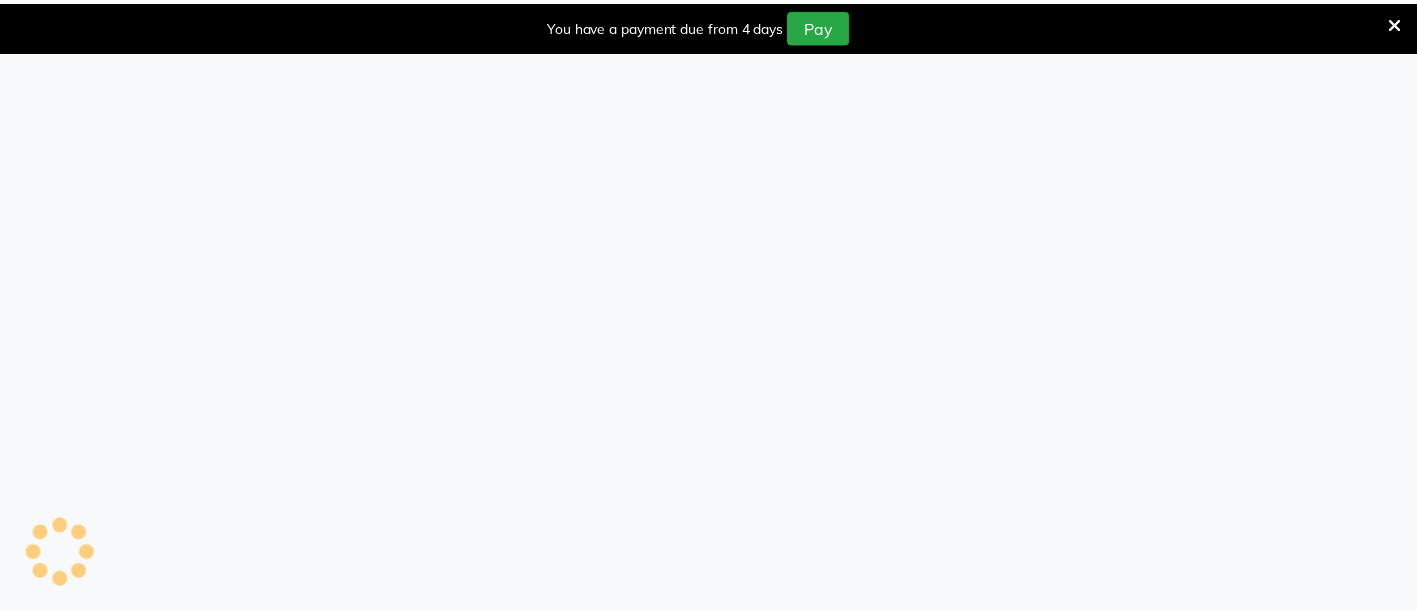 scroll, scrollTop: 0, scrollLeft: 0, axis: both 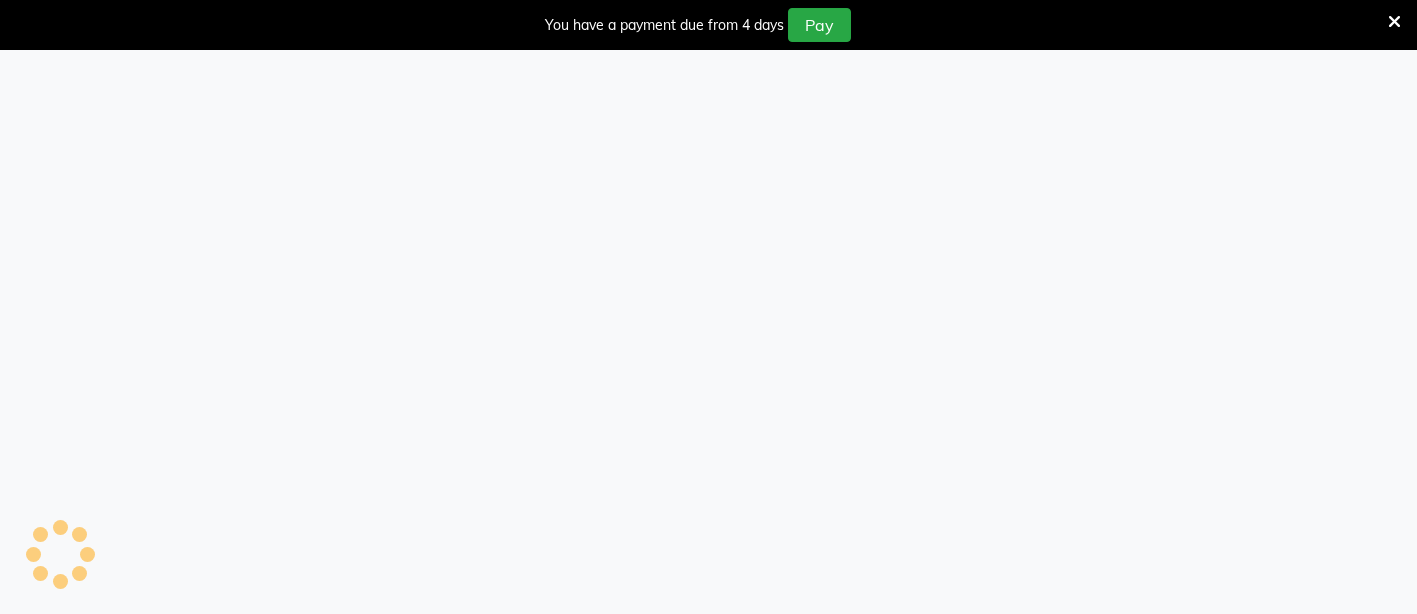select on "service" 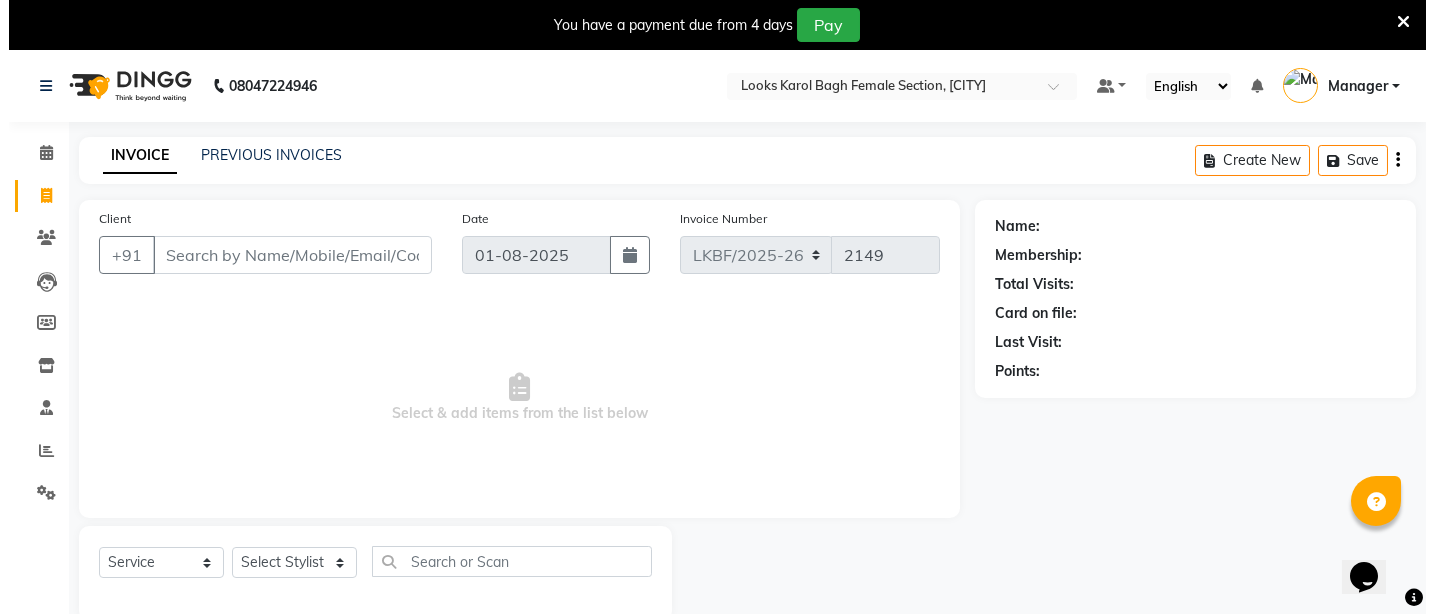 scroll, scrollTop: 0, scrollLeft: 0, axis: both 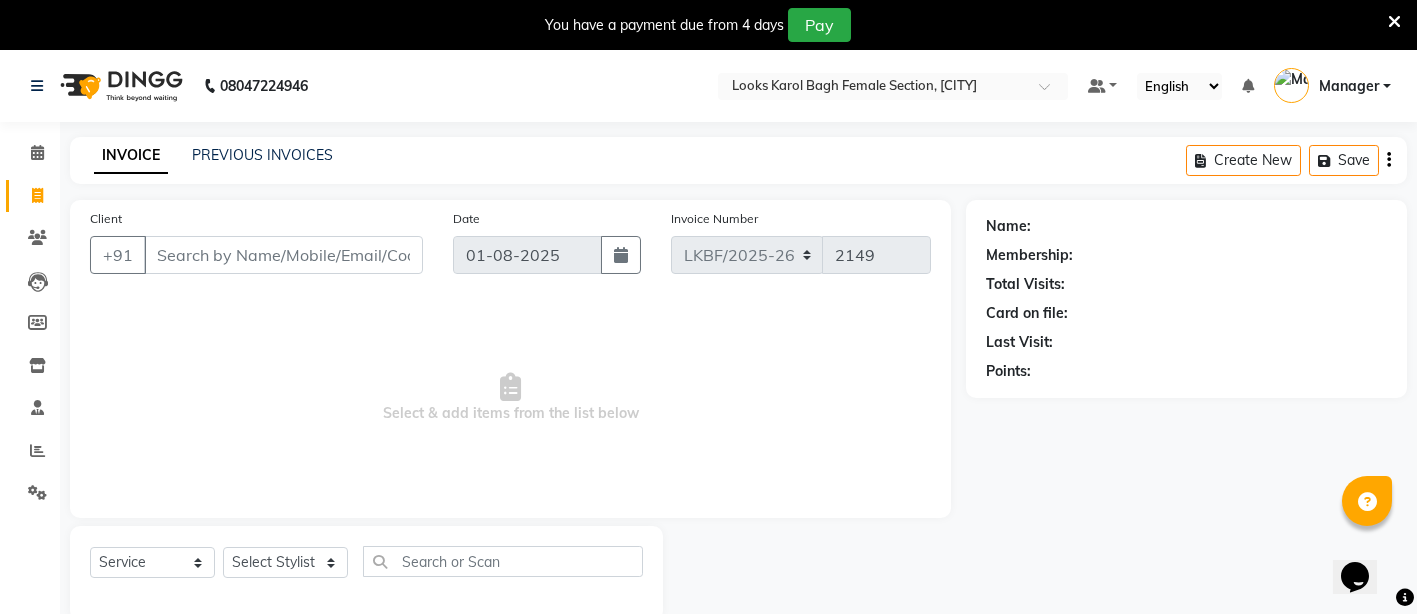 click at bounding box center [1394, 22] 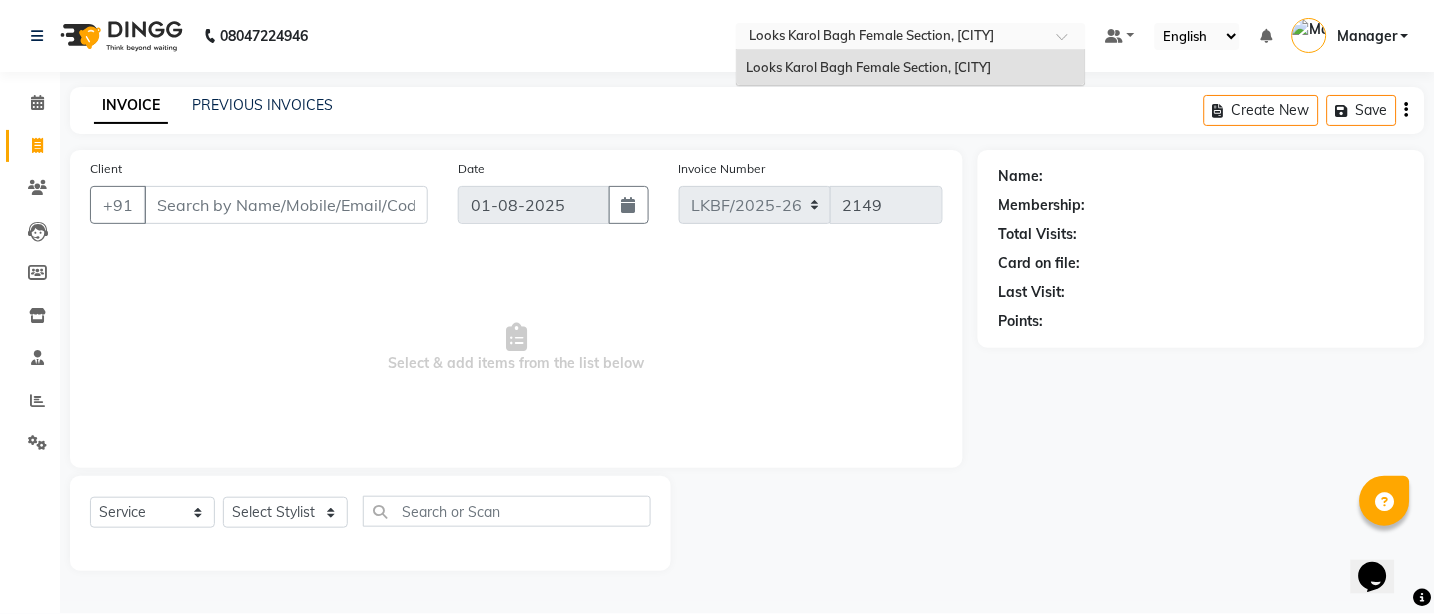 click on "× Looks Karol Bagh Female Section, [CITY]" at bounding box center (872, 36) 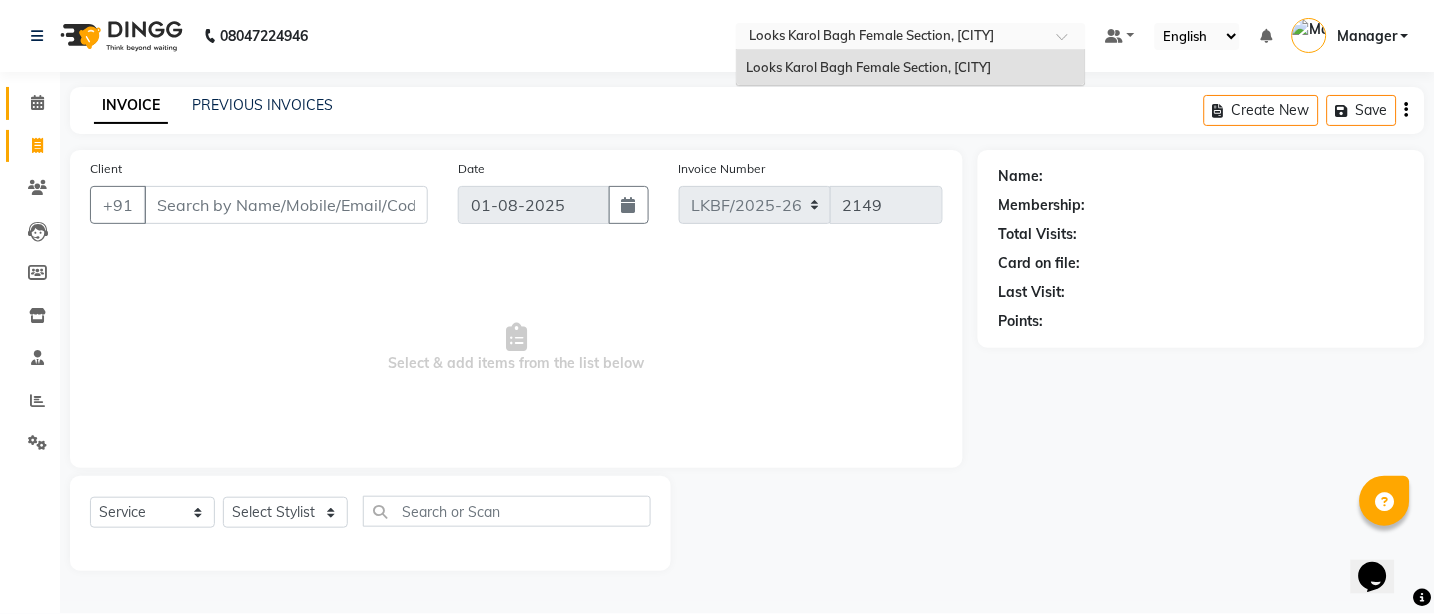 click 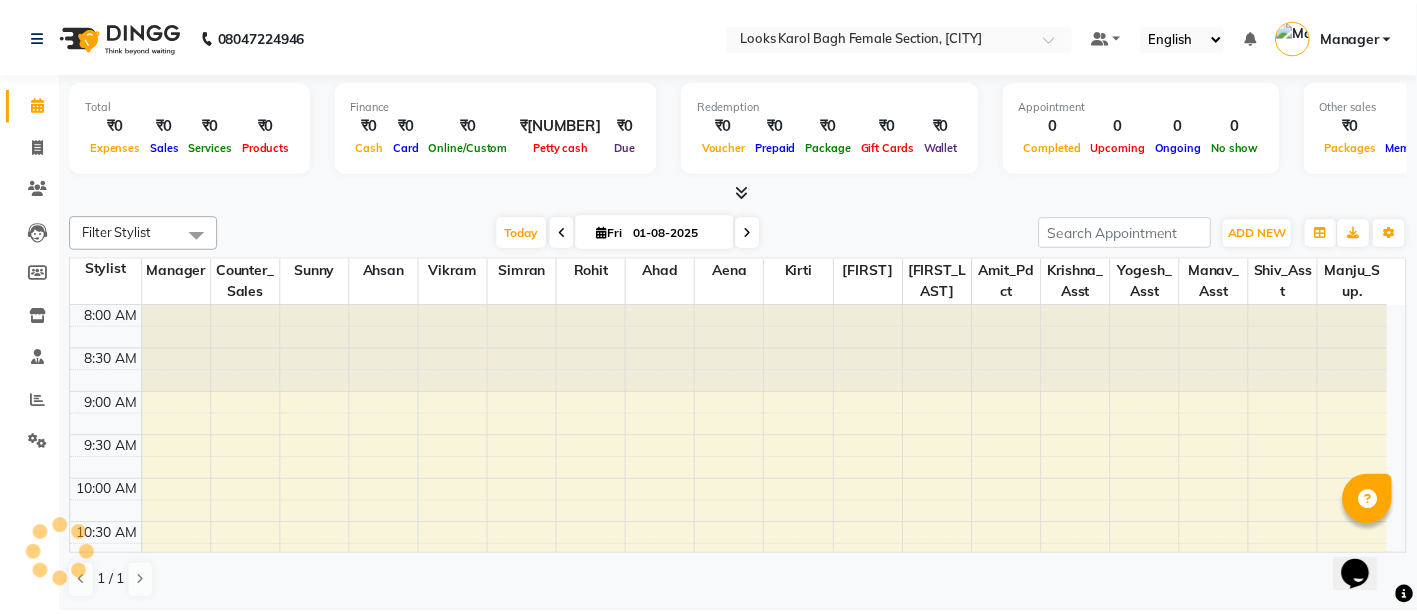 scroll, scrollTop: 0, scrollLeft: 0, axis: both 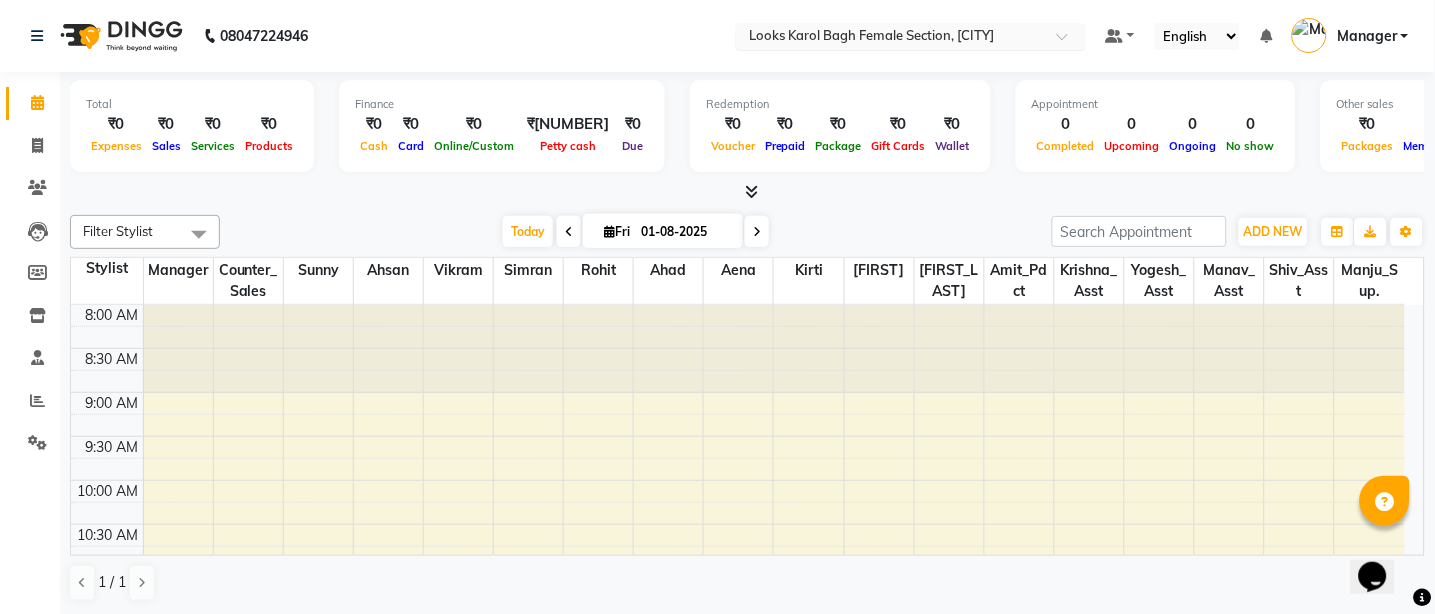 click at bounding box center [891, 38] 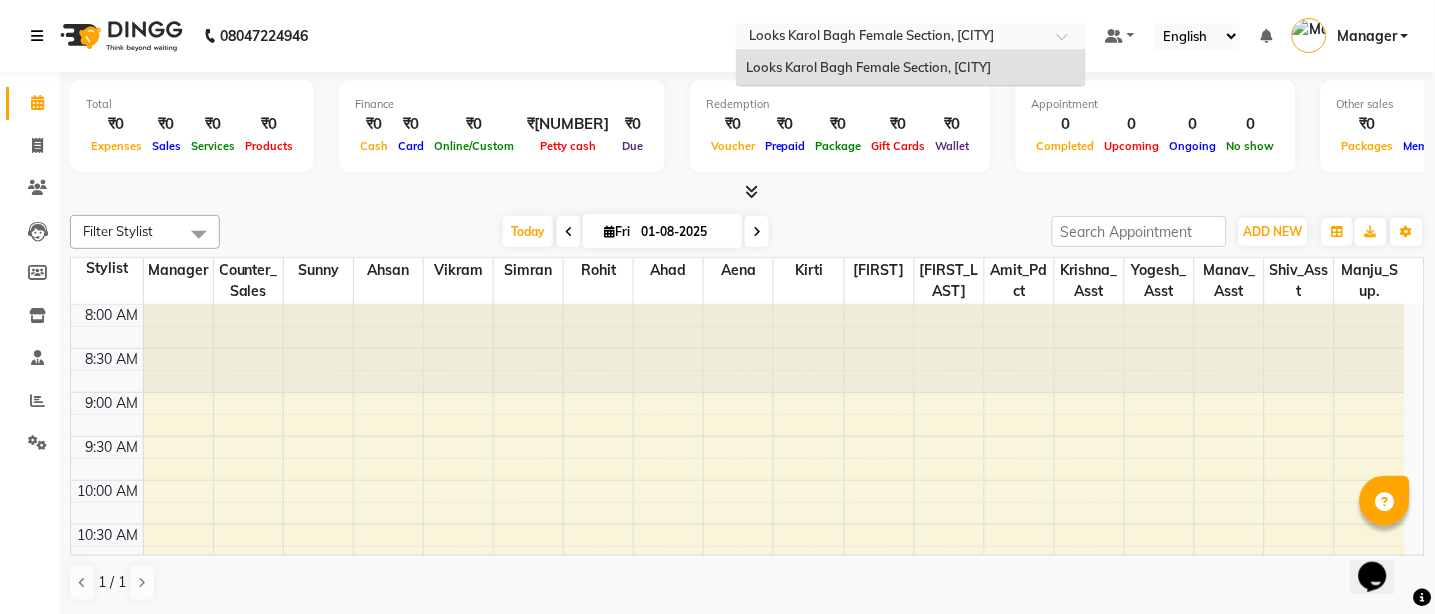click at bounding box center [37, 36] 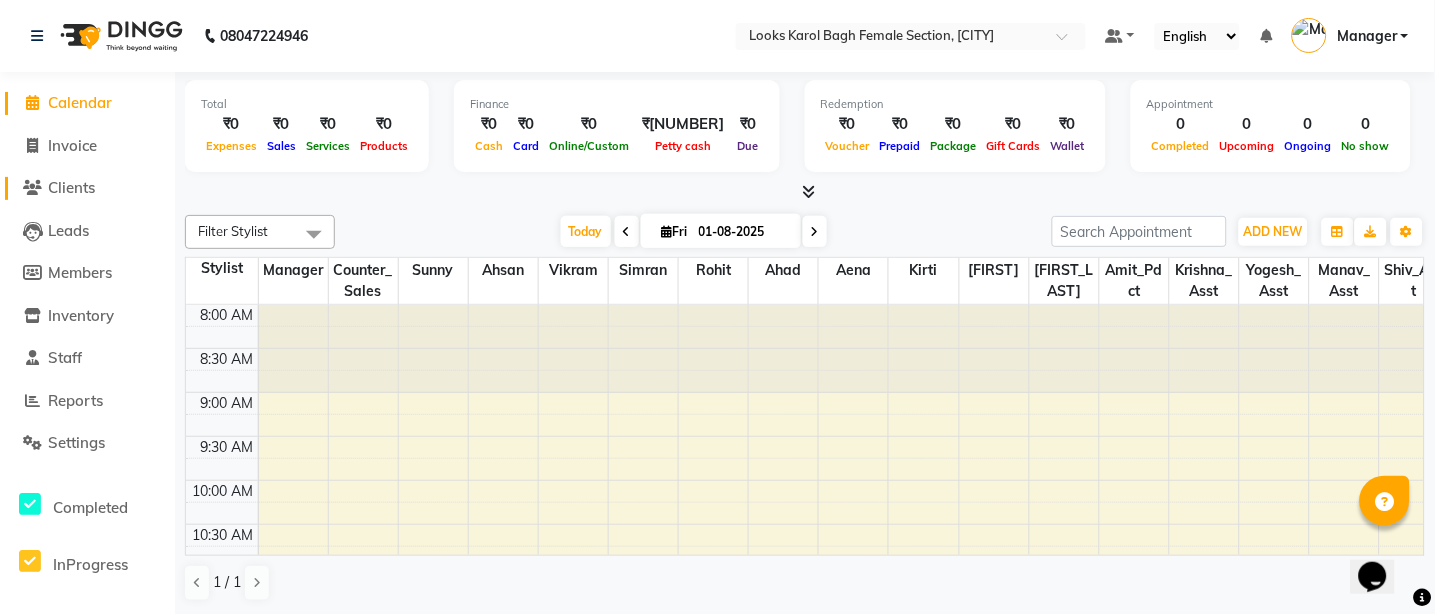 click on "Clients" 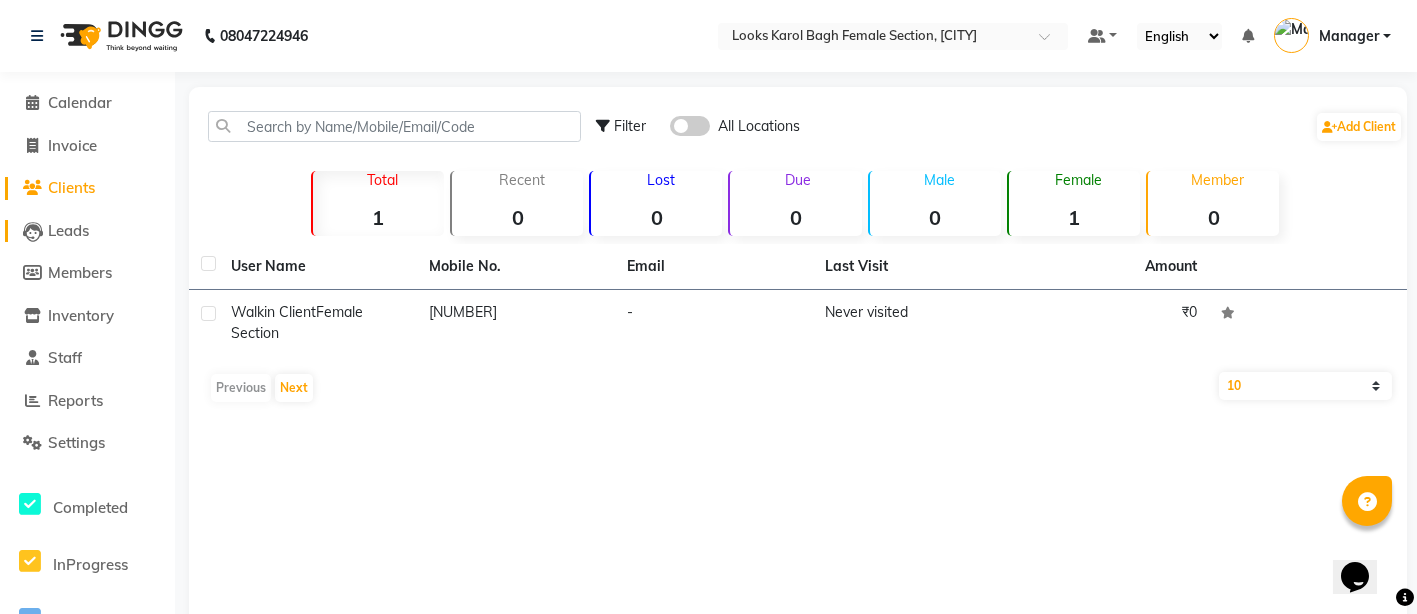 click on "Leads" 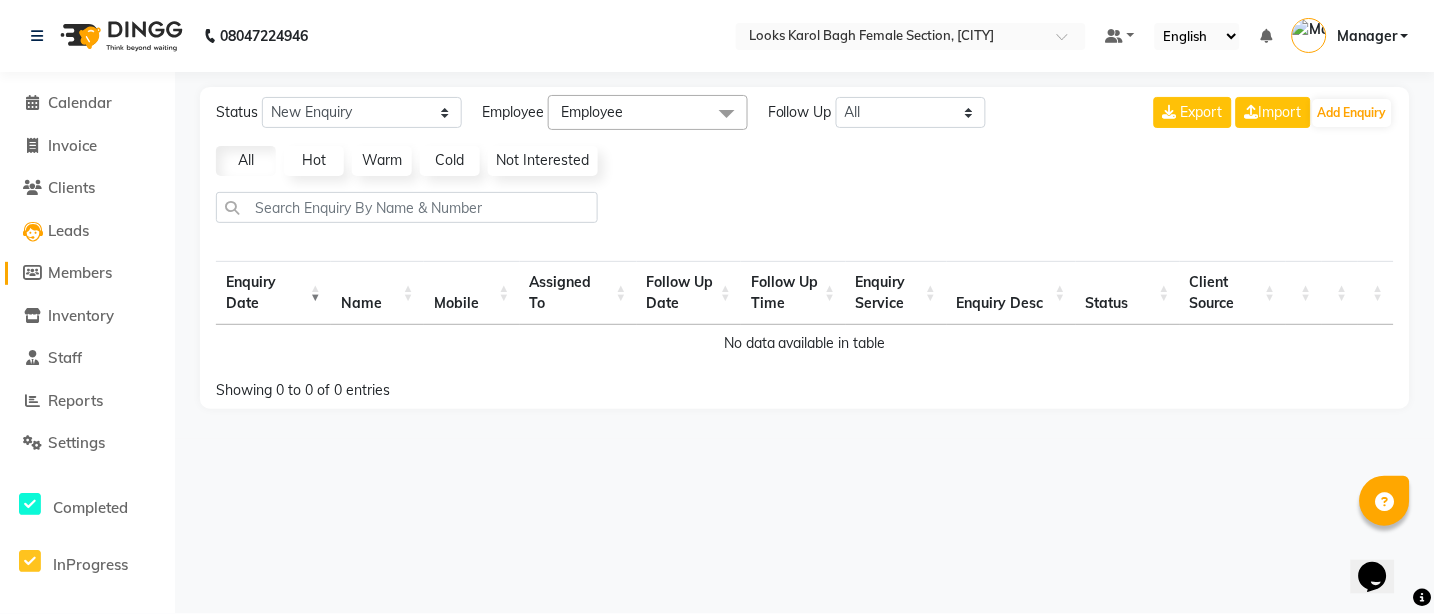 click on "Members" 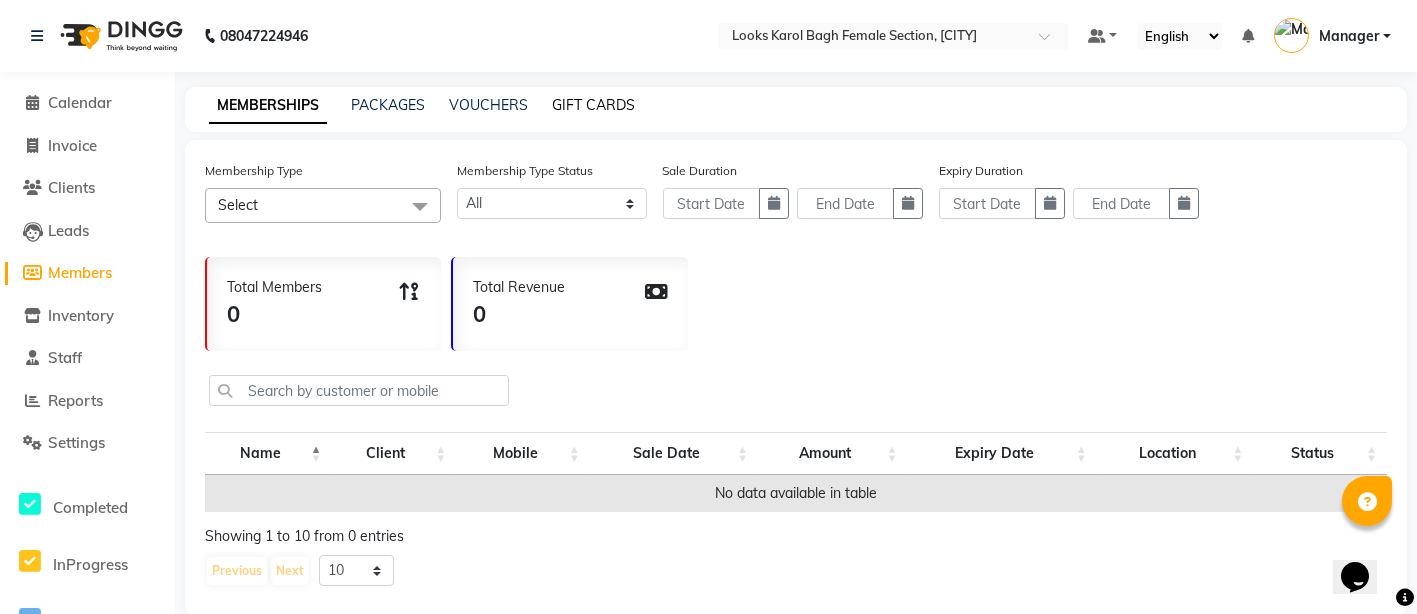 click on "GIFT CARDS" 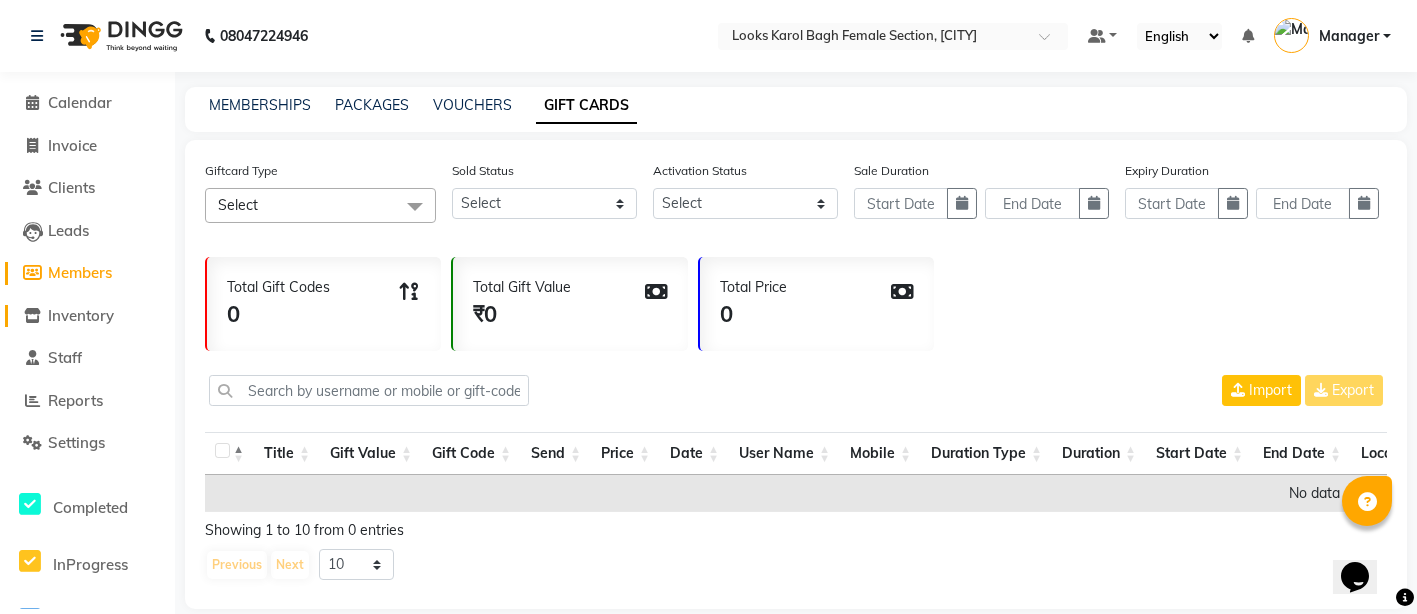 click on "Inventory" 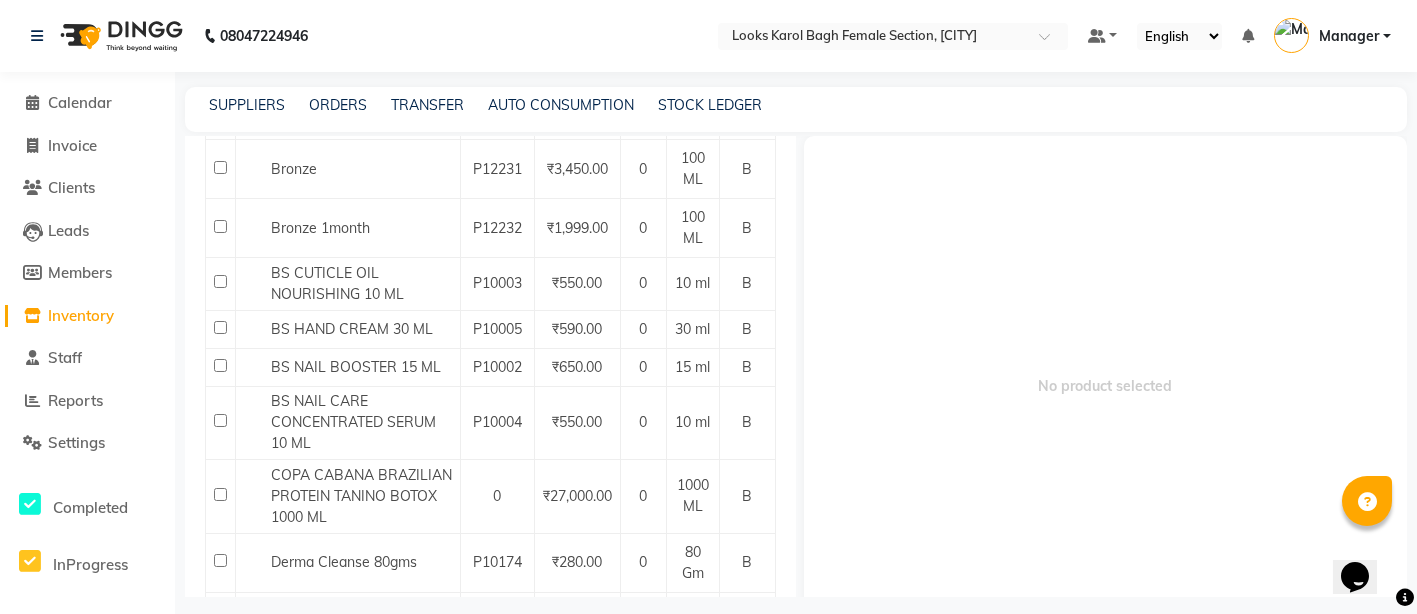 scroll, scrollTop: 0, scrollLeft: 0, axis: both 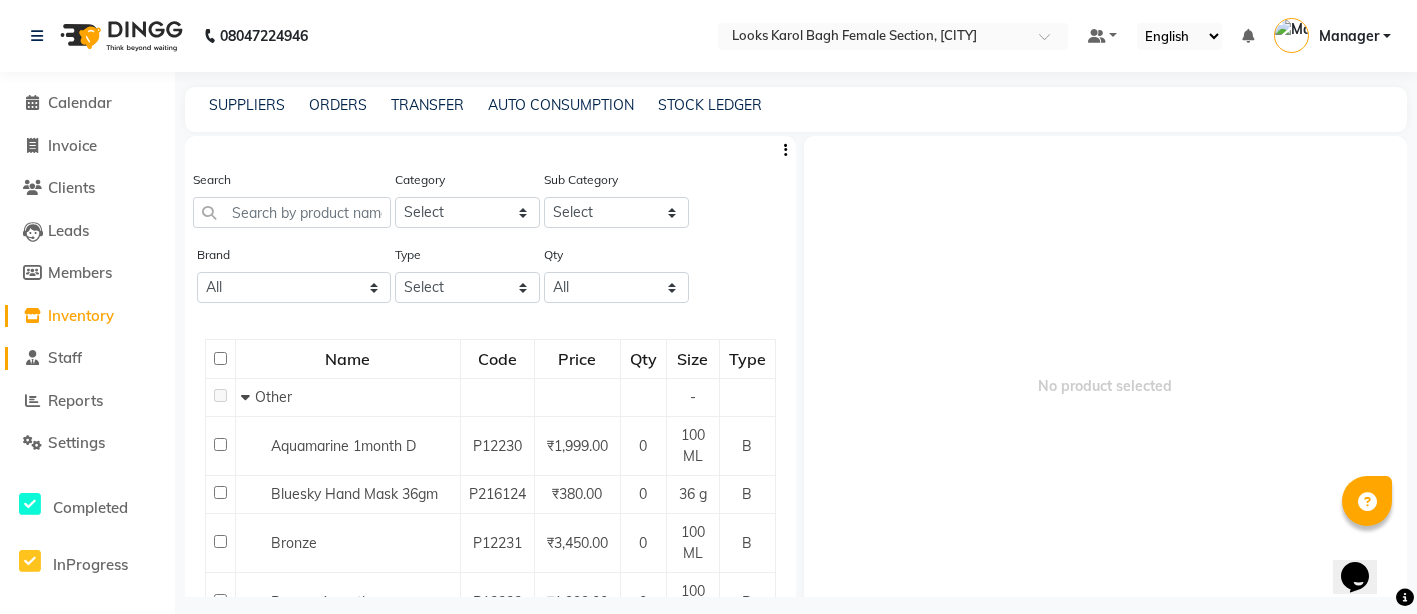 click on "Staff" 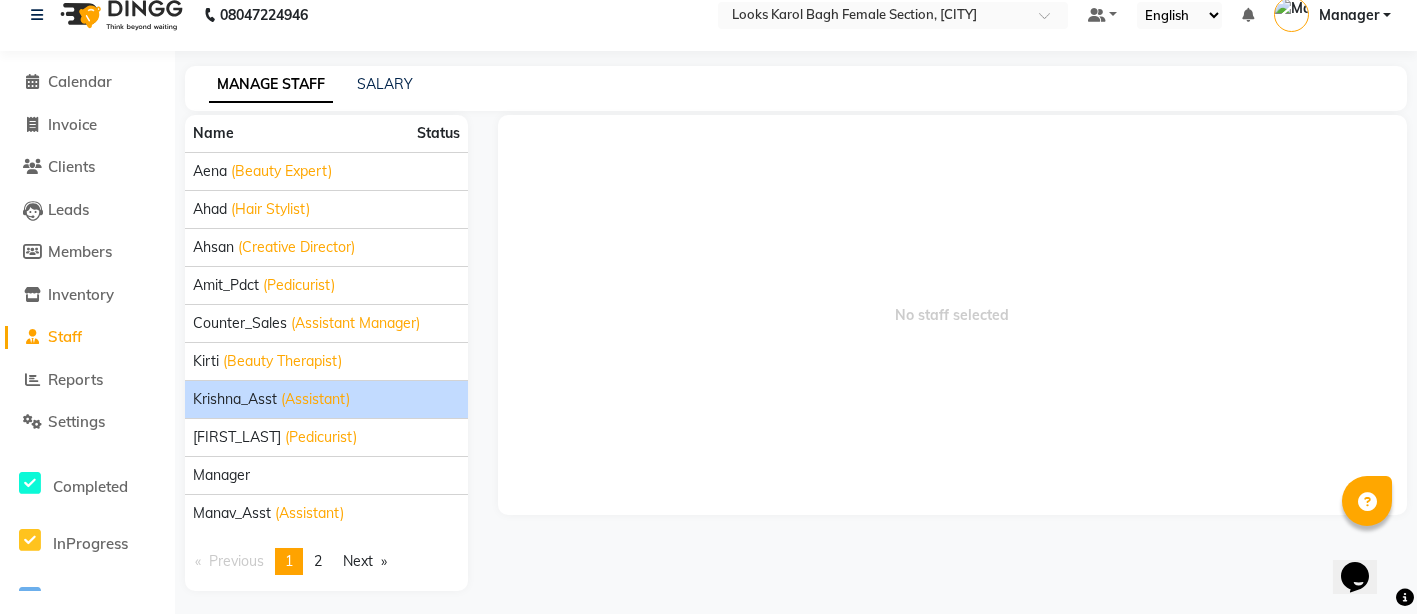 scroll, scrollTop: 27, scrollLeft: 0, axis: vertical 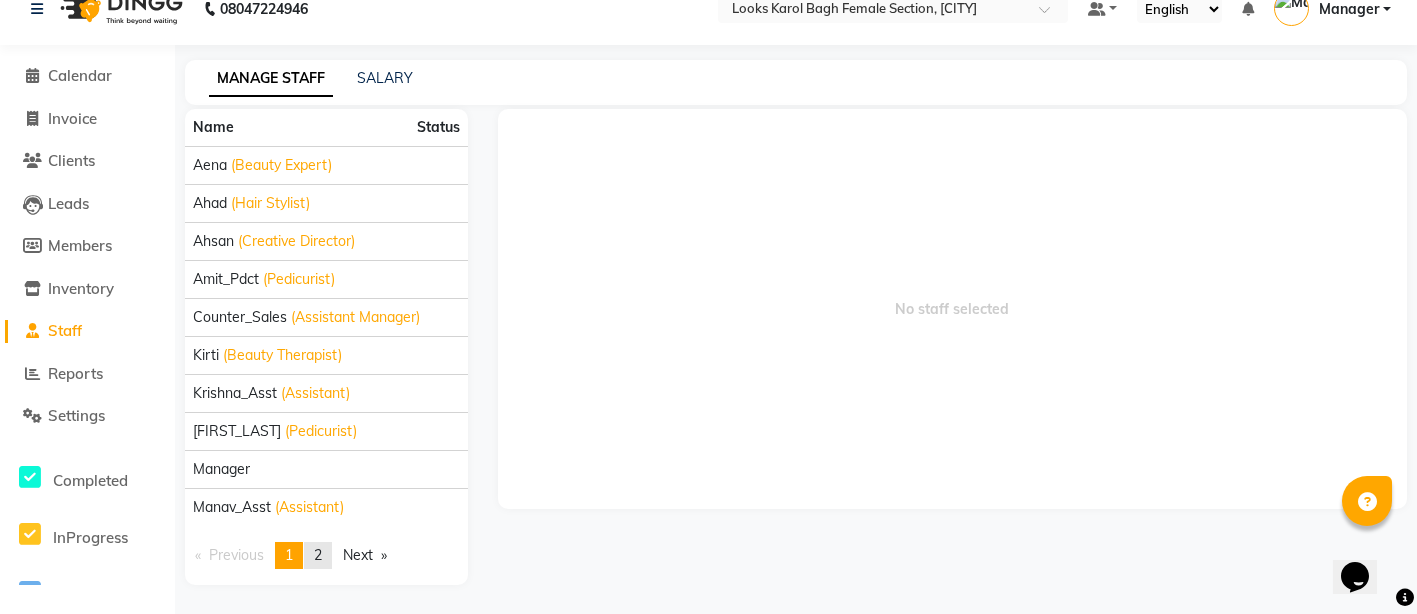 click on "2" at bounding box center (318, 555) 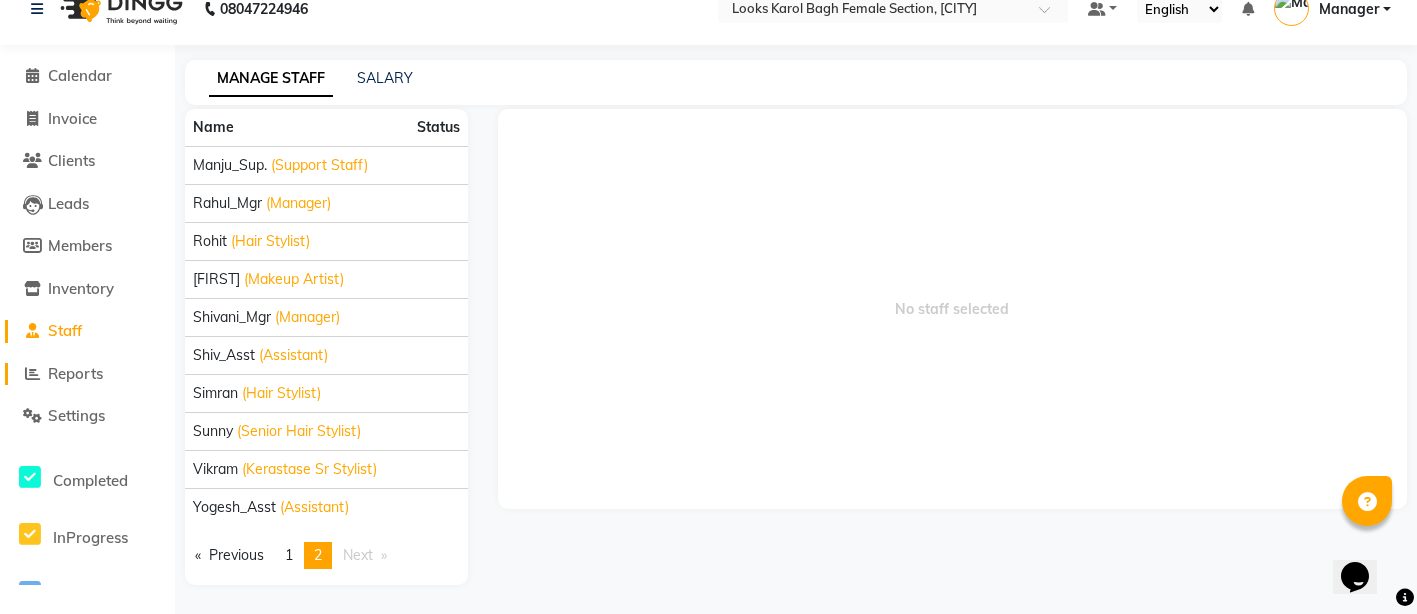 click on "Reports" 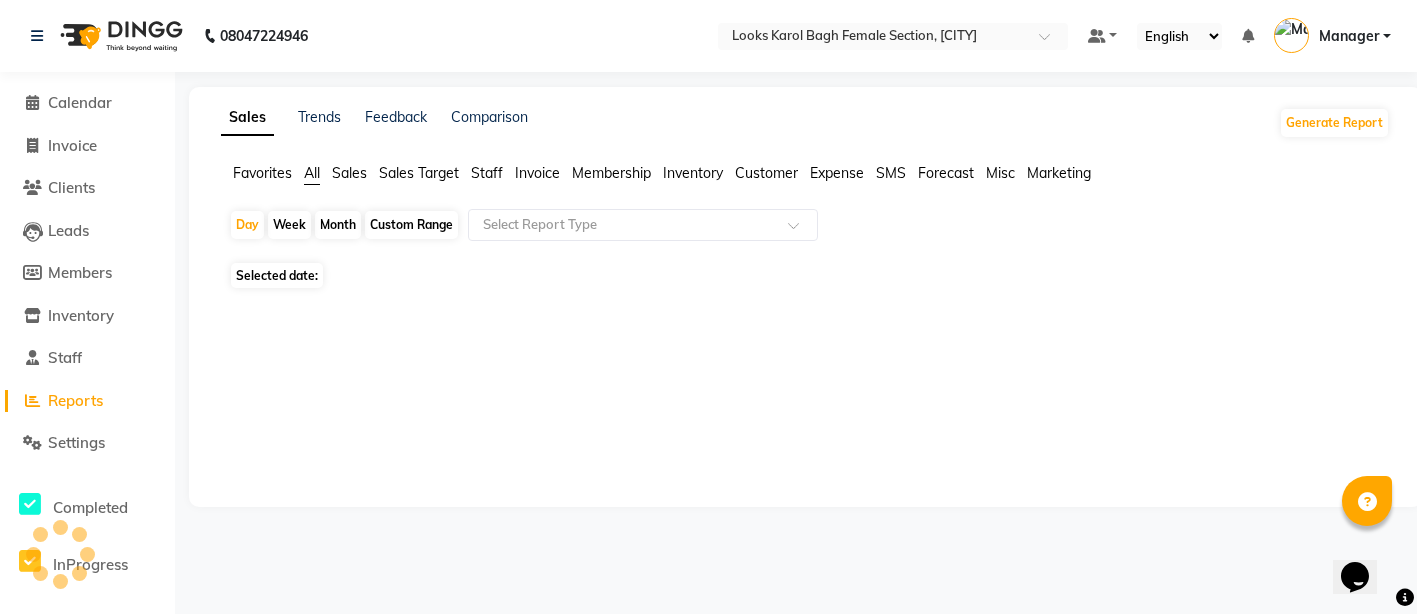 scroll, scrollTop: 0, scrollLeft: 0, axis: both 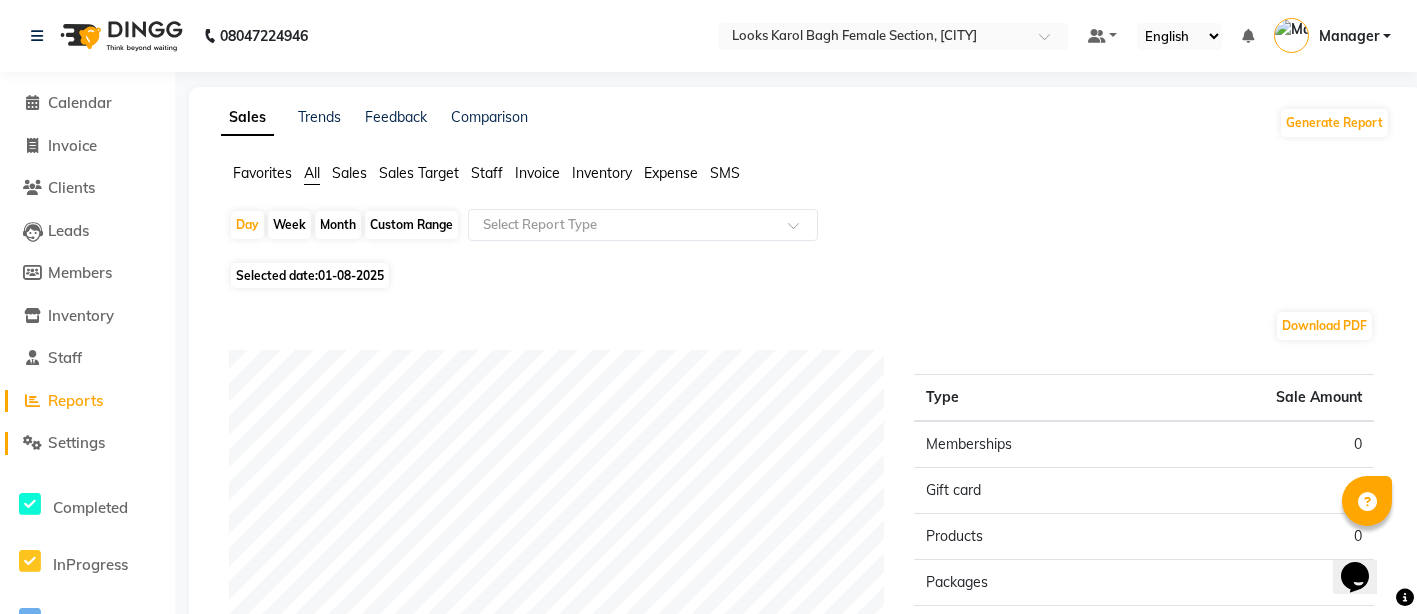 click on "Settings" 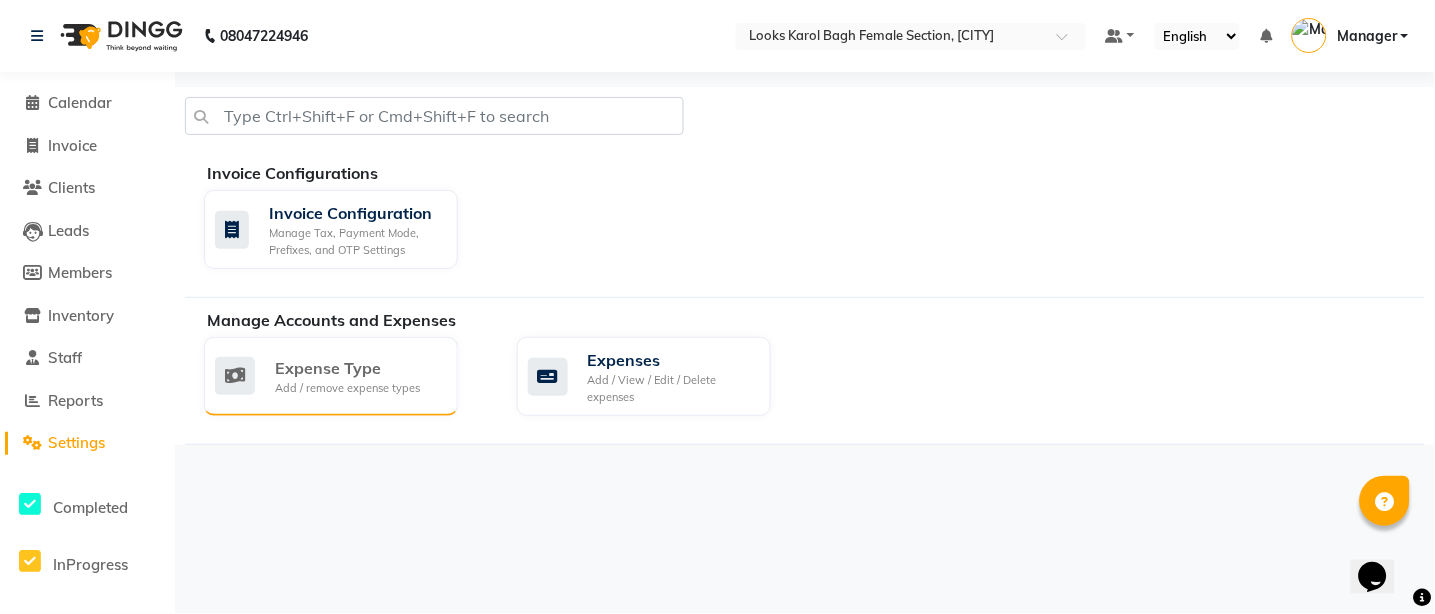 click on "Expense Type" 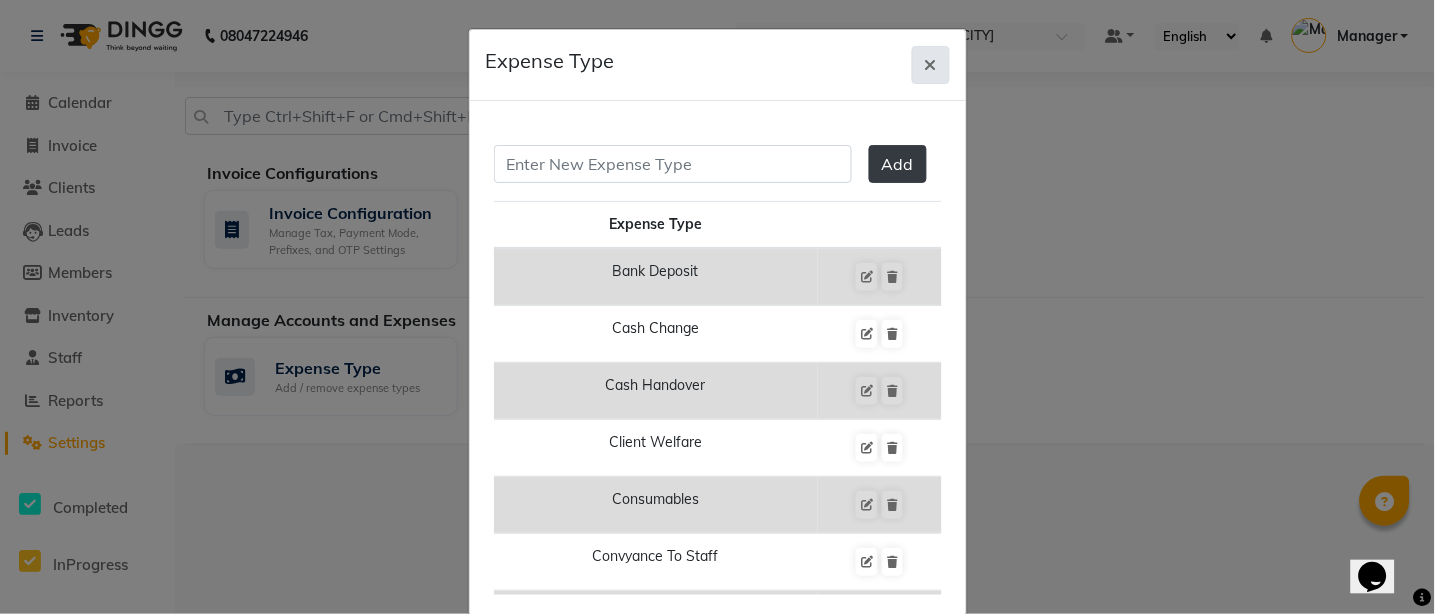 click 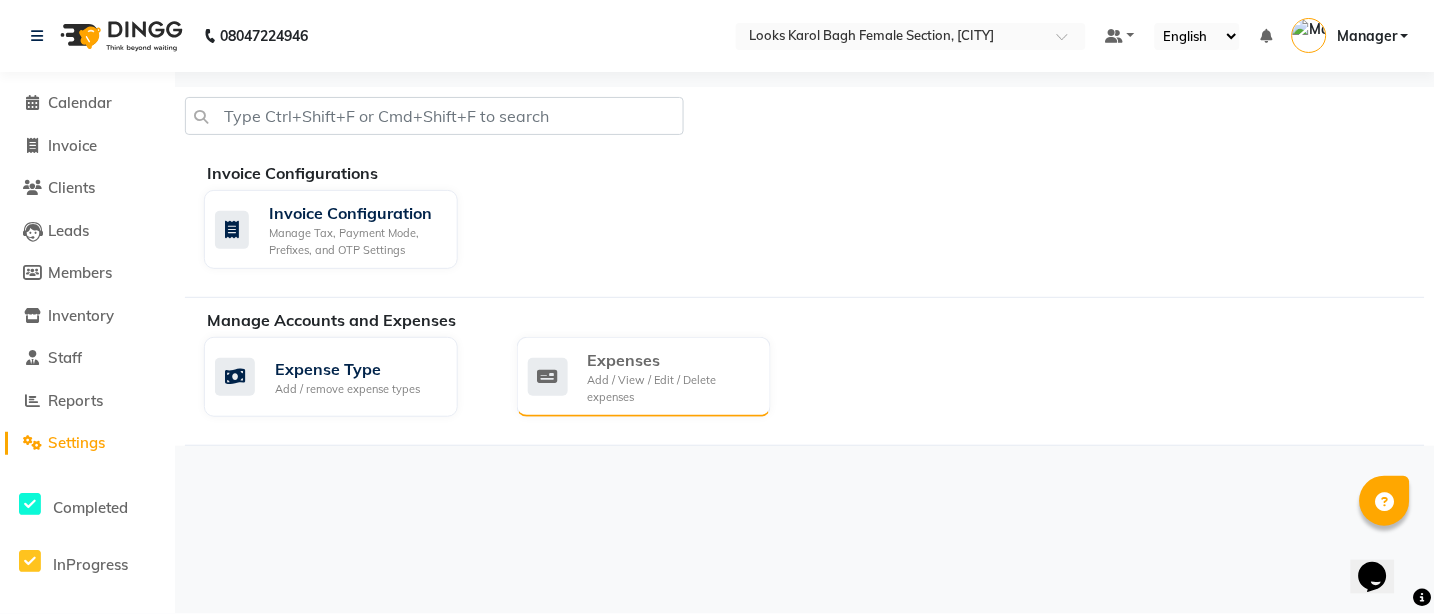 click on "Expenses" 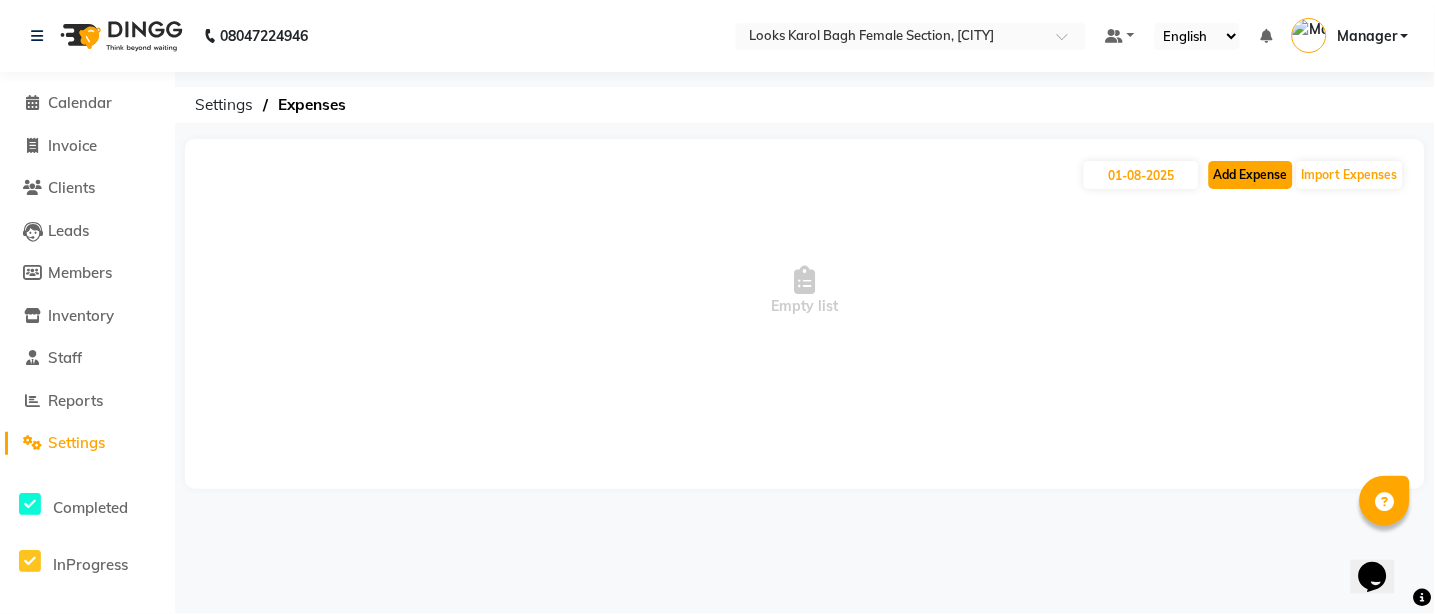 click on "Add Expense" 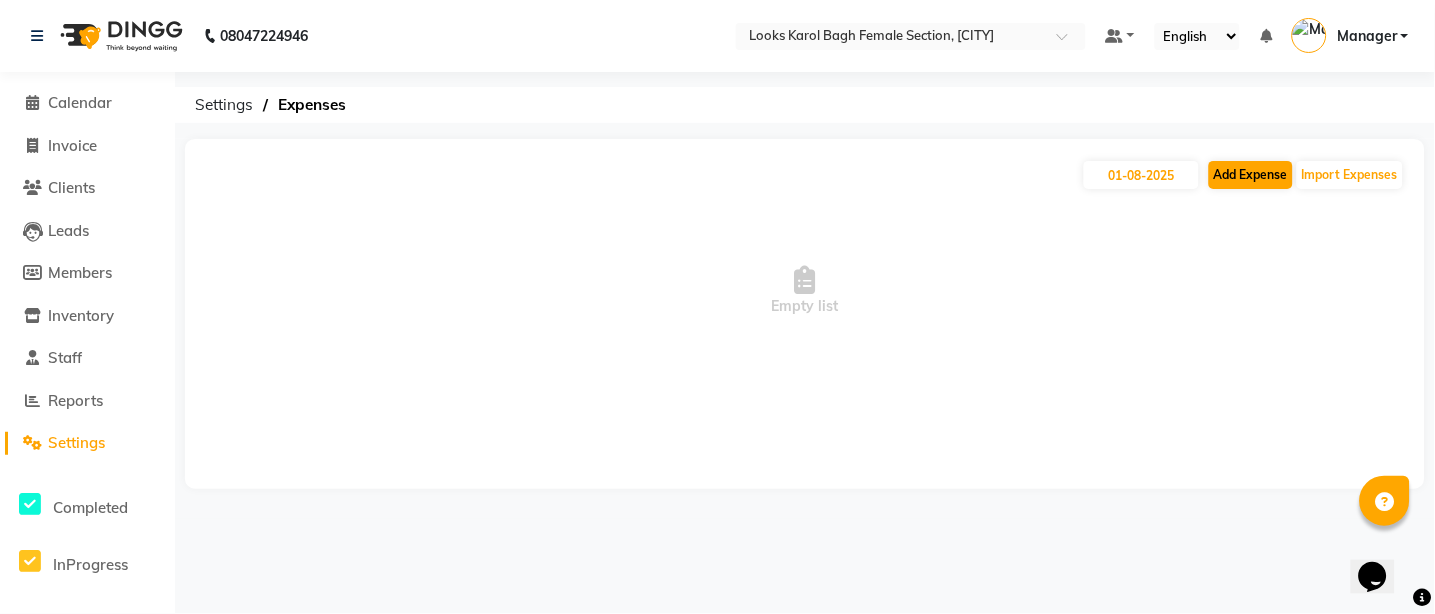 select on "1" 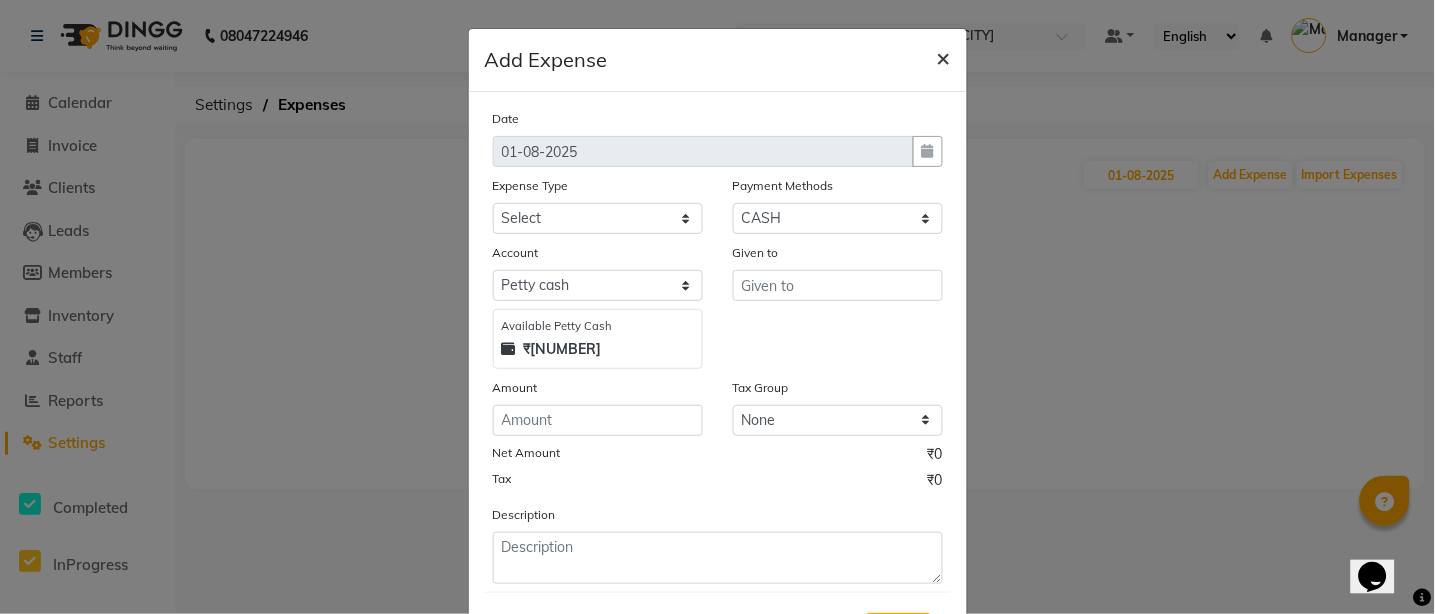 click on "×" 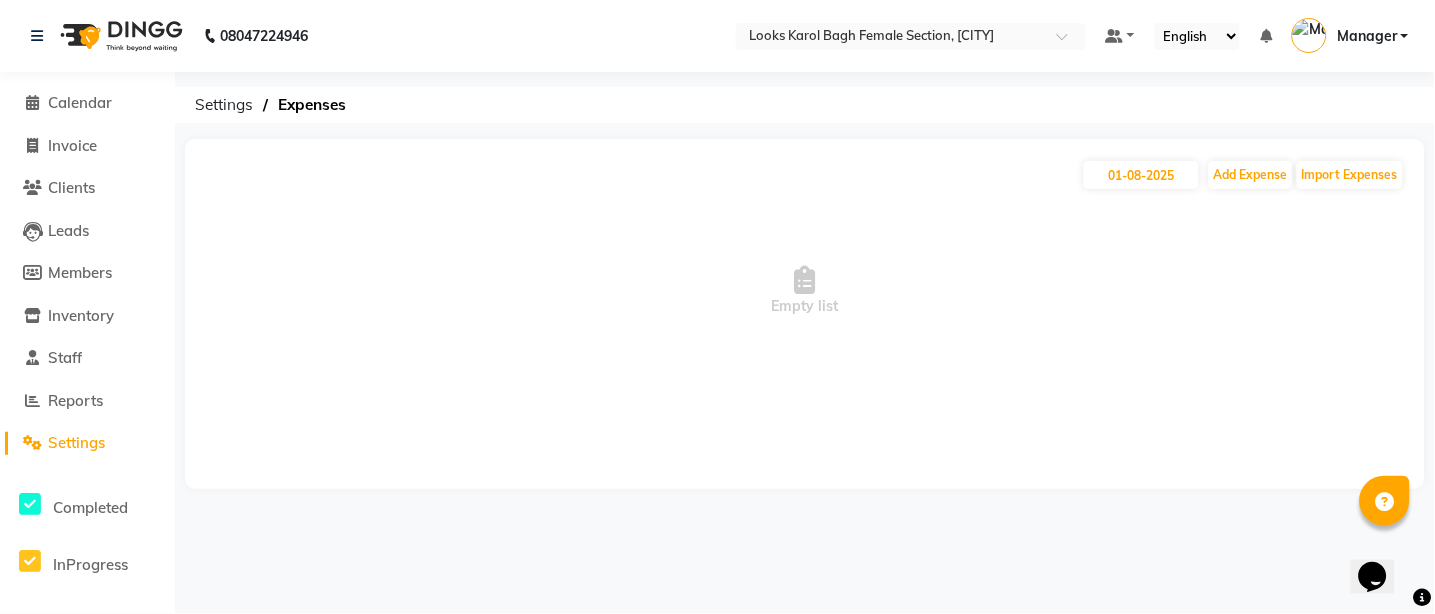 click on "Date [DATE] Expense Type Select BANK DEPOSIT Cash change Cash Handover CLIENT WELFARE CONSUMABLES Convyance to staff Counter sale Entertainment General Expense INTERNET WIFI BILL Laundry Bill Laundry Service milk Miscellaneous Office Upkeep Pantry Payment Pedicure Incentive Prepaid Card Incentives Printing And Stationery Product Incentive purchase Refferal Incentive Repair And Maintenance Salary Salary advance Service incentive staff accommodation STAFF WELFARE TIP CREDIT CARD Tip Online TIP UPI Travelling And Conveyance WATER BILL Payment Methods Select Points Wallet CASH Gift Card UPI ONLINE Prepaid CARD Voucher Account Select Petty cash Default account Available Petty Cash ₹[NUMBER] Given to Amount Tax Group None 12%GST 18%GST GST Net Amount ₹0 Tax ₹0 Description  Save" 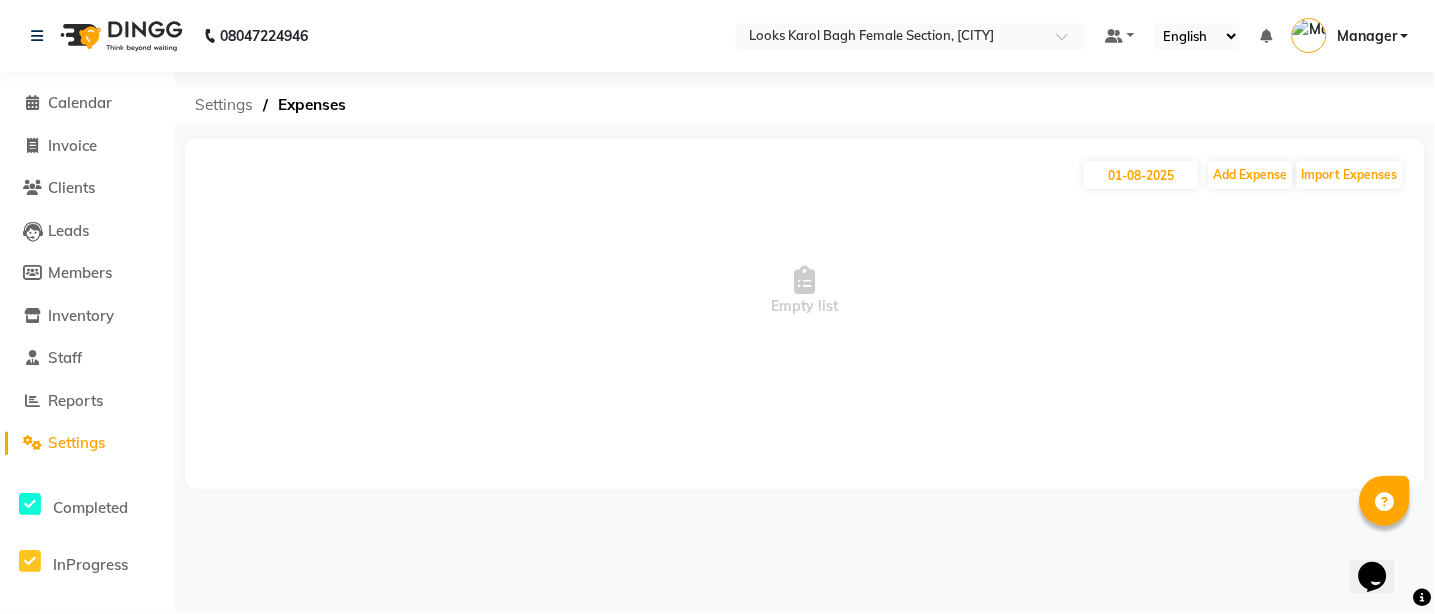 click on "Settings" 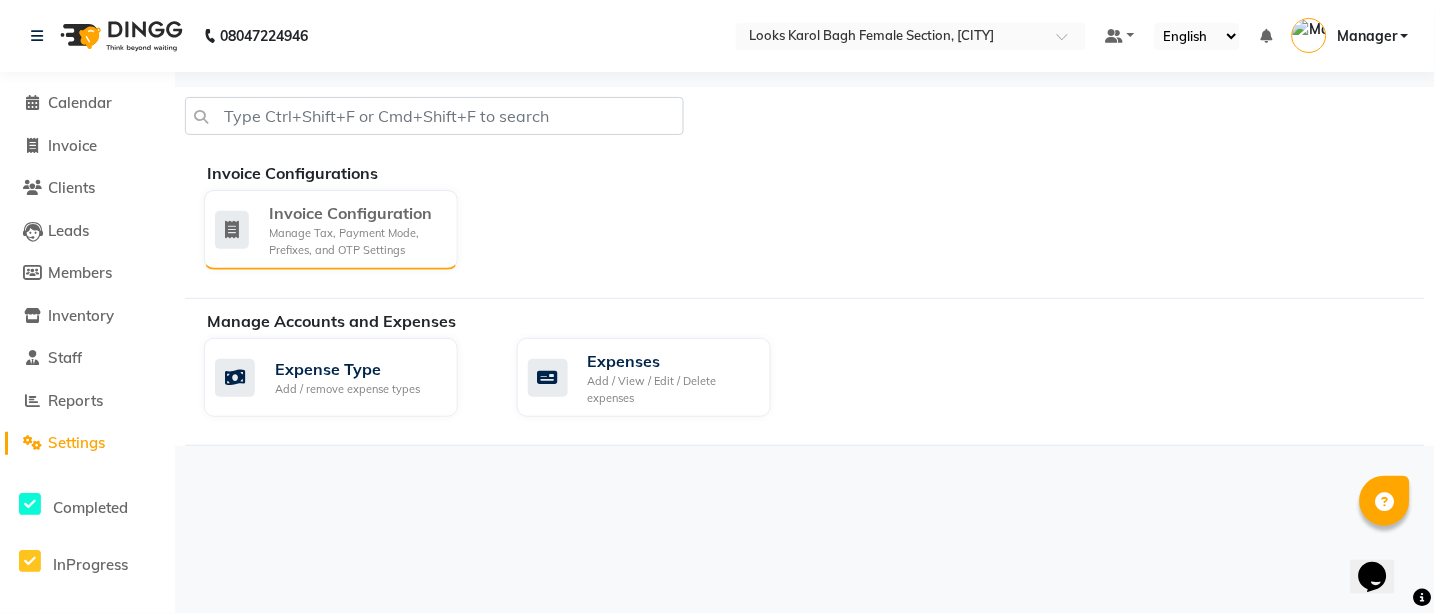 click on "Manage Tax, Payment Mode, Prefixes, and OTP Settings" 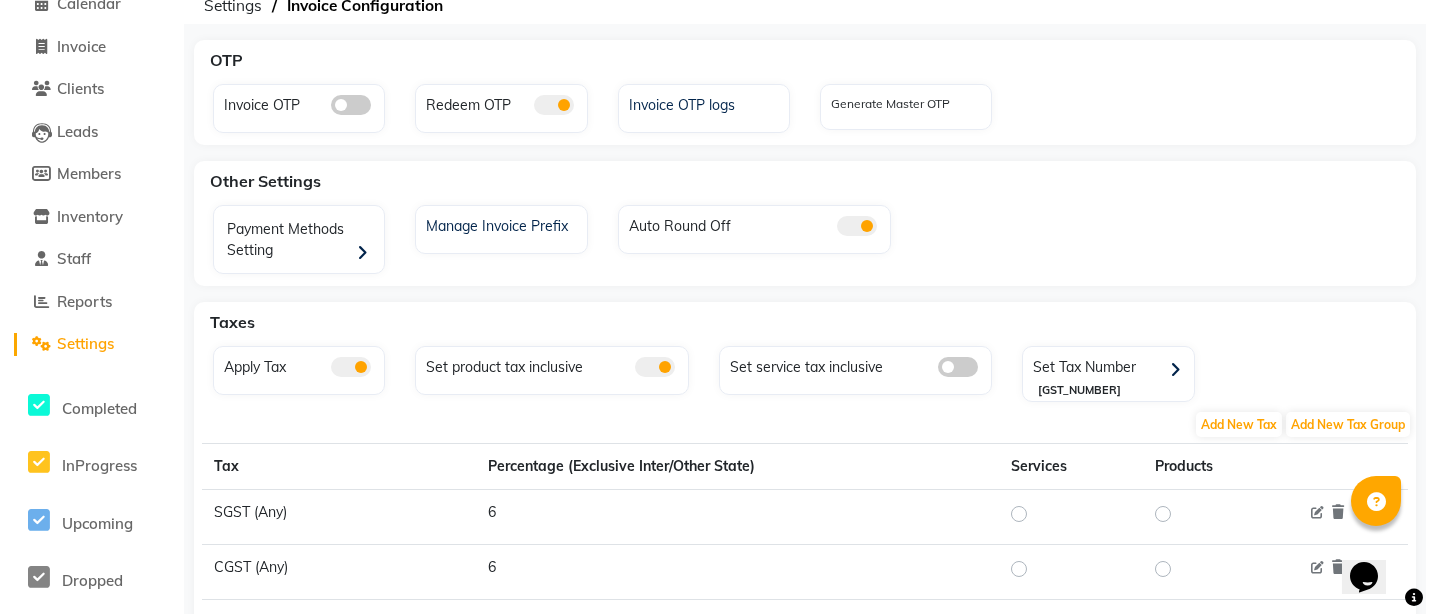 scroll, scrollTop: 0, scrollLeft: 0, axis: both 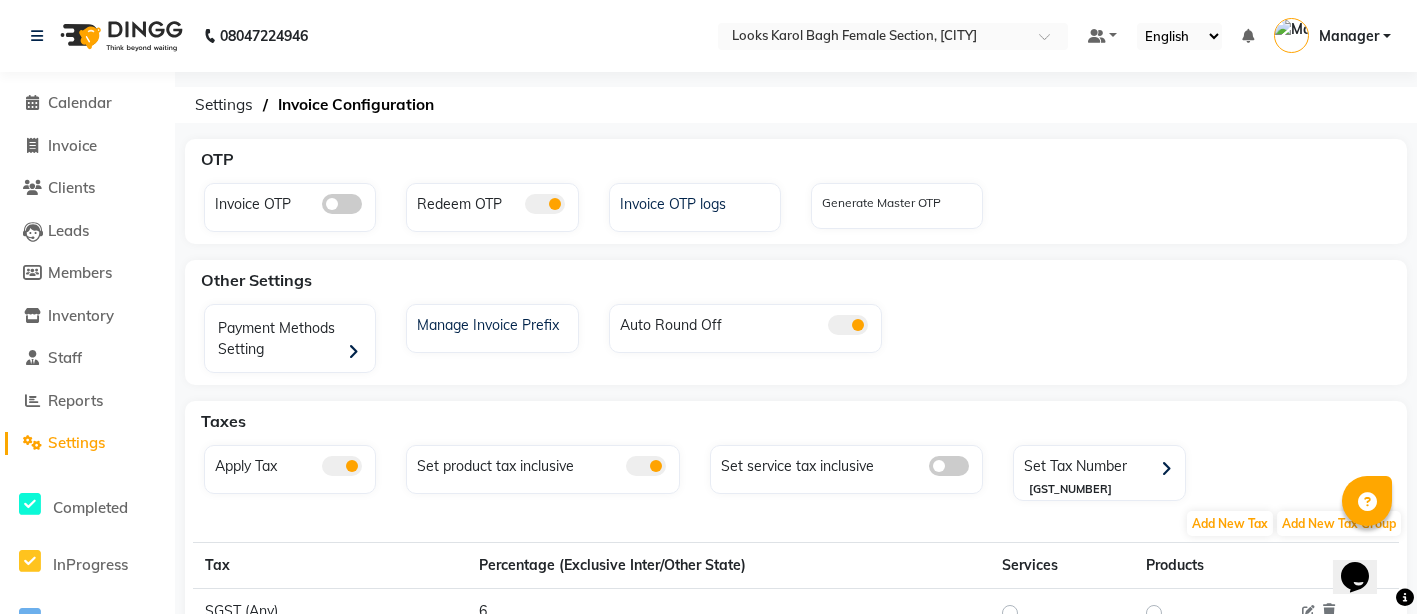 click on "Settings" 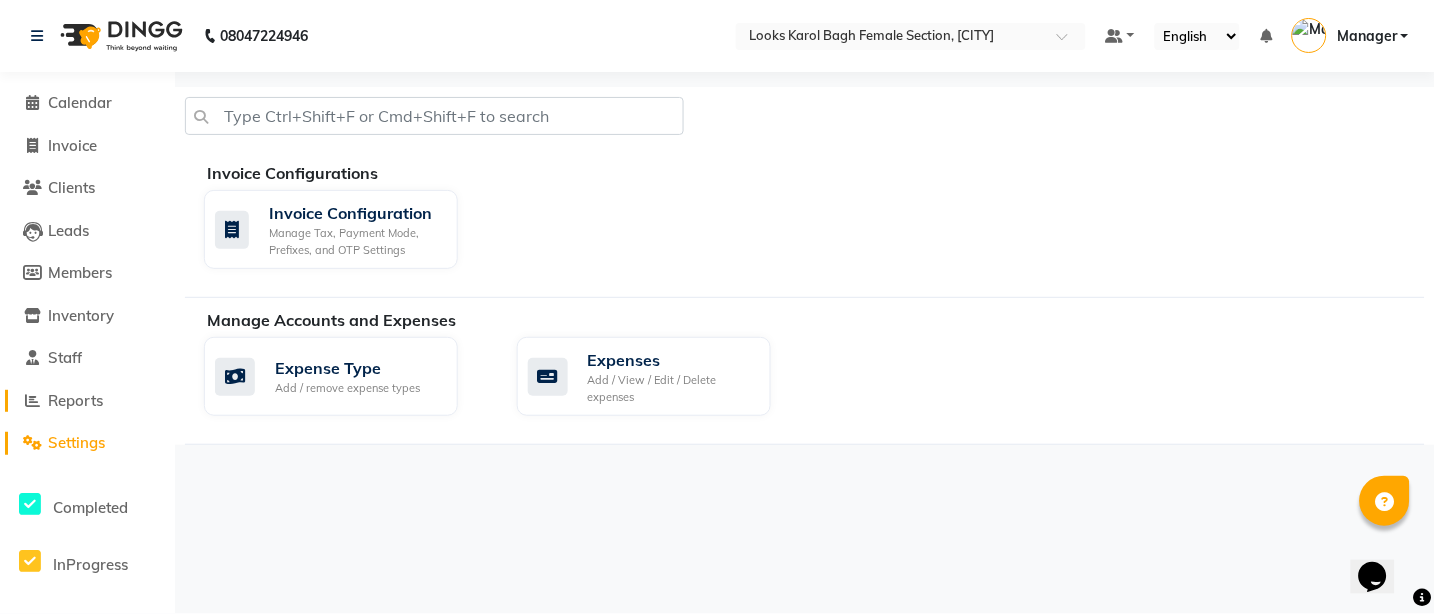 click on "Reports" 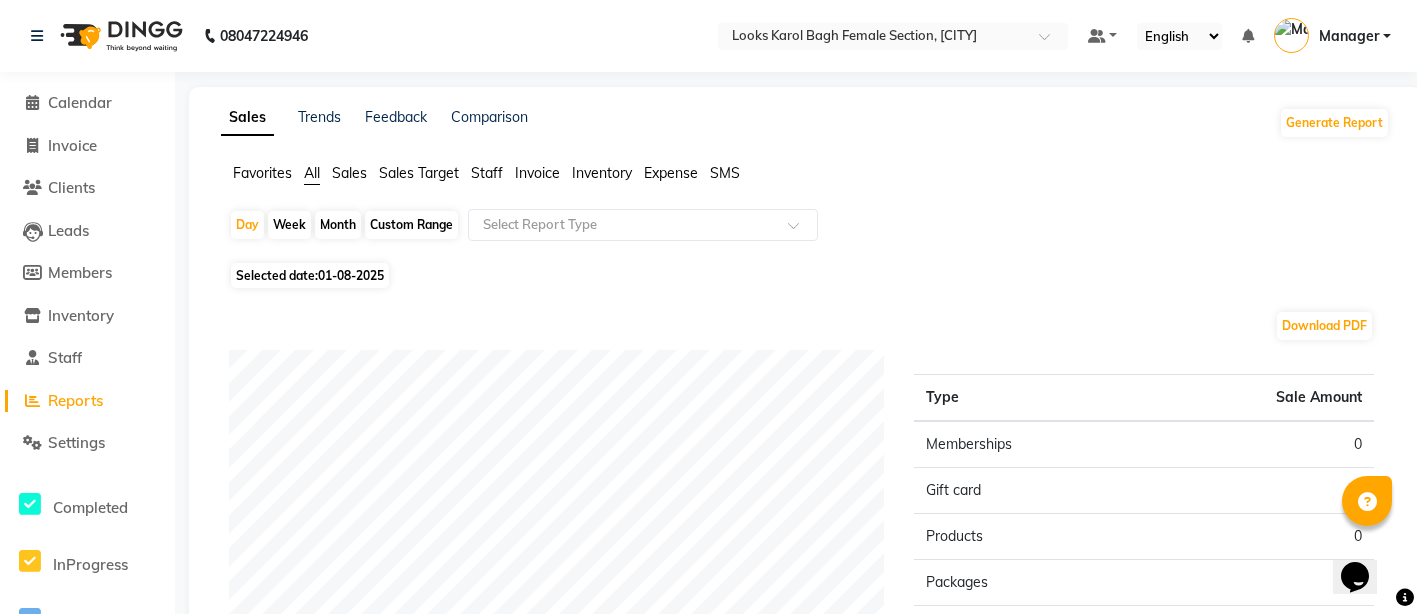 click on "Reports" 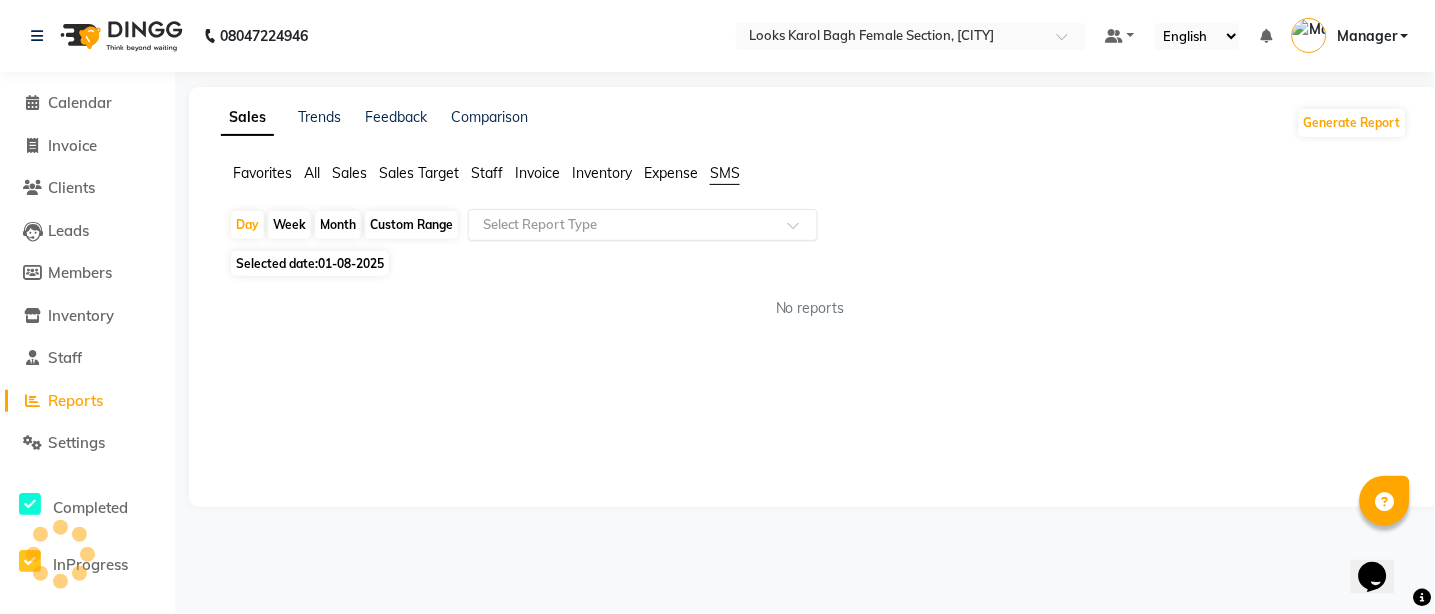 click 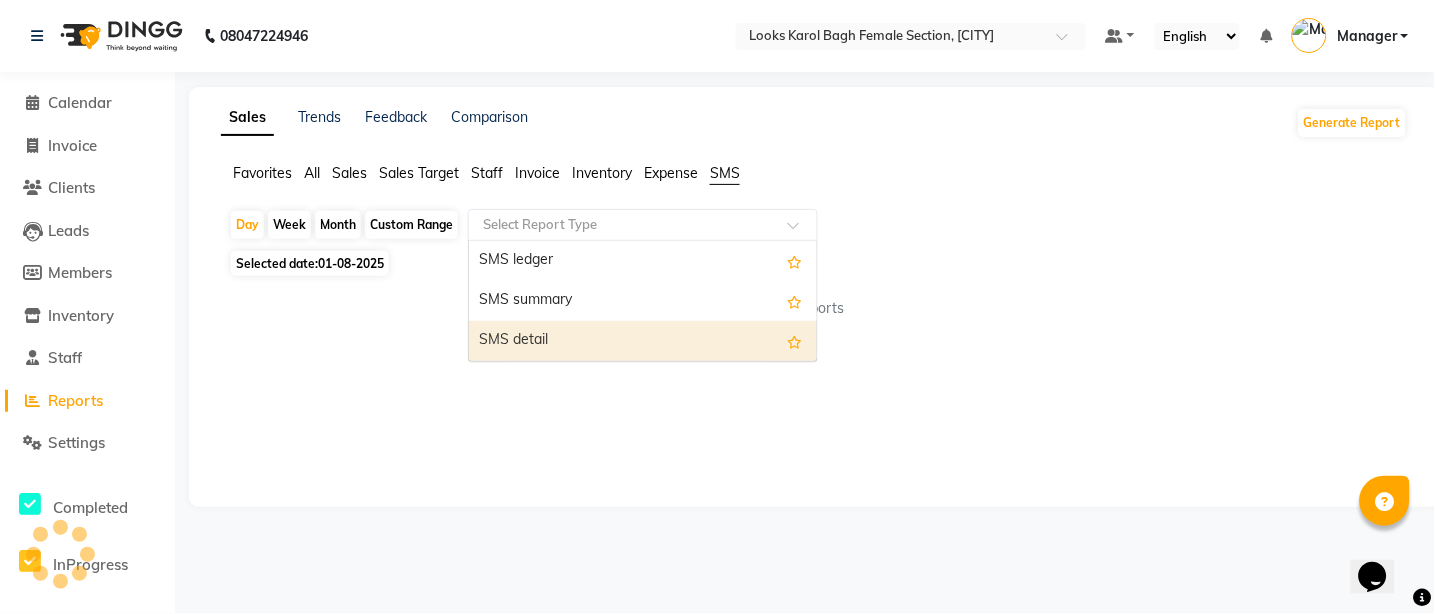 click on "SMS detail" at bounding box center [643, 341] 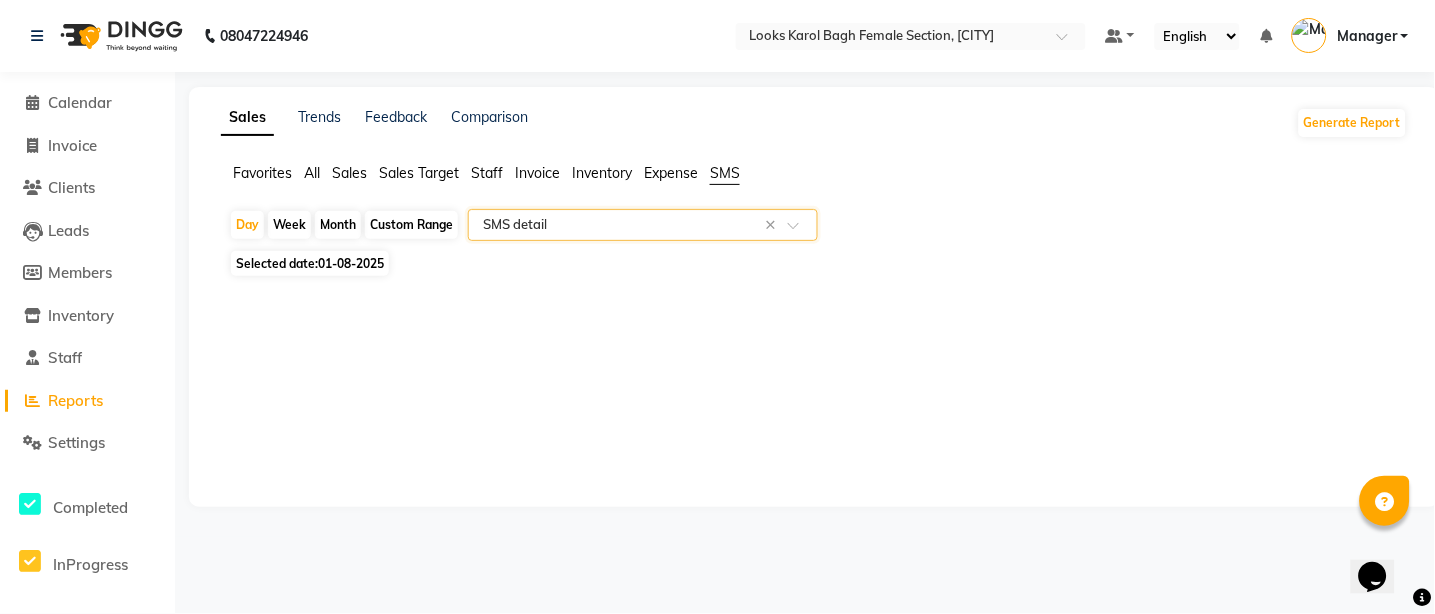 click on "Selected date:  [DATE]  ★ Mark as Favorite  Choose how you'd like to save "" report to favorites  Save to Personal Favorites:   Only you can see this report in your favorites tab. Share with Organization:   Everyone in your organization can see this report in their favorites tab.  Save to Favorites" 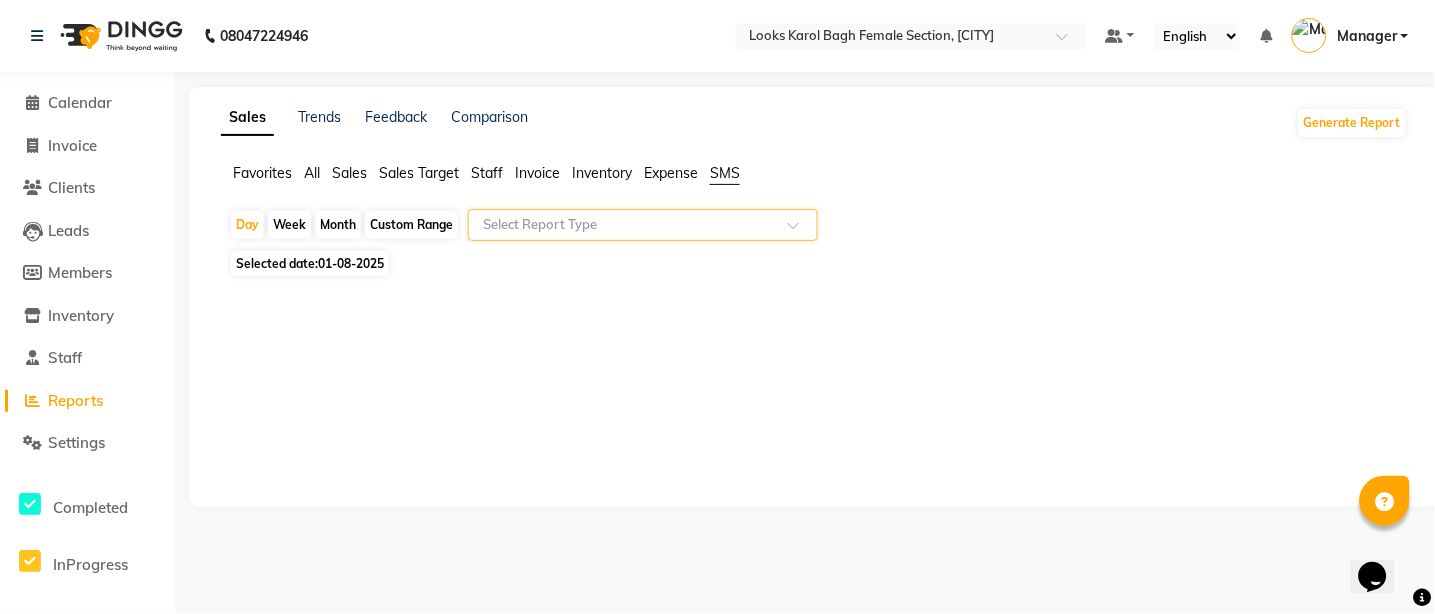 click 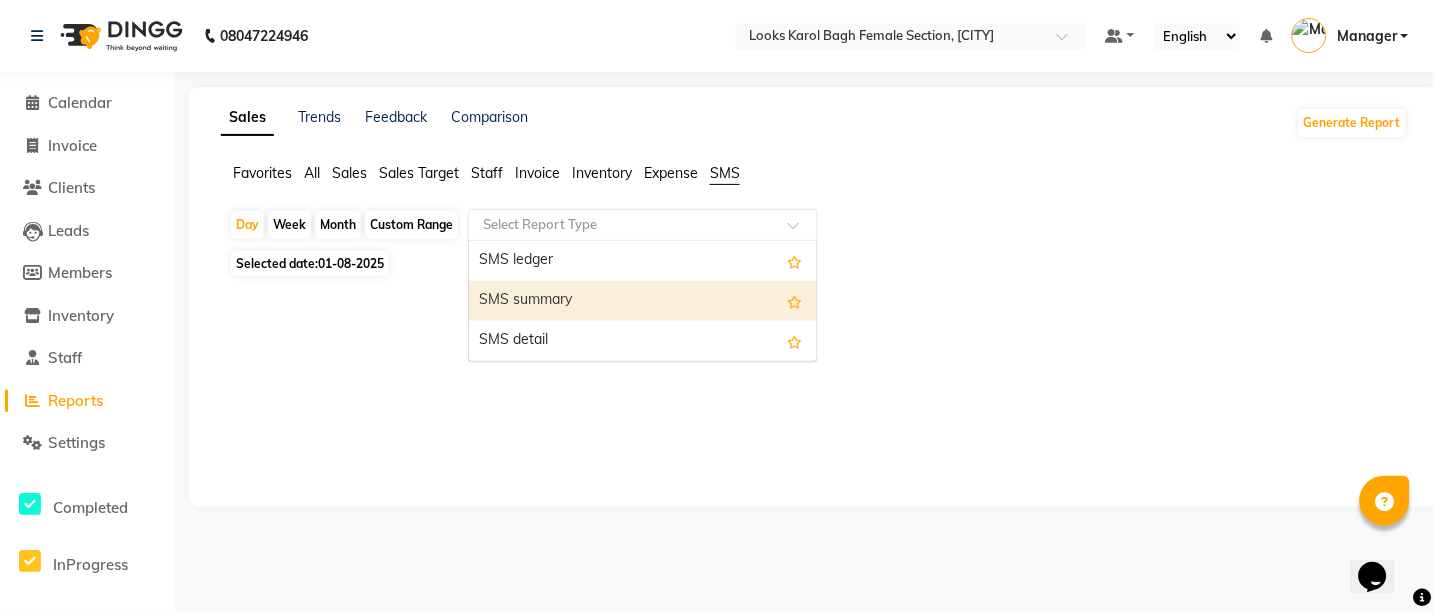 click on "SMS summary" at bounding box center (643, 301) 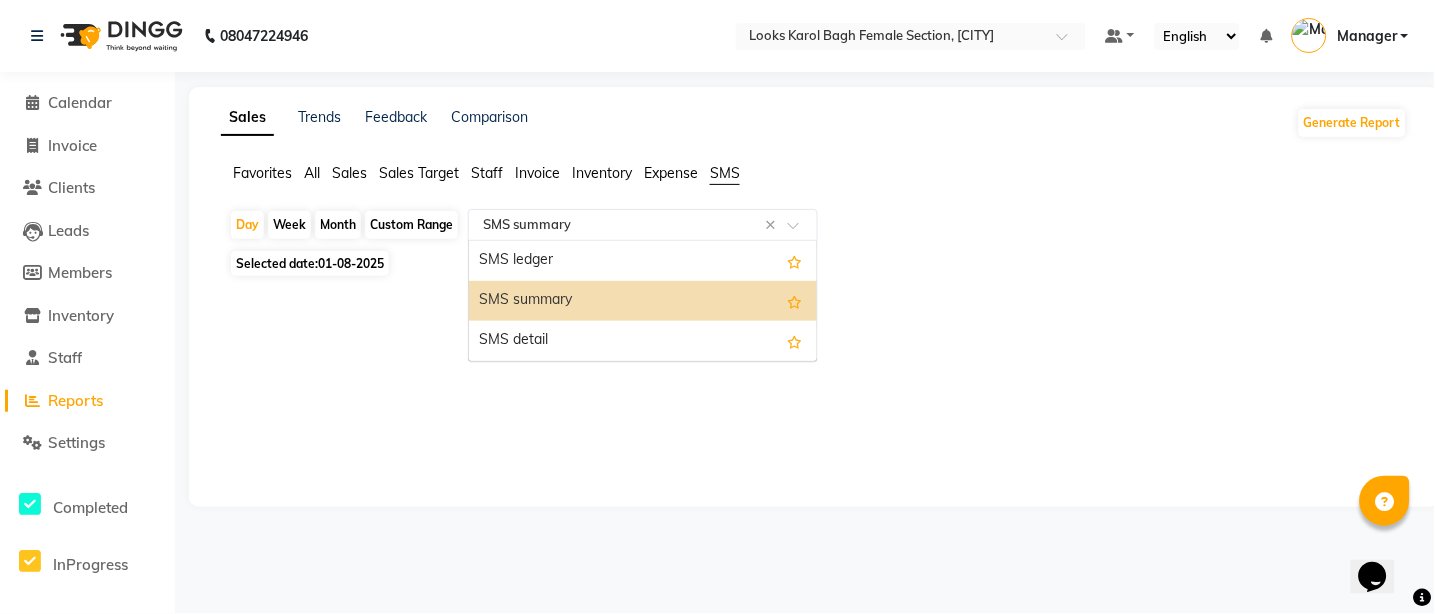 click 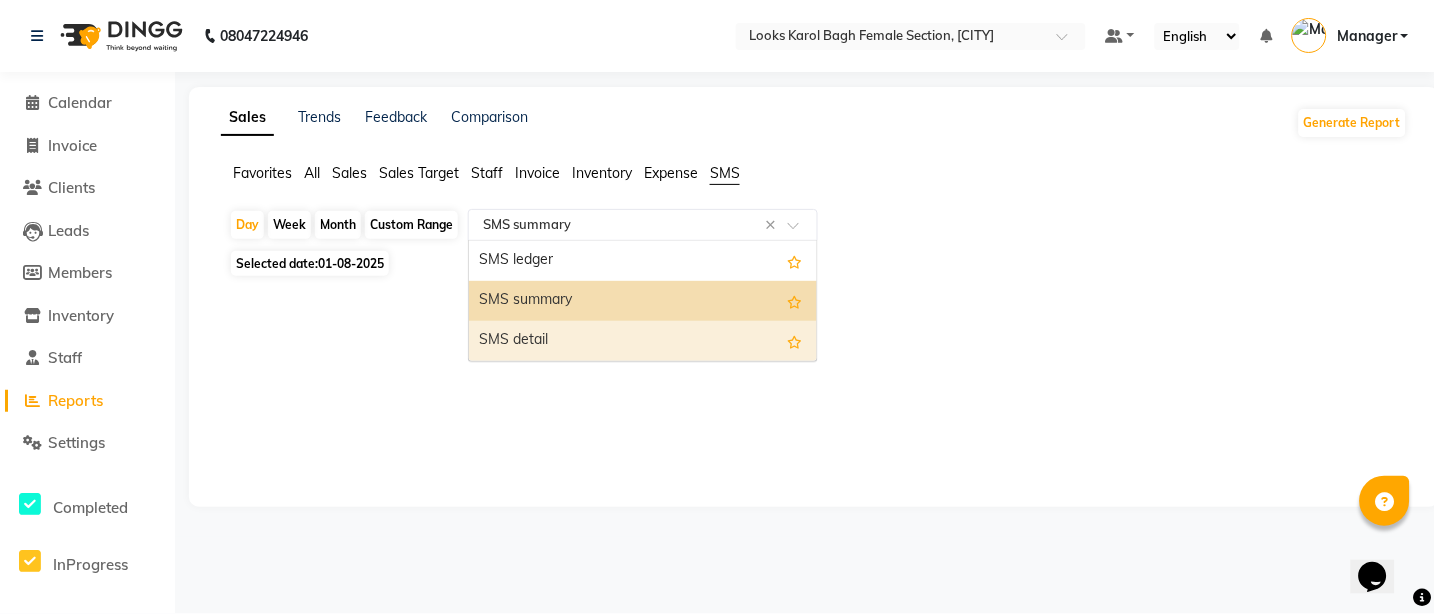 click on "SMS detail" at bounding box center (643, 341) 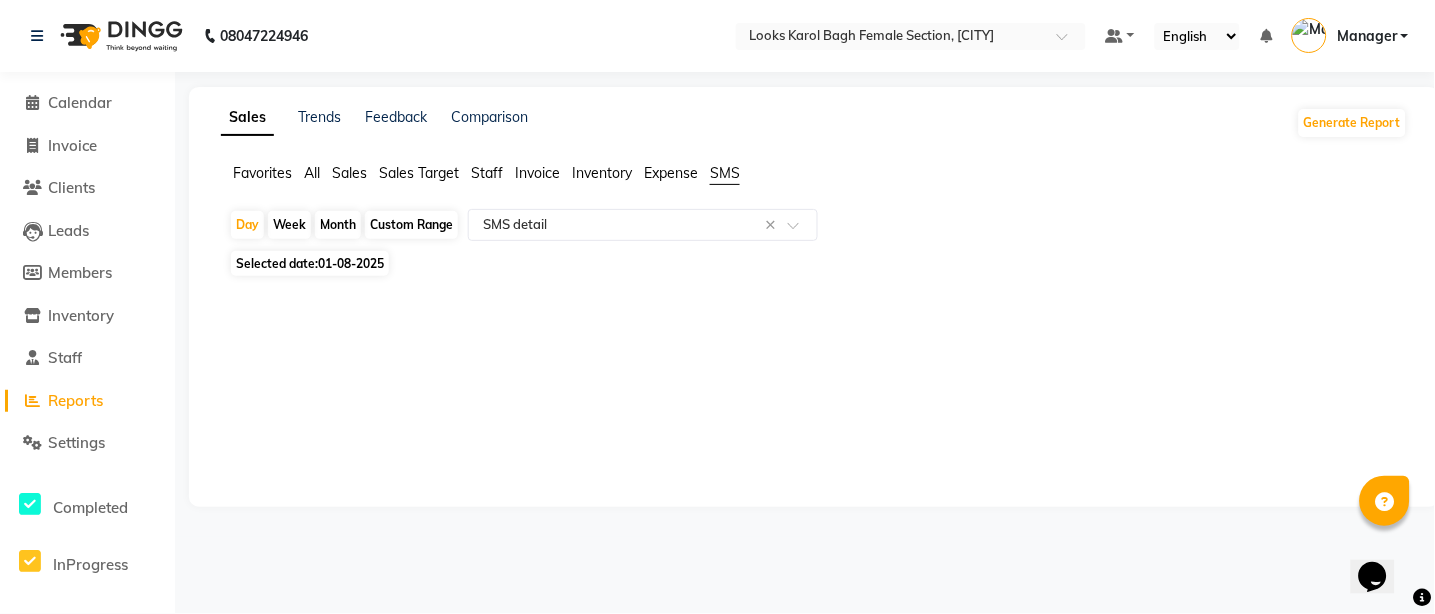 click on "Selected date:  [DATE]  ★ Mark as Favorite  Choose how you'd like to save "" report to favorites  Save to Personal Favorites:   Only you can see this report in your favorites tab. Share with Organization:   Everyone in your organization can see this report in their favorites tab.  Save to Favorites" 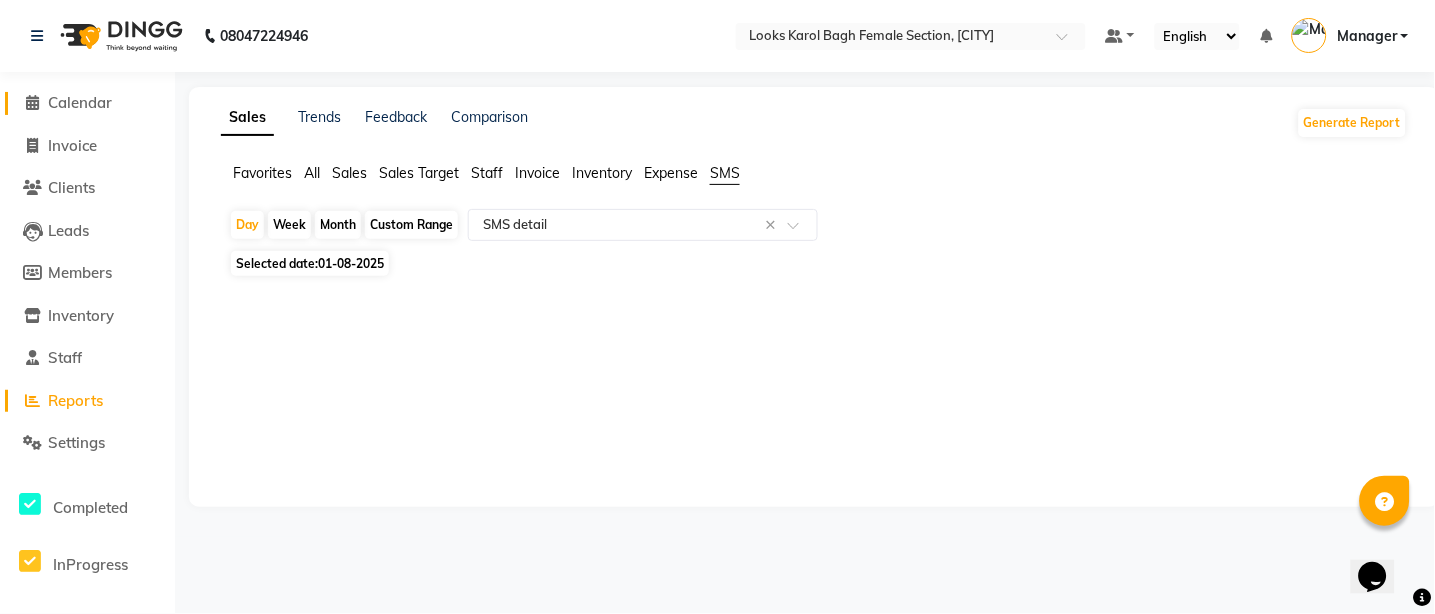 click on "Calendar" 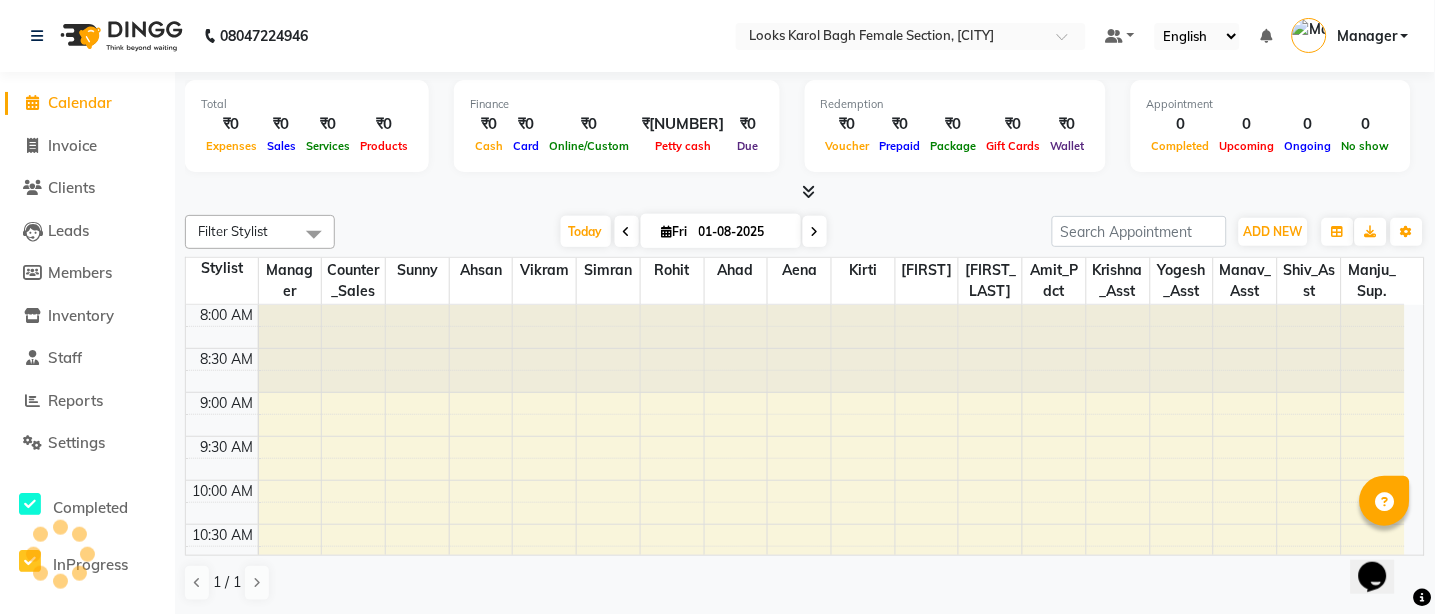 scroll, scrollTop: 0, scrollLeft: 0, axis: both 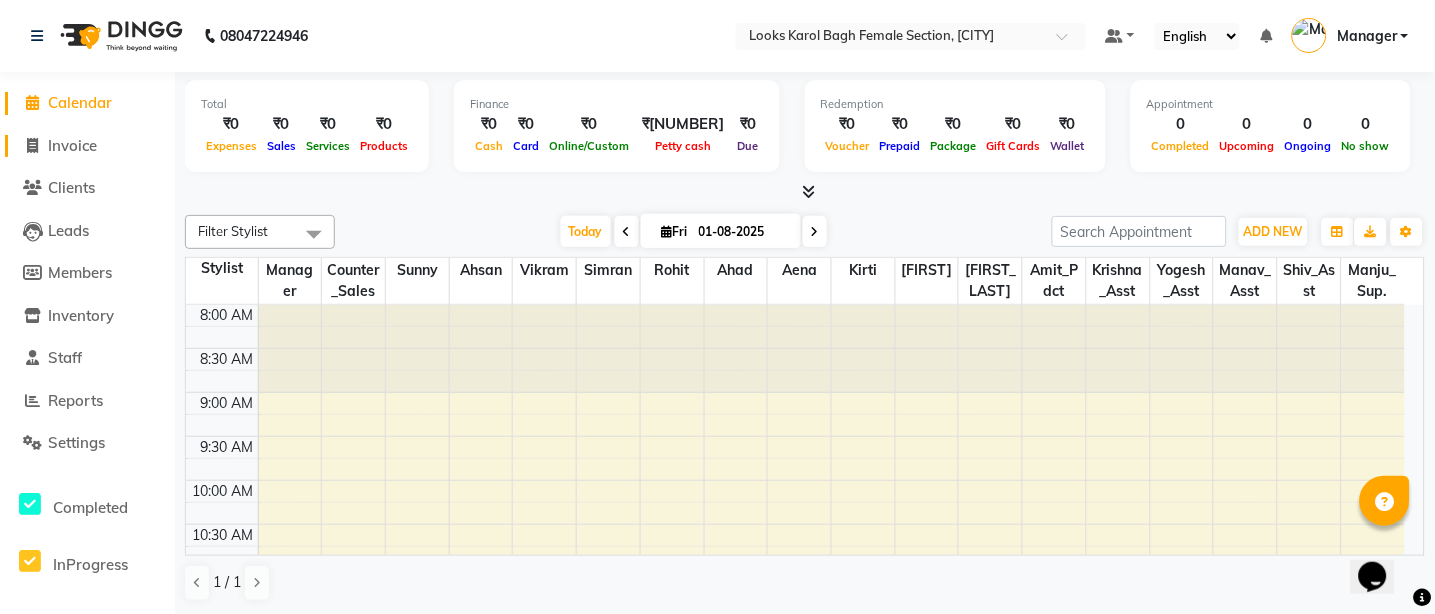 click on "Invoice" 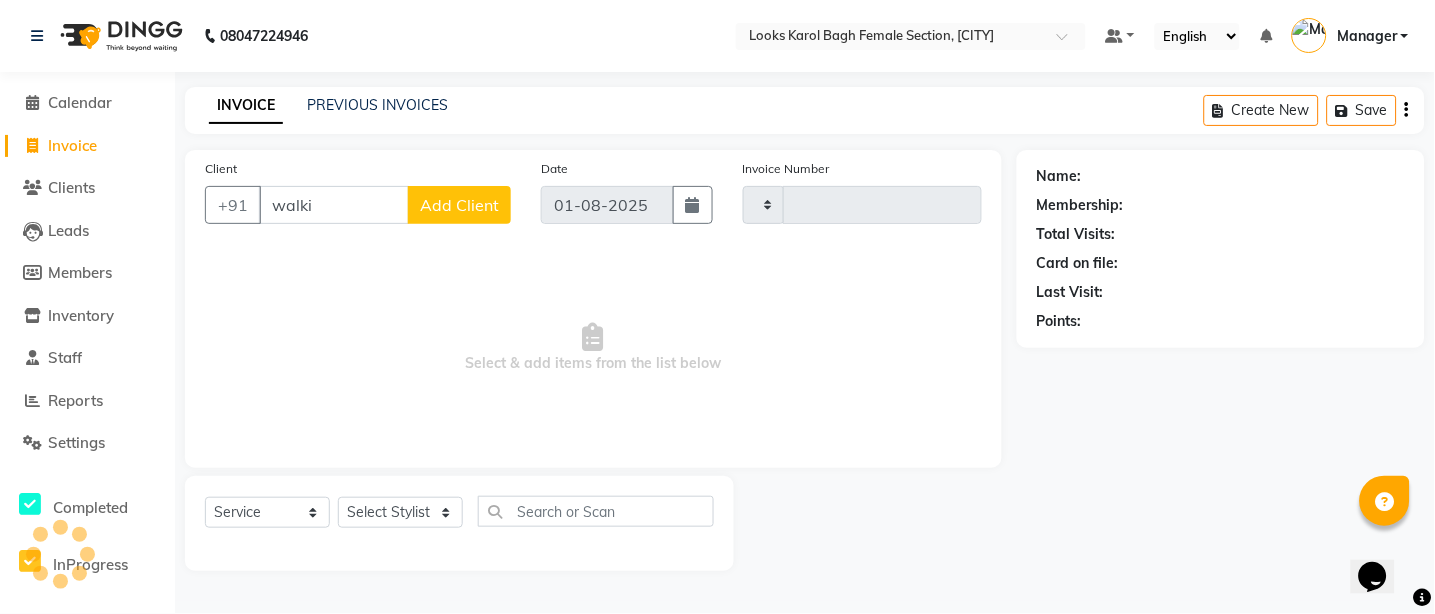 type on "walkin" 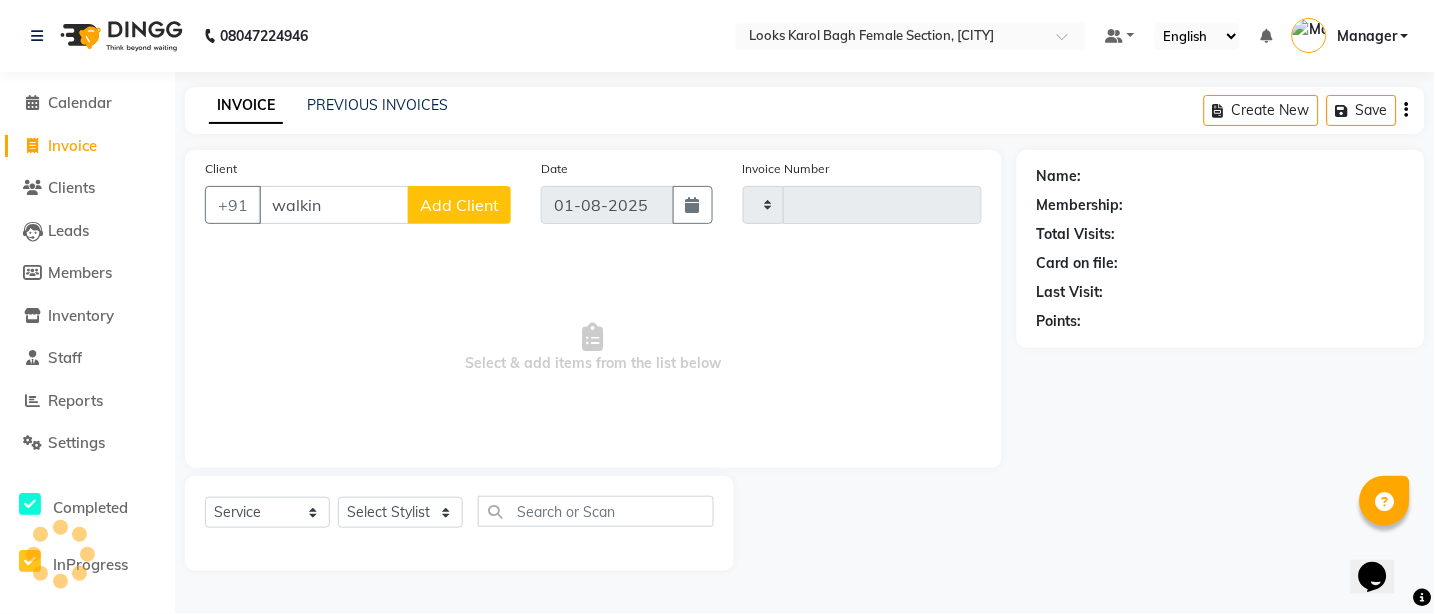 type on "2149" 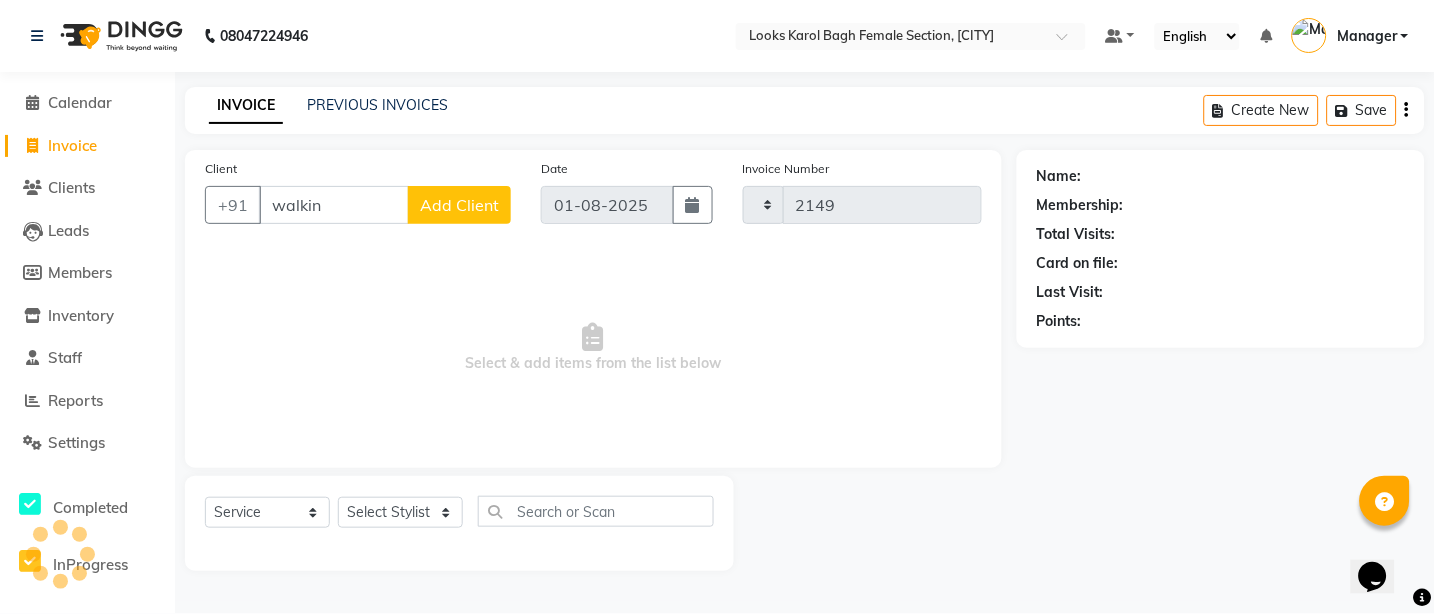 select on "8706" 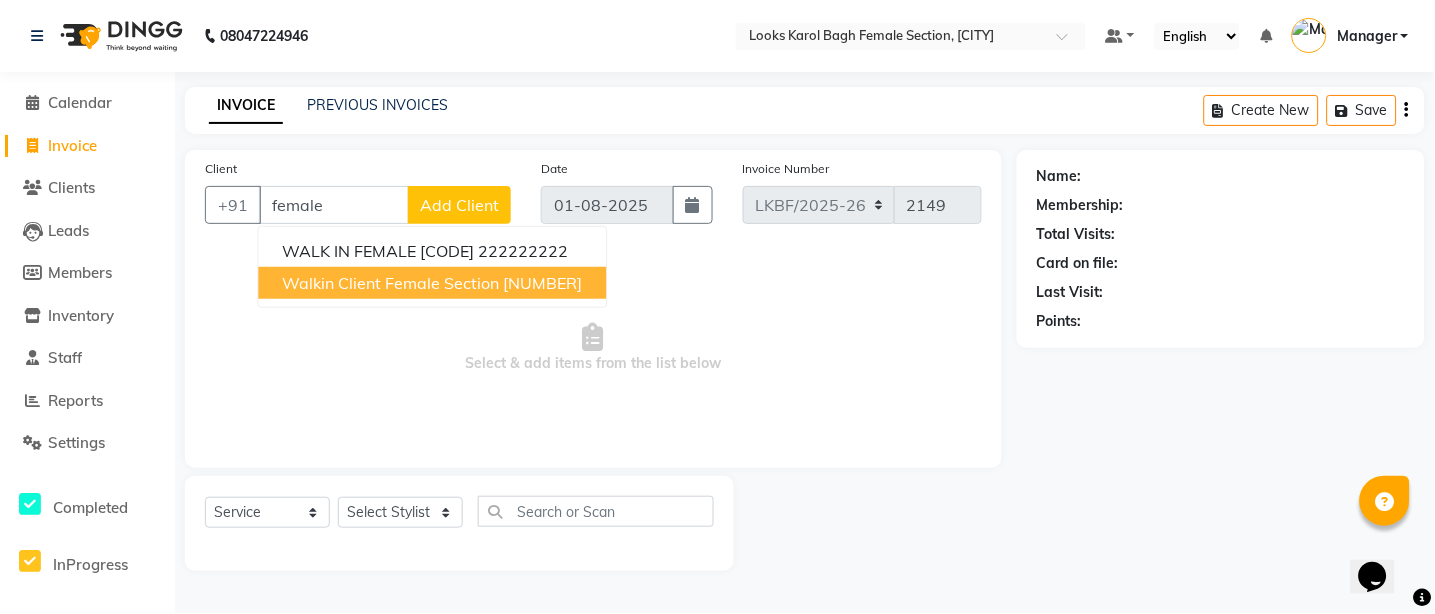 click on "Walkin Client Female Section" at bounding box center [391, 283] 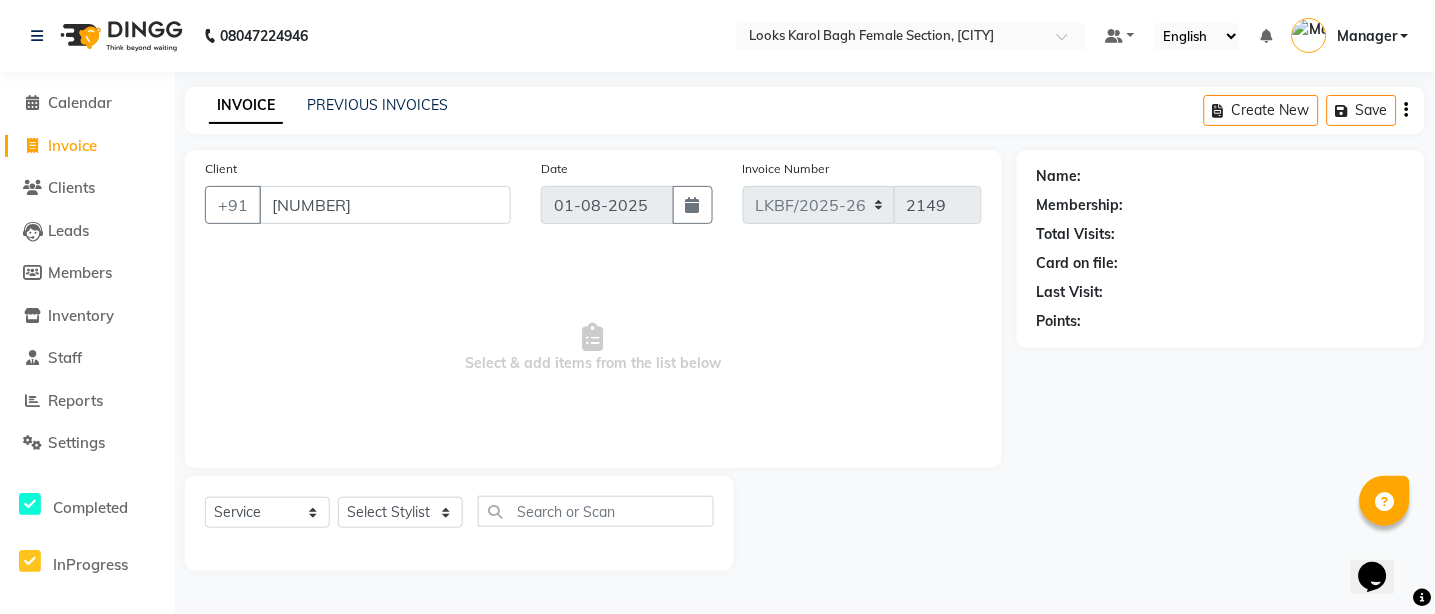 type on "[NUMBER]" 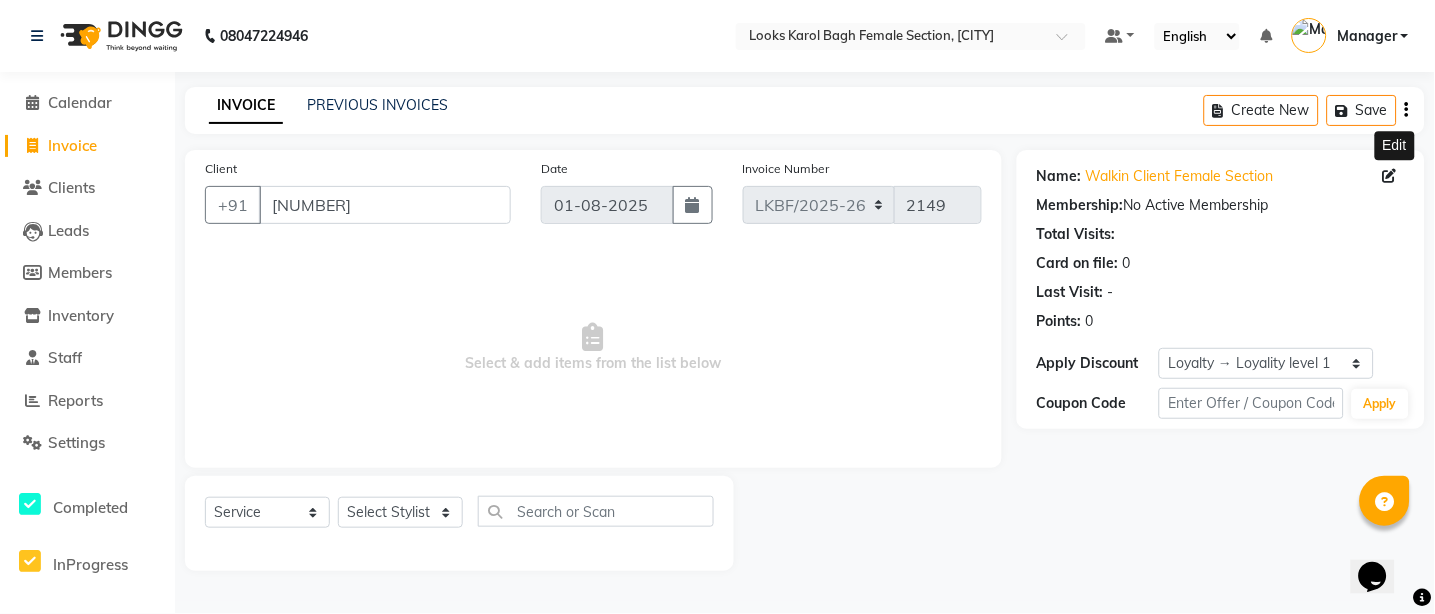click 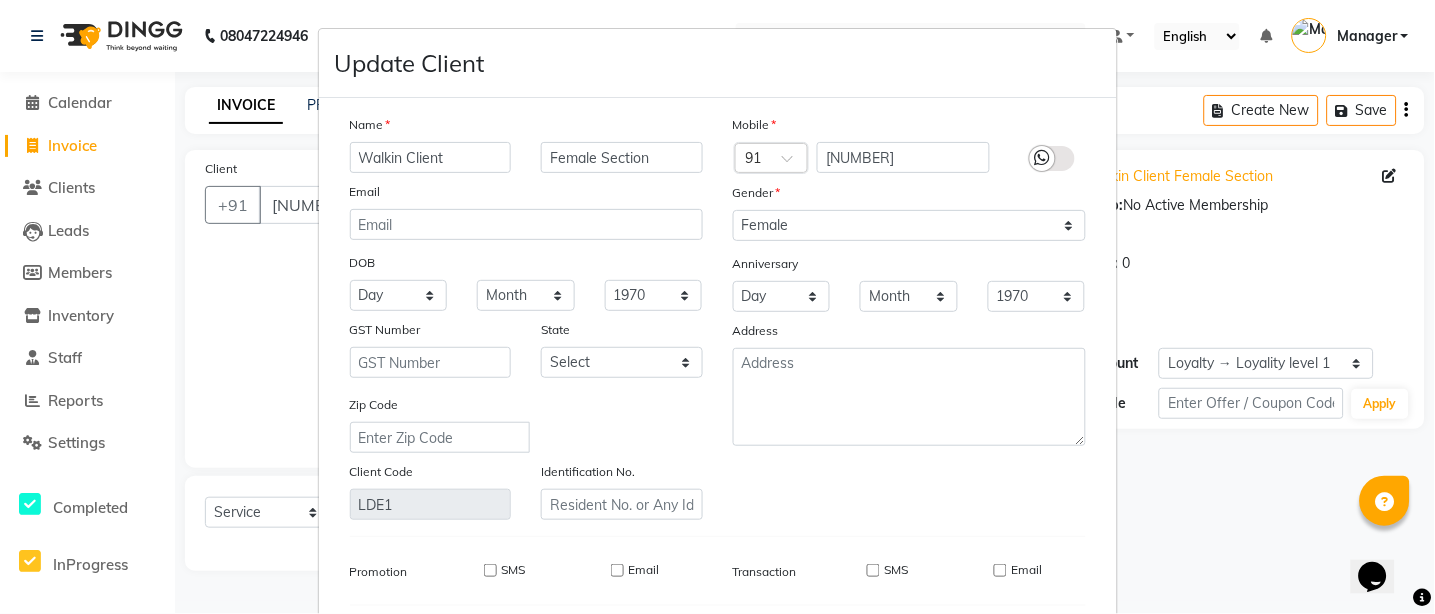 click on "Walkin Client" at bounding box center [431, 157] 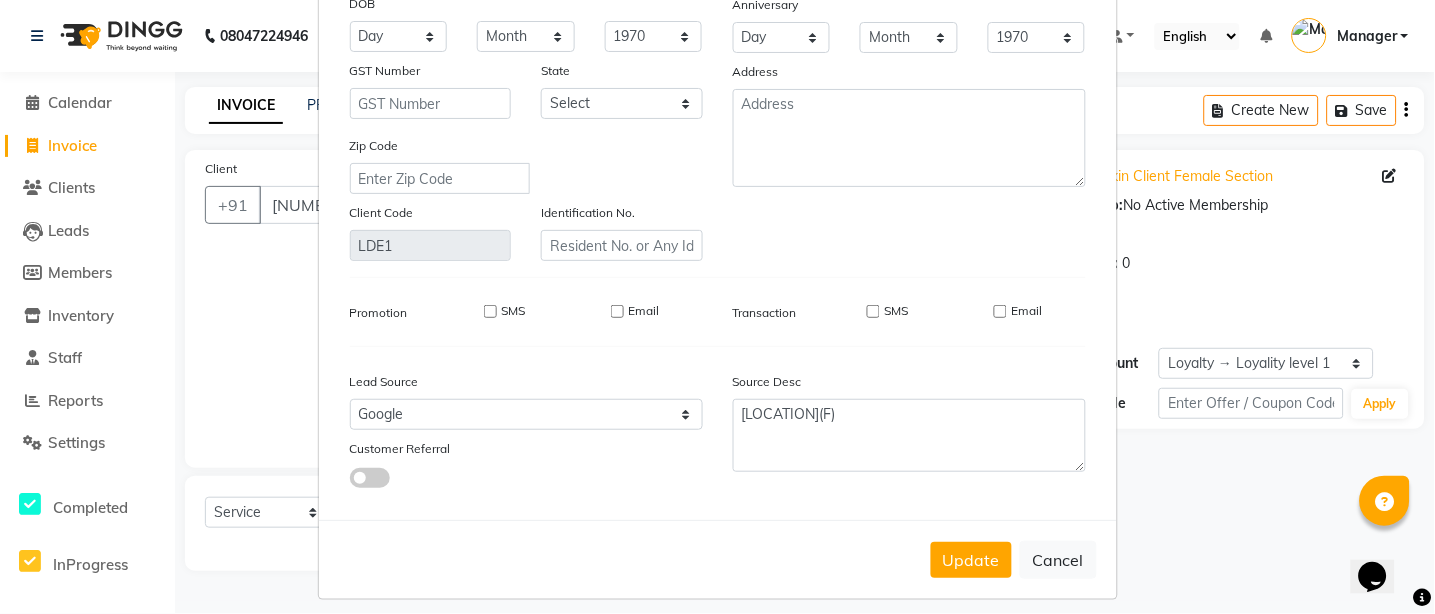 scroll, scrollTop: 273, scrollLeft: 0, axis: vertical 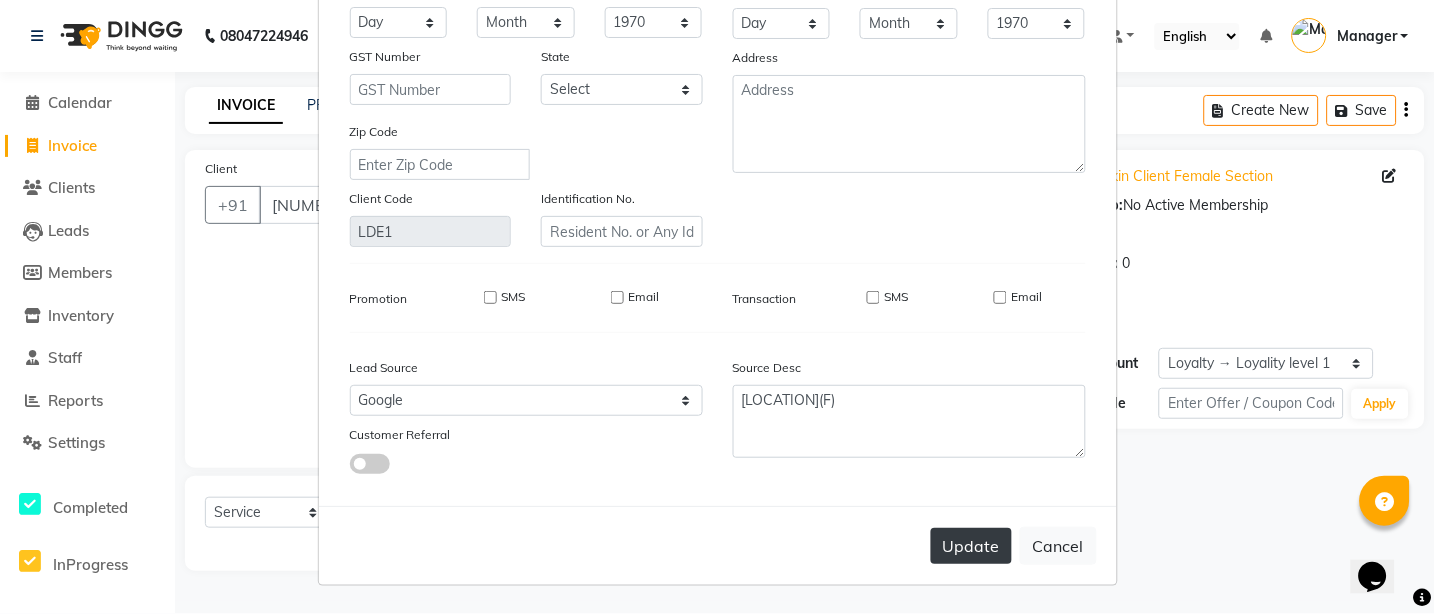 type on "Walkin Client KB" 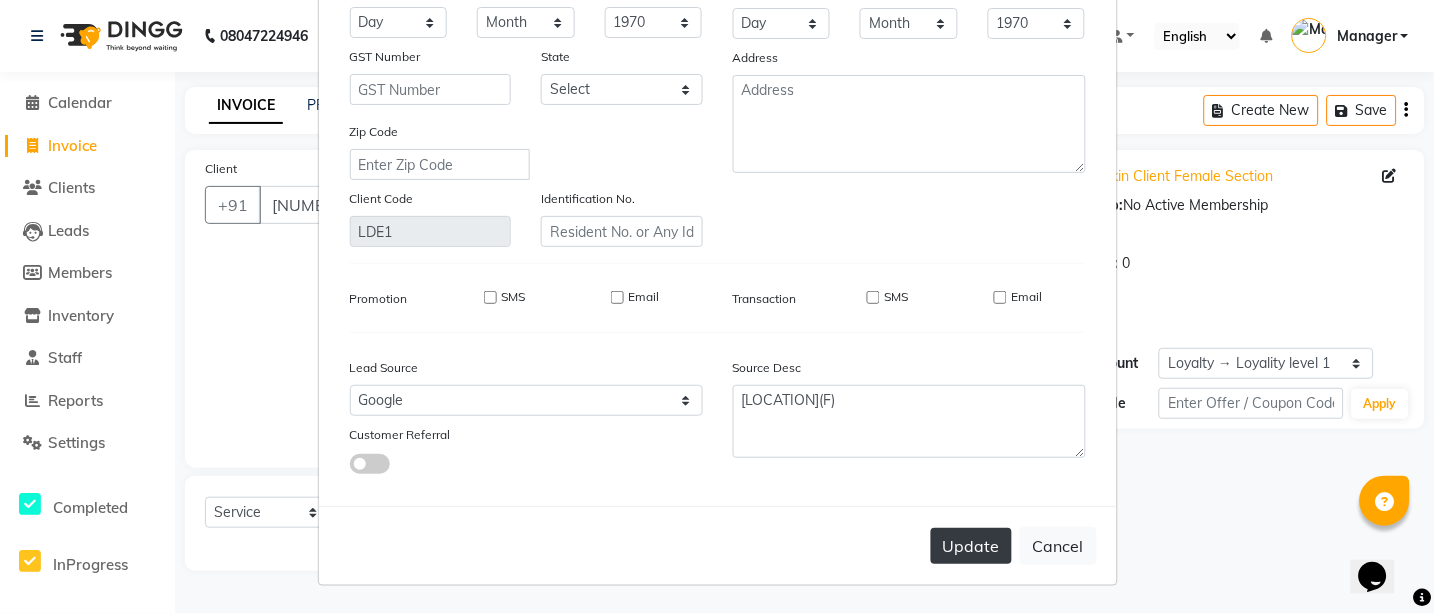 click on "Update" at bounding box center [971, 546] 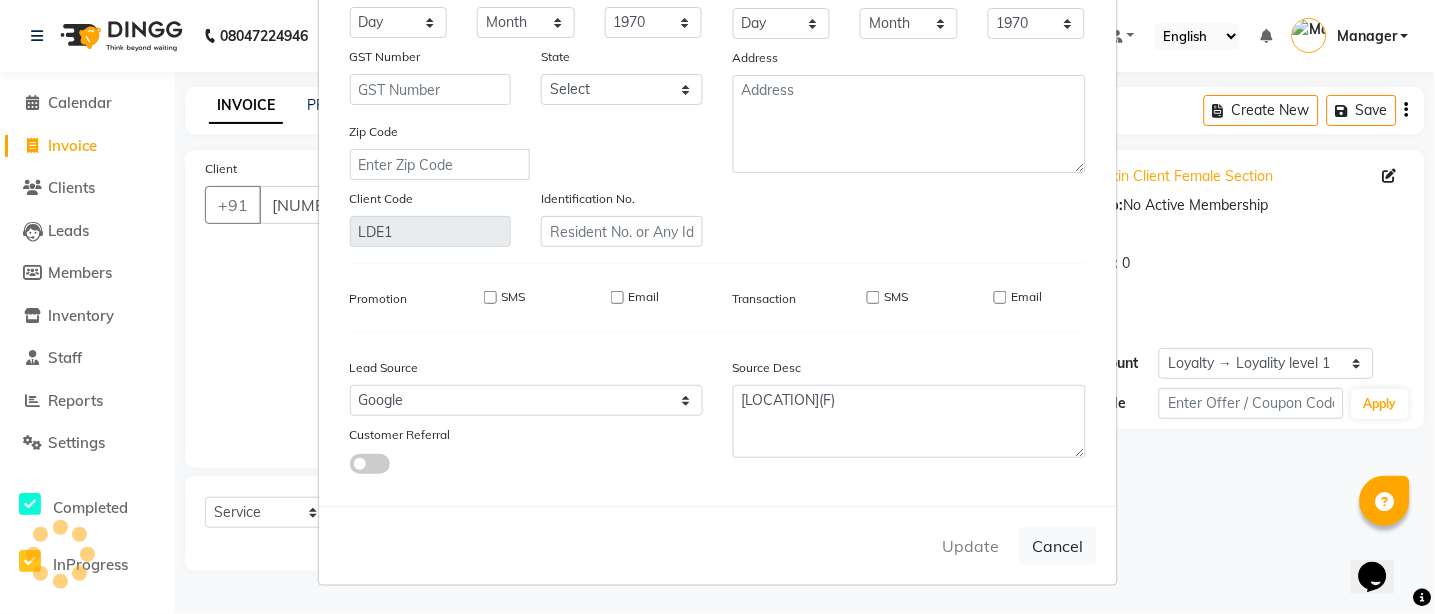 type 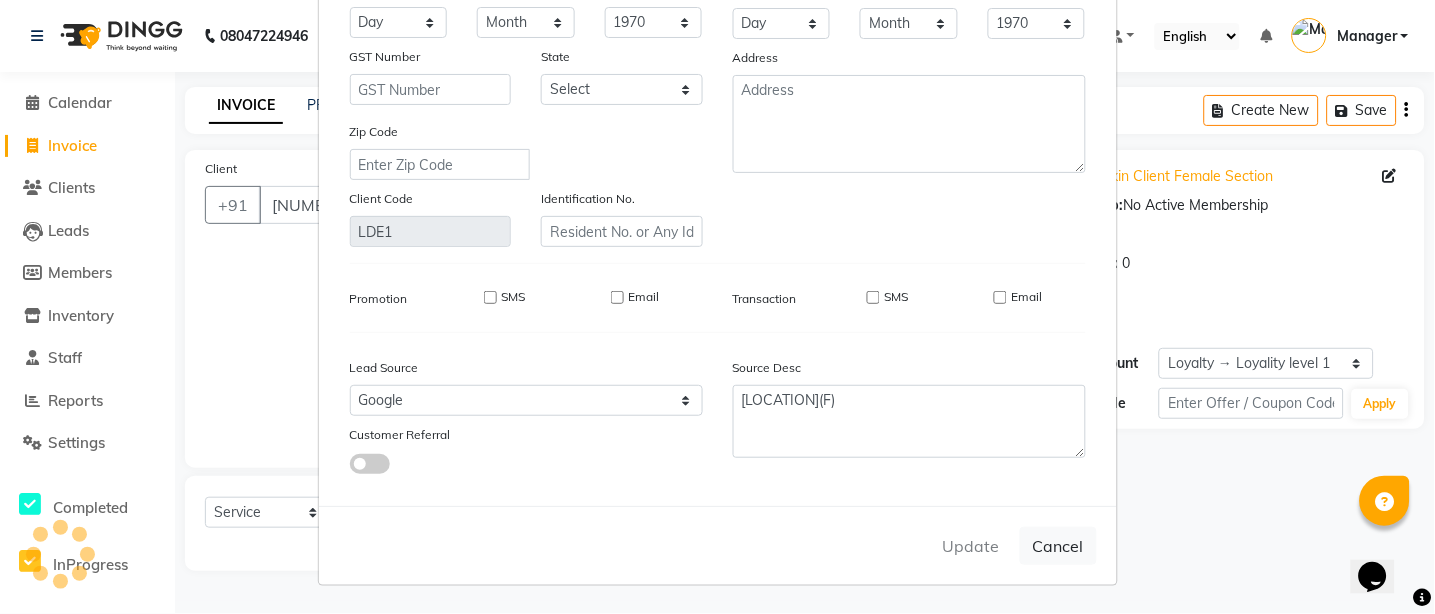 type 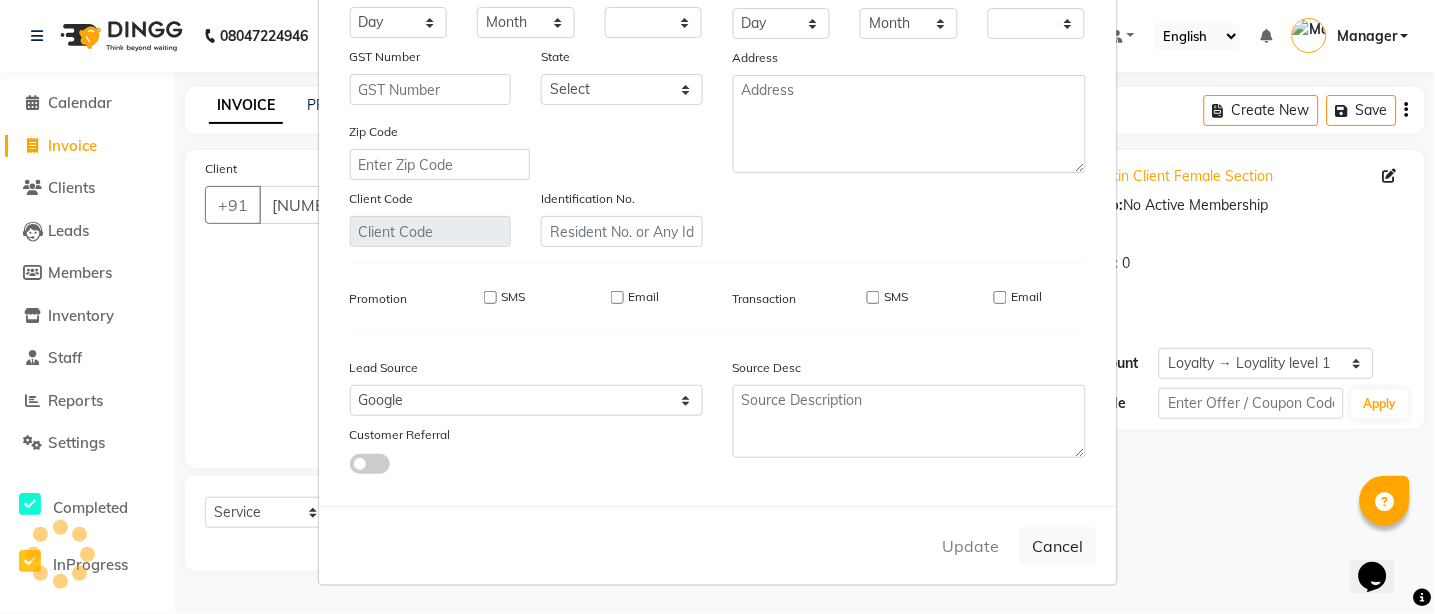 select on "1: Object" 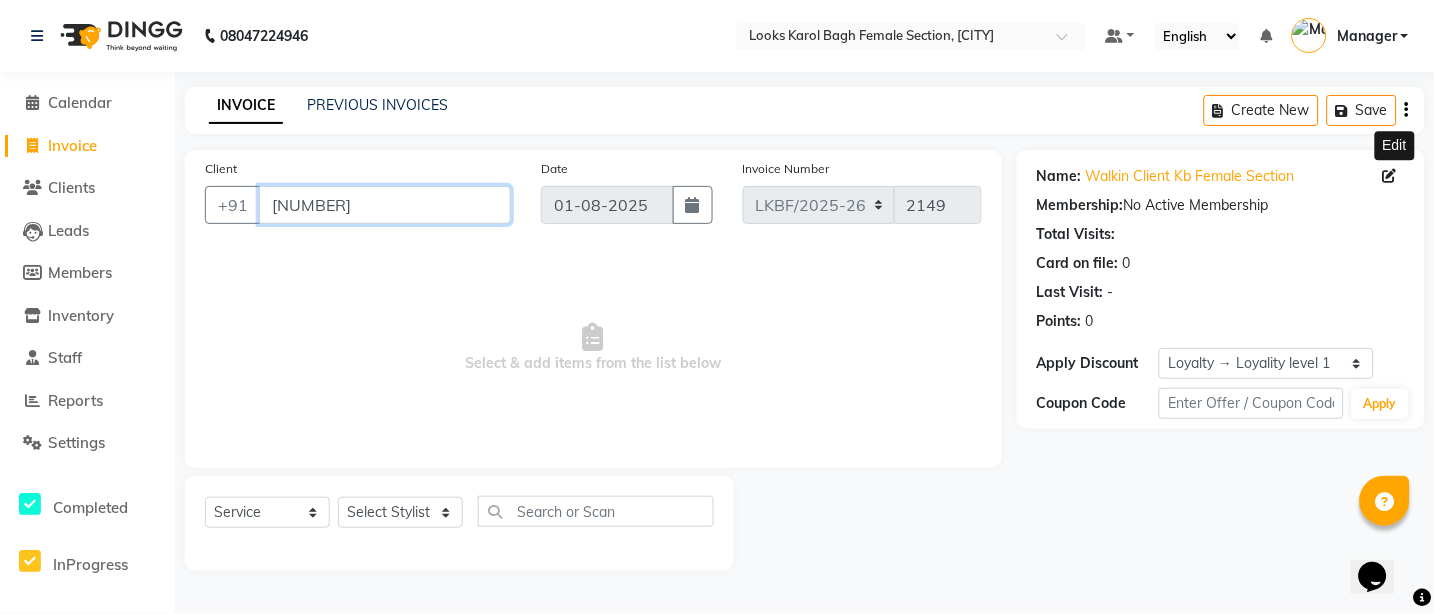 click on "[NUMBER]" at bounding box center (385, 205) 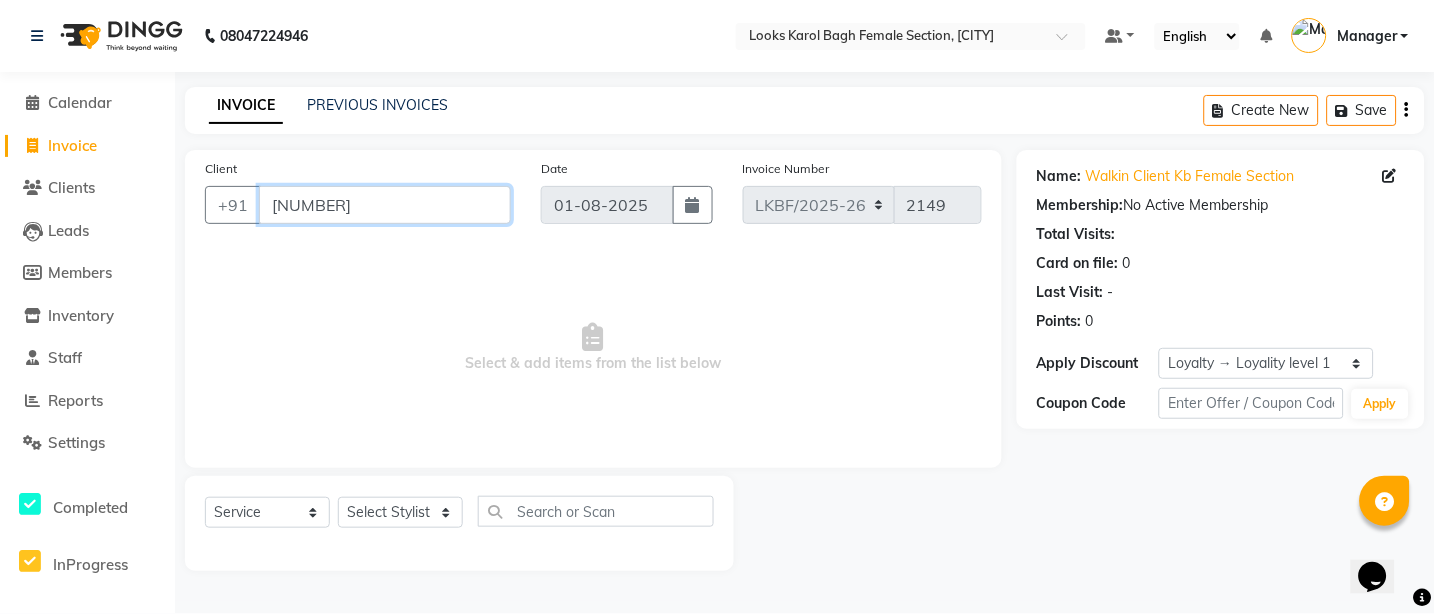 click on "[NUMBER]" at bounding box center (385, 205) 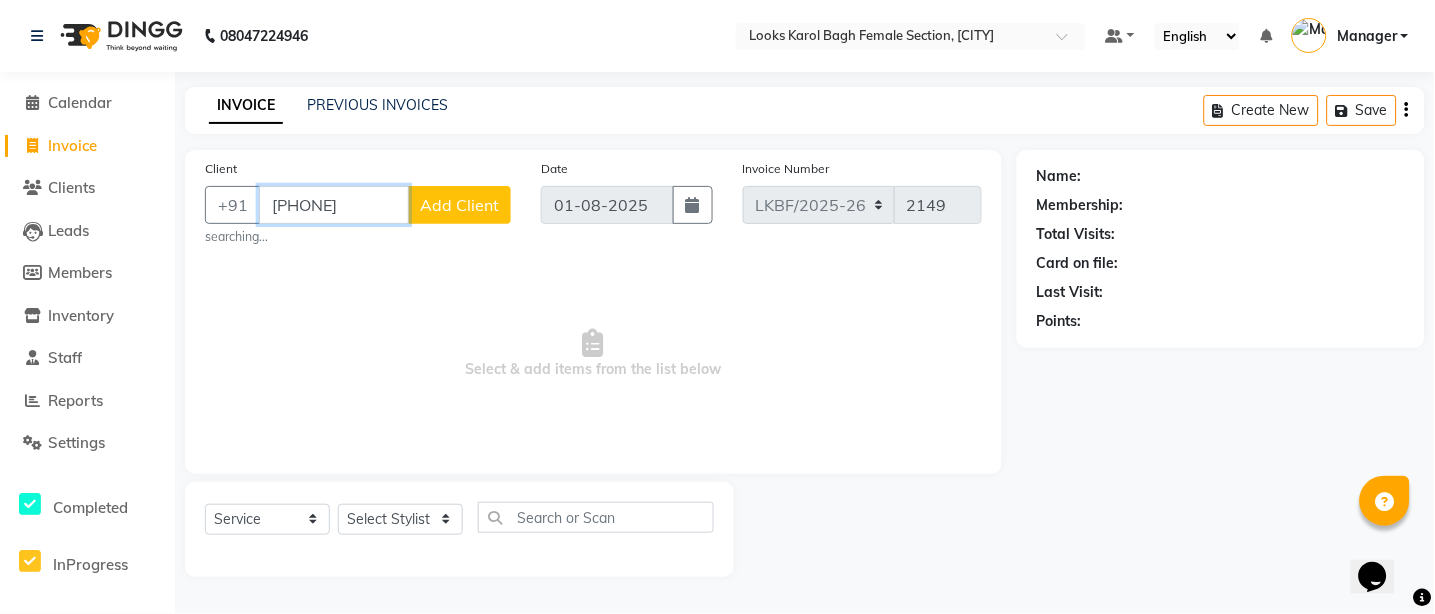 type on "[PHONE]" 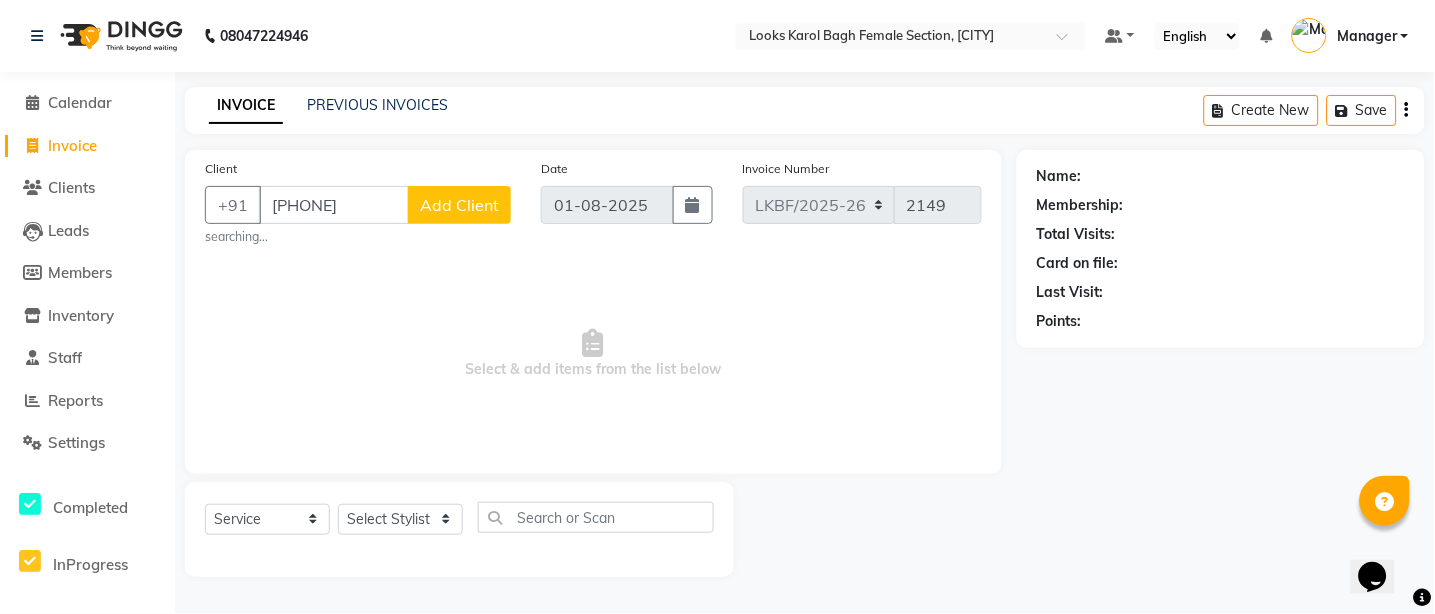 click on "Add Client" 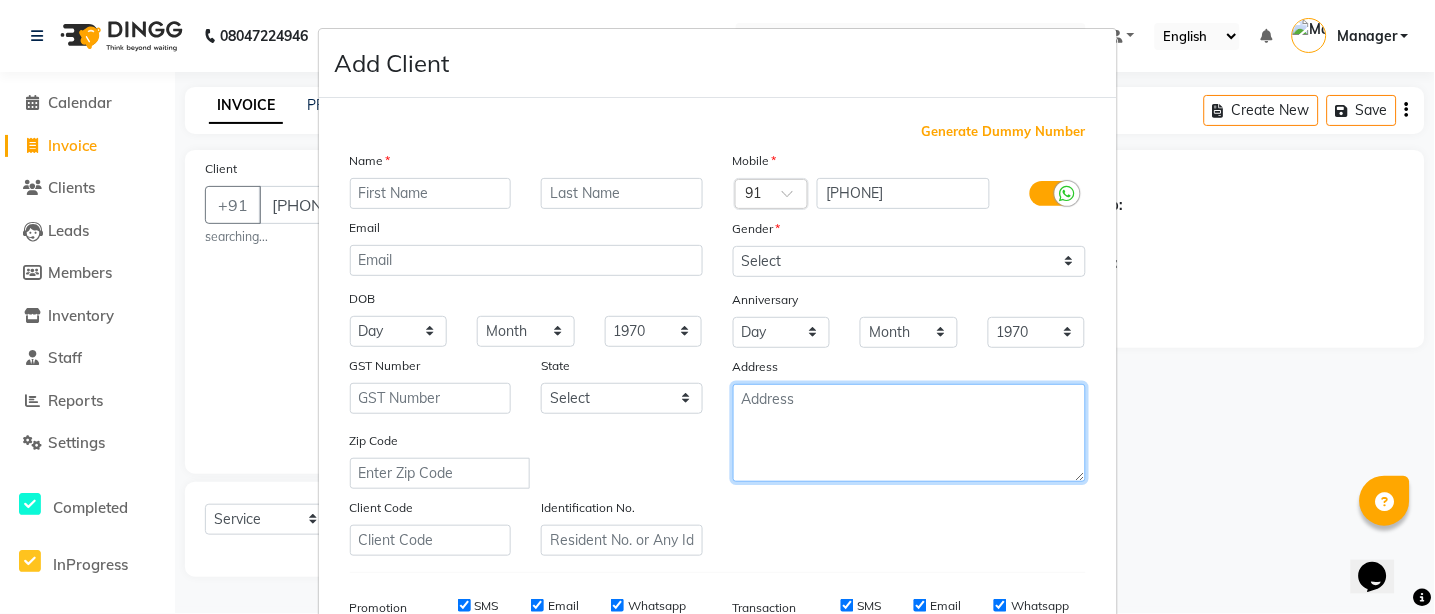 click at bounding box center [909, 433] 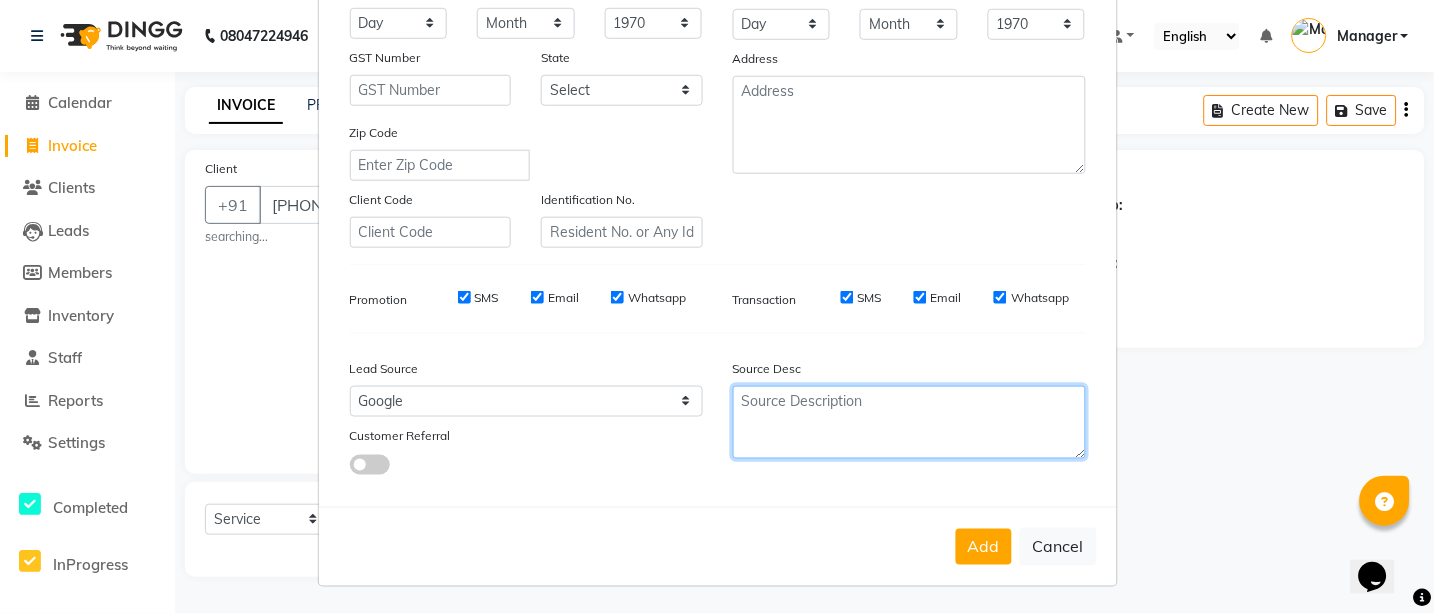click at bounding box center (909, 422) 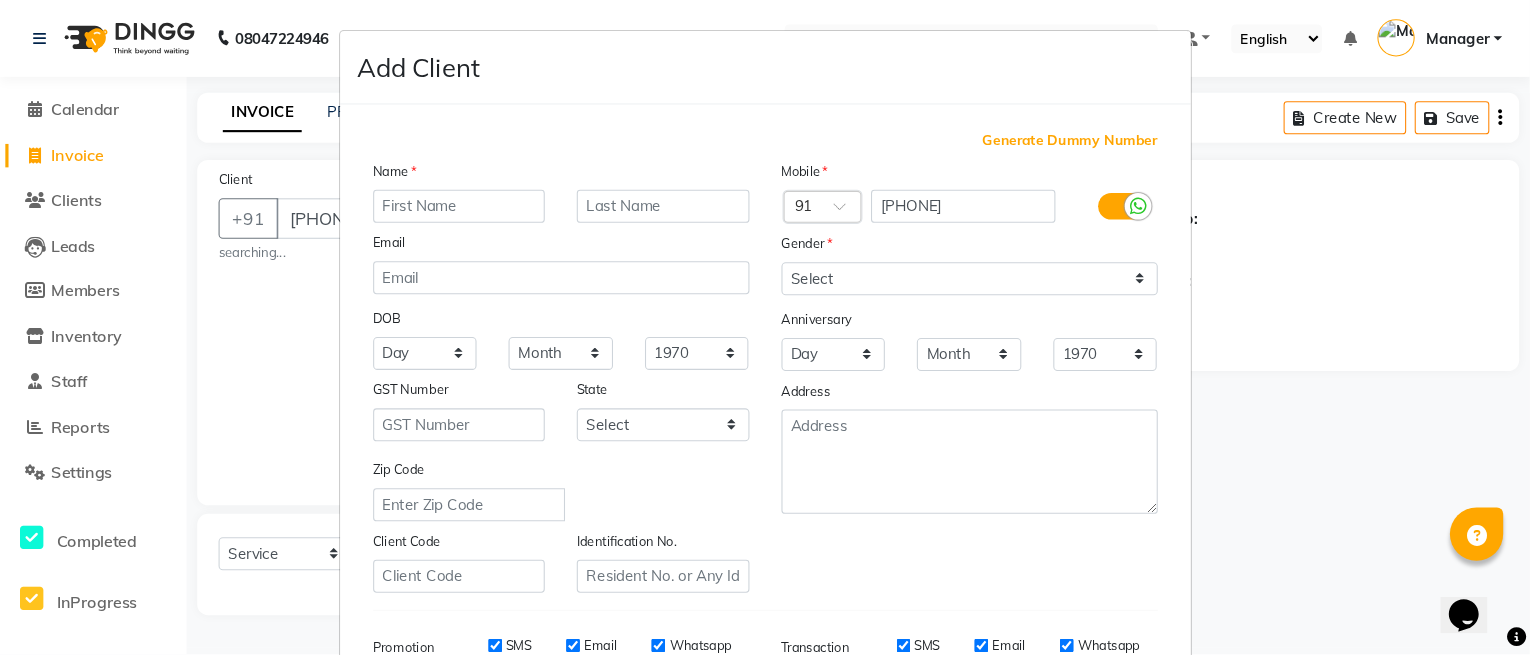 scroll, scrollTop: 308, scrollLeft: 0, axis: vertical 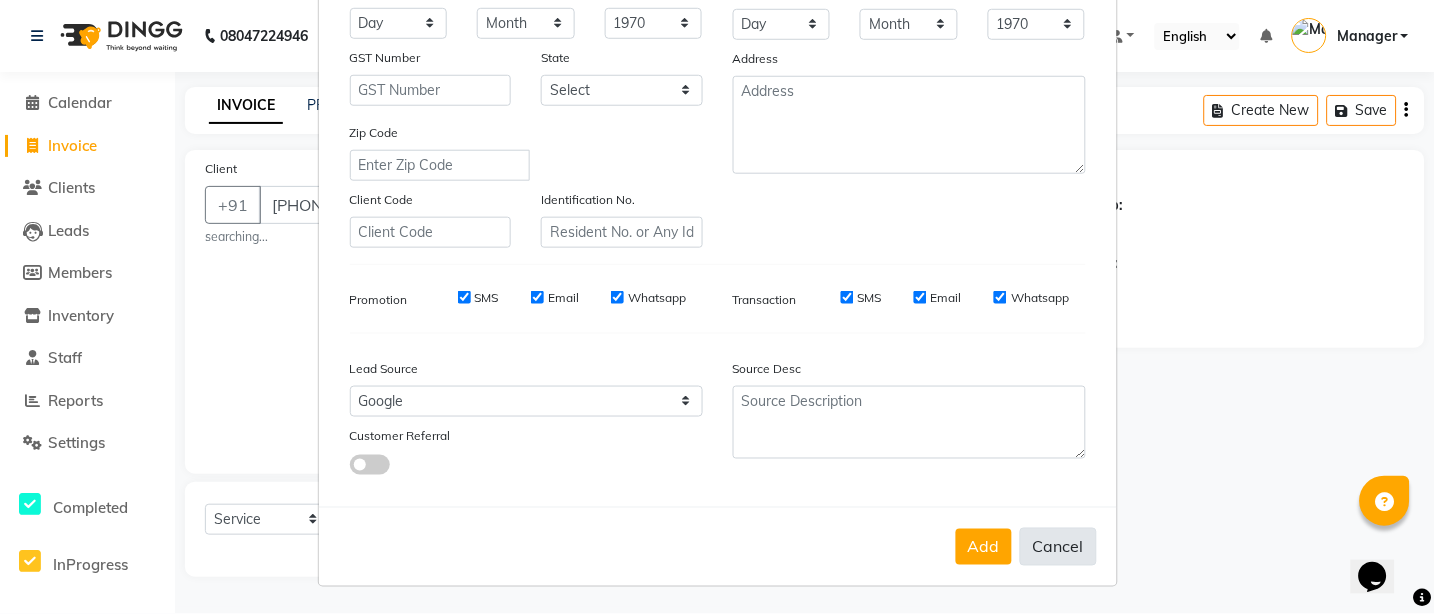 click on "Cancel" at bounding box center (1058, 547) 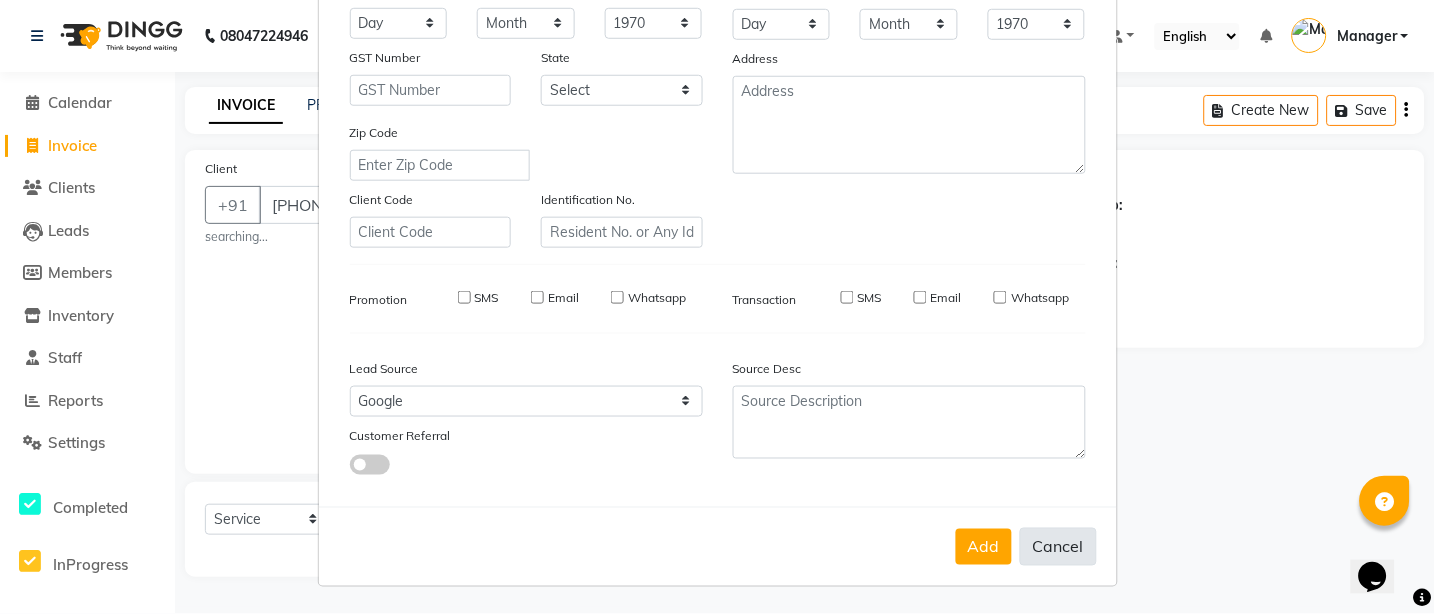 select 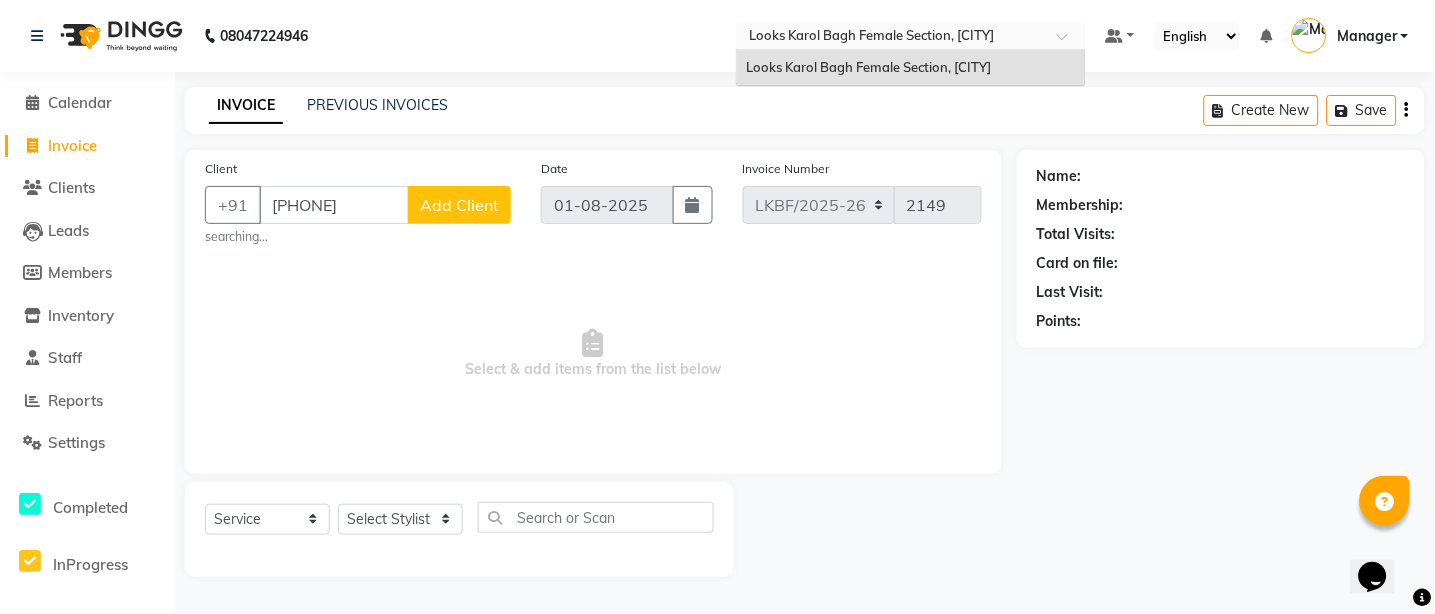 click on "Select Location × Looks Karol Bagh Female Section, [CITY]" at bounding box center (911, 36) 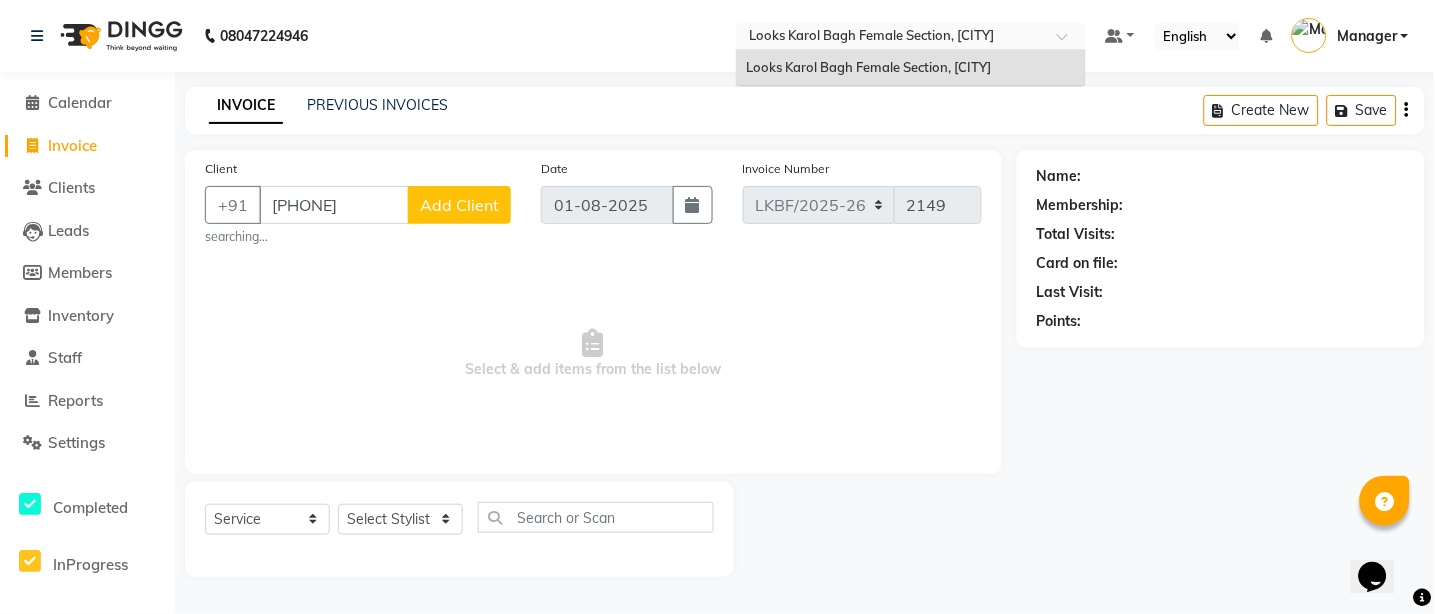 click on "INVOICE PREVIOUS INVOICES Create New   Save  Client +[PHONE] Add Client searching... Date [DATE] Invoice Number [INV_NUM] V/2025 V/2025-26 2149  Select  and add items from the list below  Select  Service  Product  Membership  Package Voucher Prepaid Gift Card  Select Stylist Aena Ahad Ahsan Amit_Pdct Counter_Sales Kirti Krishna_Asst Lalit_Pdct Manager Manav_Asst Manju_Sup. Rahul_Mgr Rohit Shabina Shivani_Mgr Shiv_Asst Simran Sunny Vikram Yogesh_Asst Name: Membership: Total Visits: Card on file: Last Visit:  Points:" 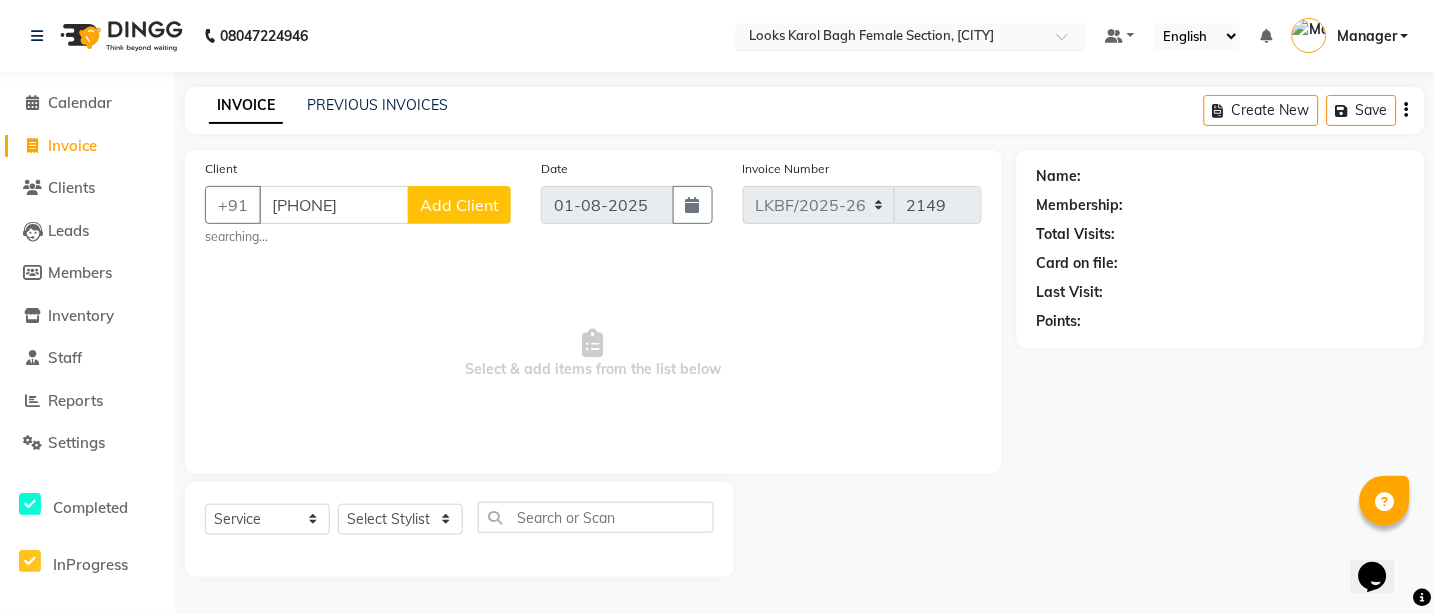 click at bounding box center (891, 38) 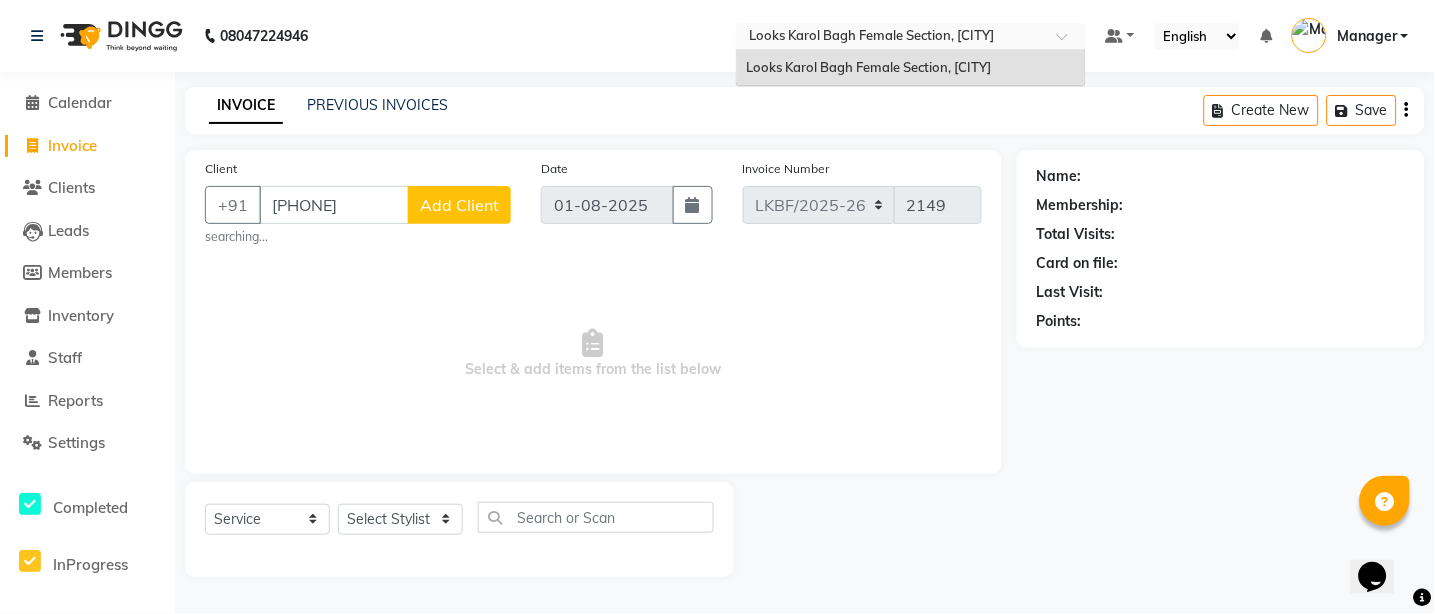 click on "INVOICE PREVIOUS INVOICES Create New   Save" 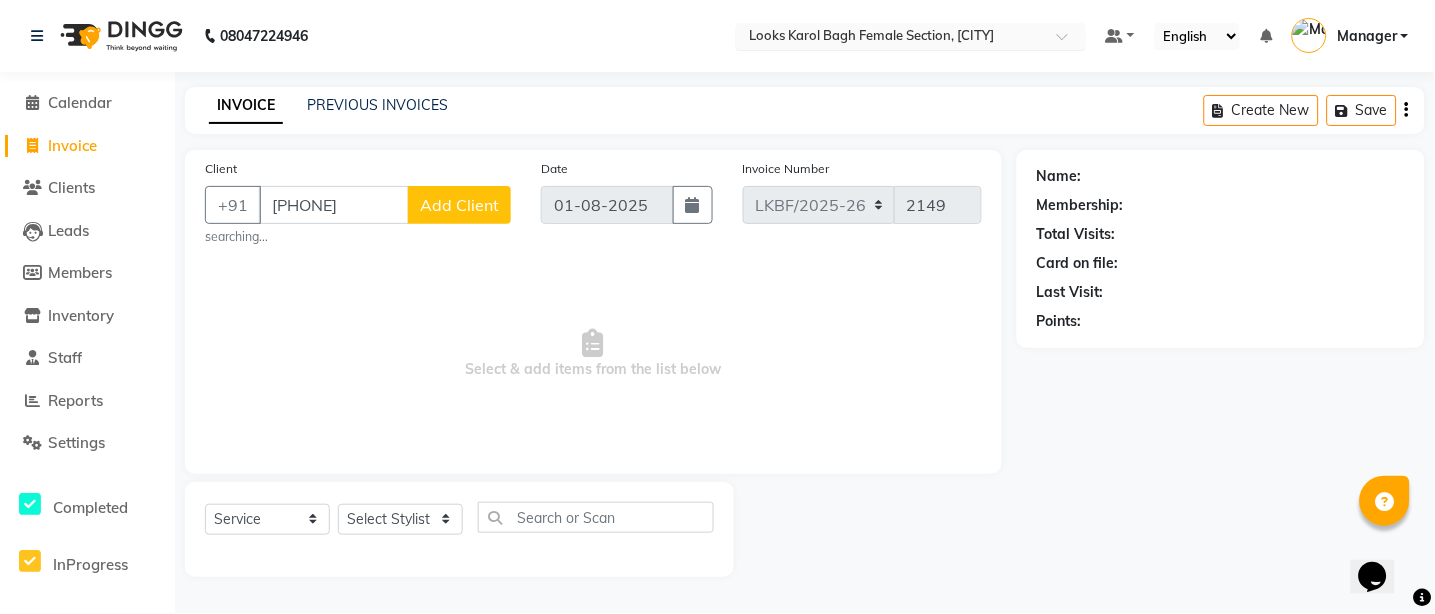 click at bounding box center (891, 38) 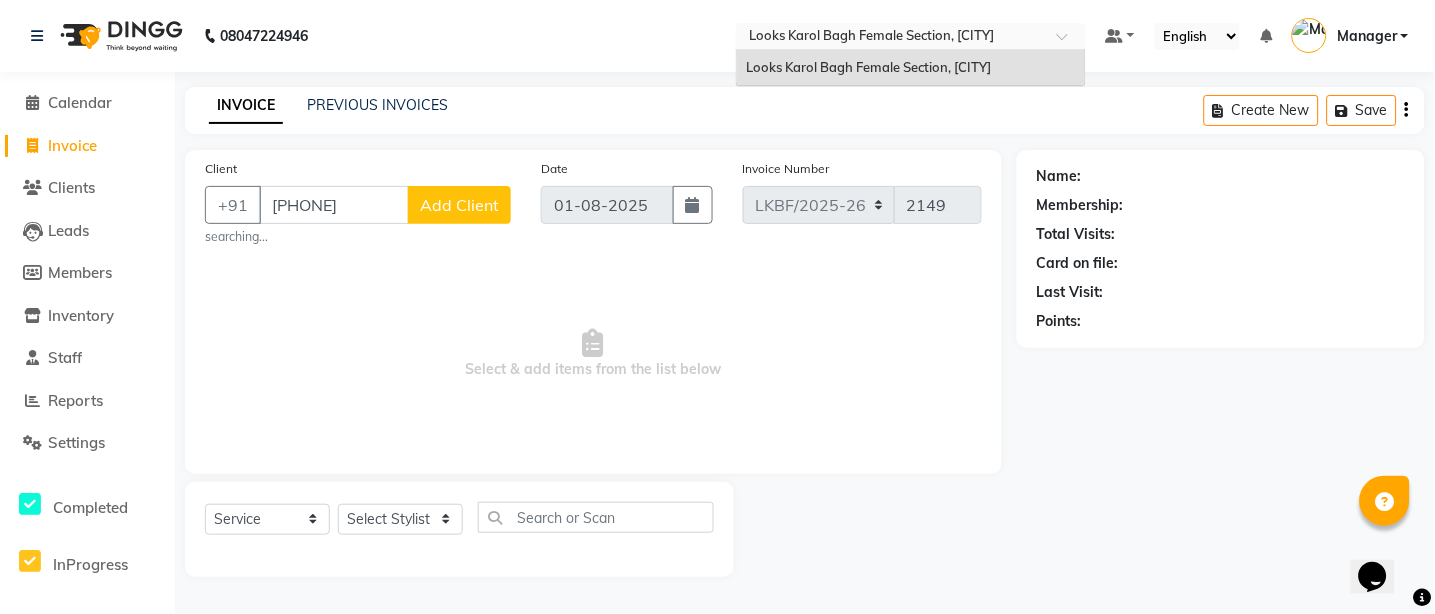 click on "Manager" at bounding box center [1367, 36] 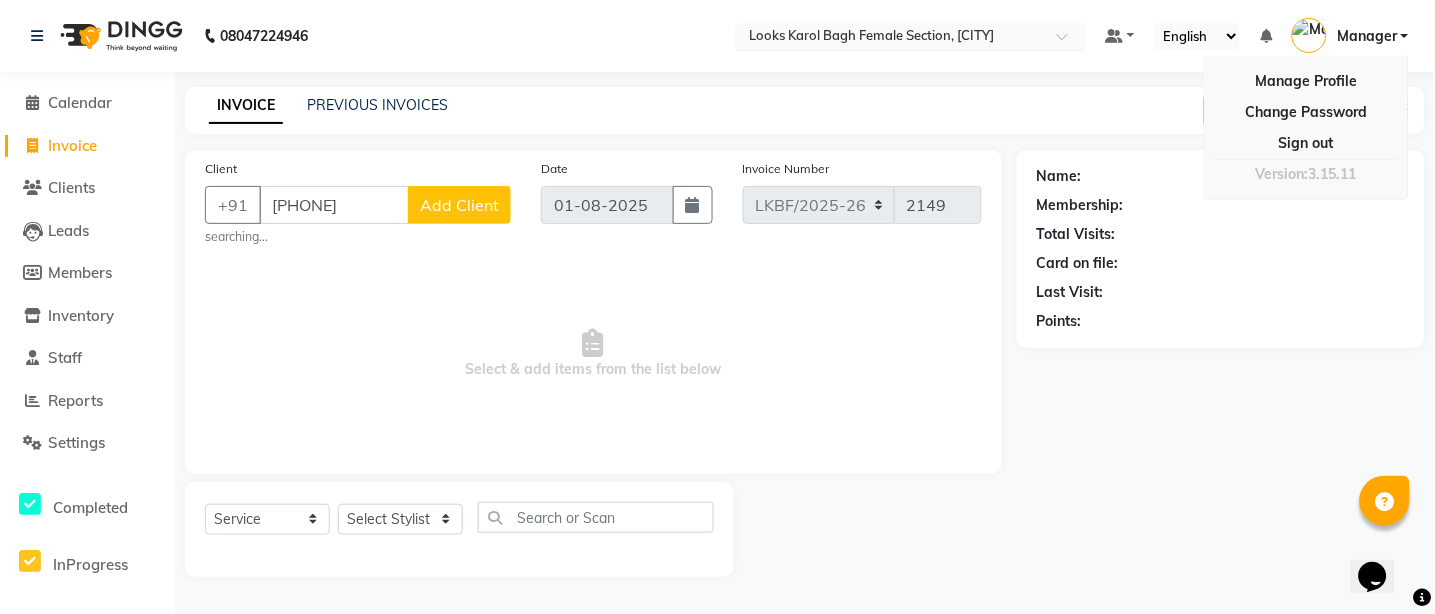 click at bounding box center (891, 38) 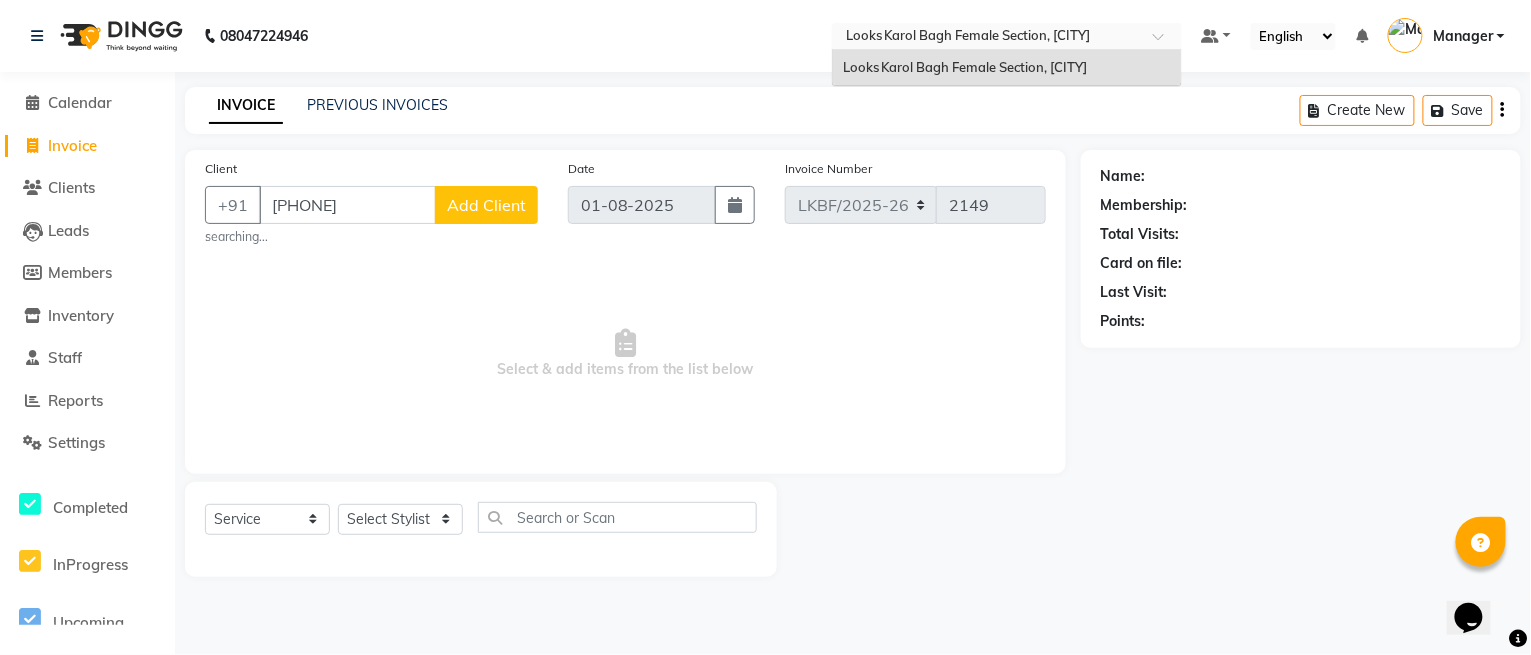click on "Looks Karol Bagh Female Section, [CITY]" at bounding box center (965, 67) 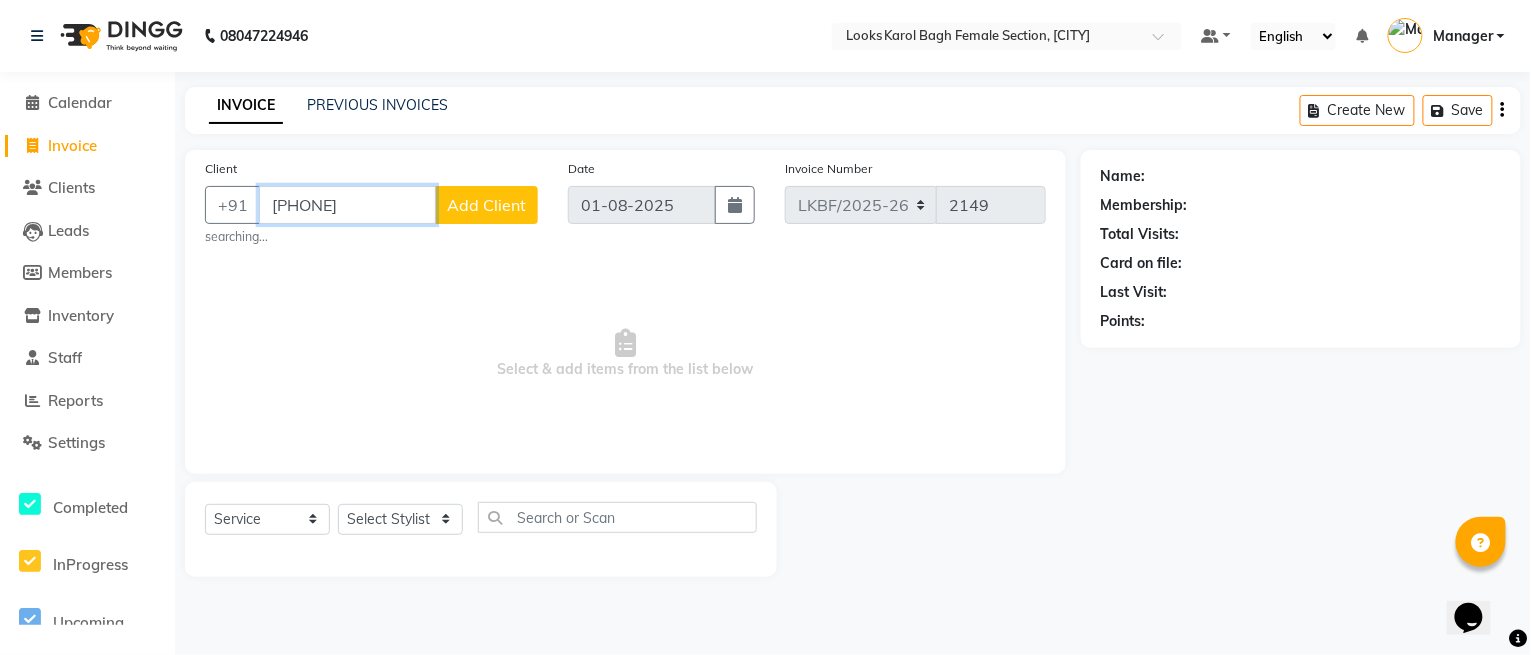 click on "[PHONE]" at bounding box center (347, 205) 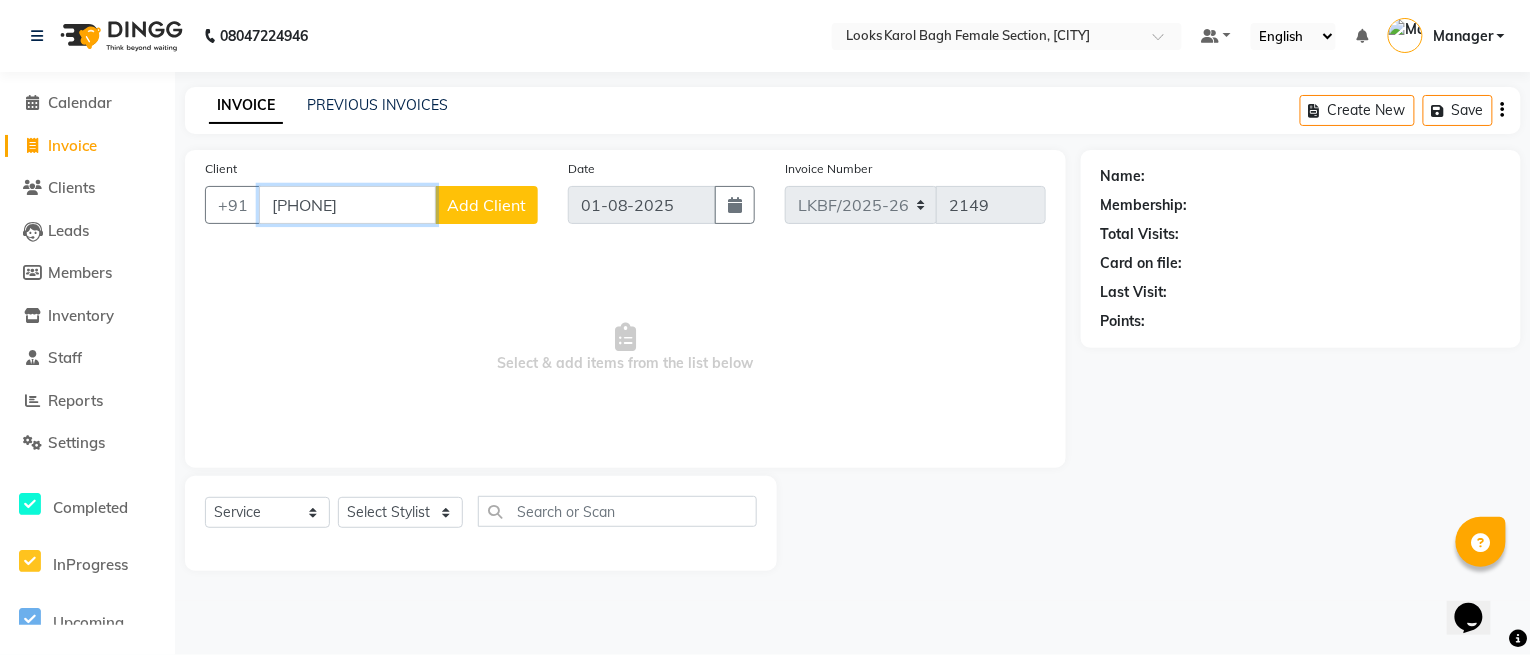 type on "[PHONE]" 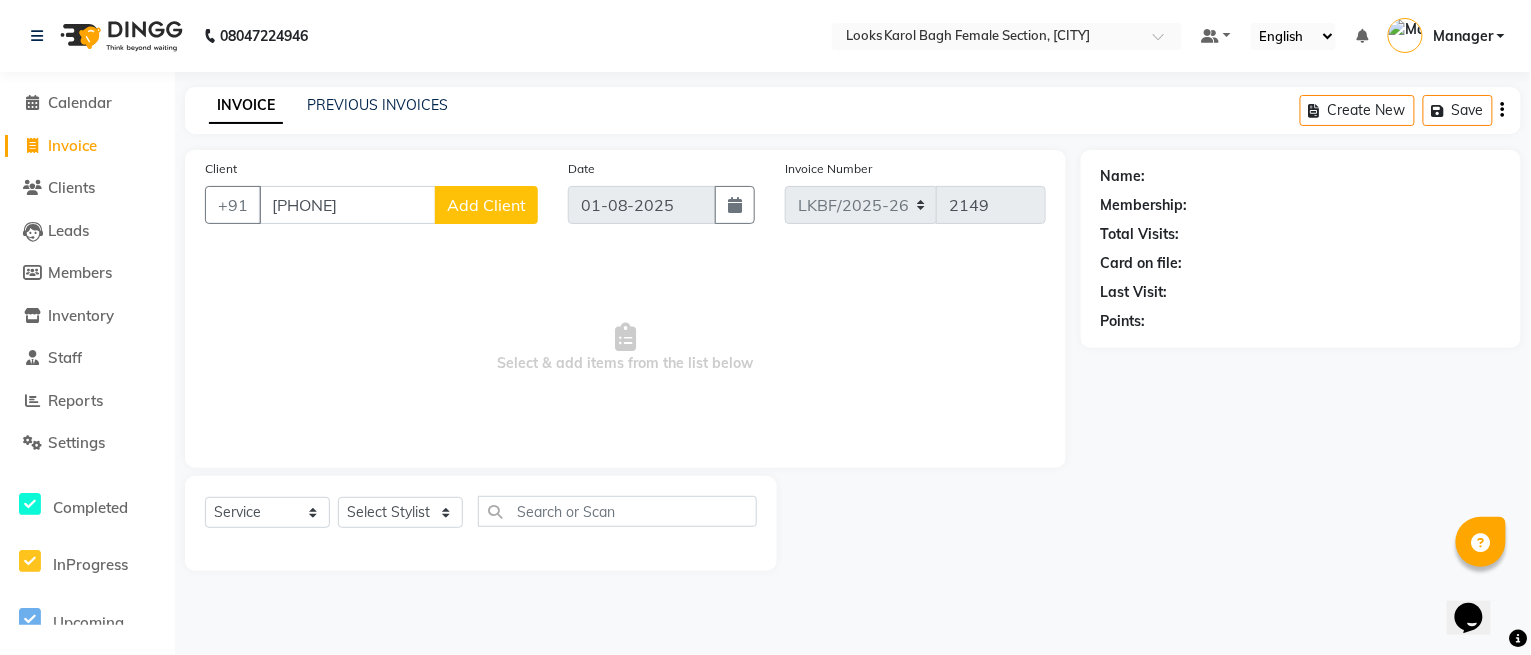 click on "Add Client" 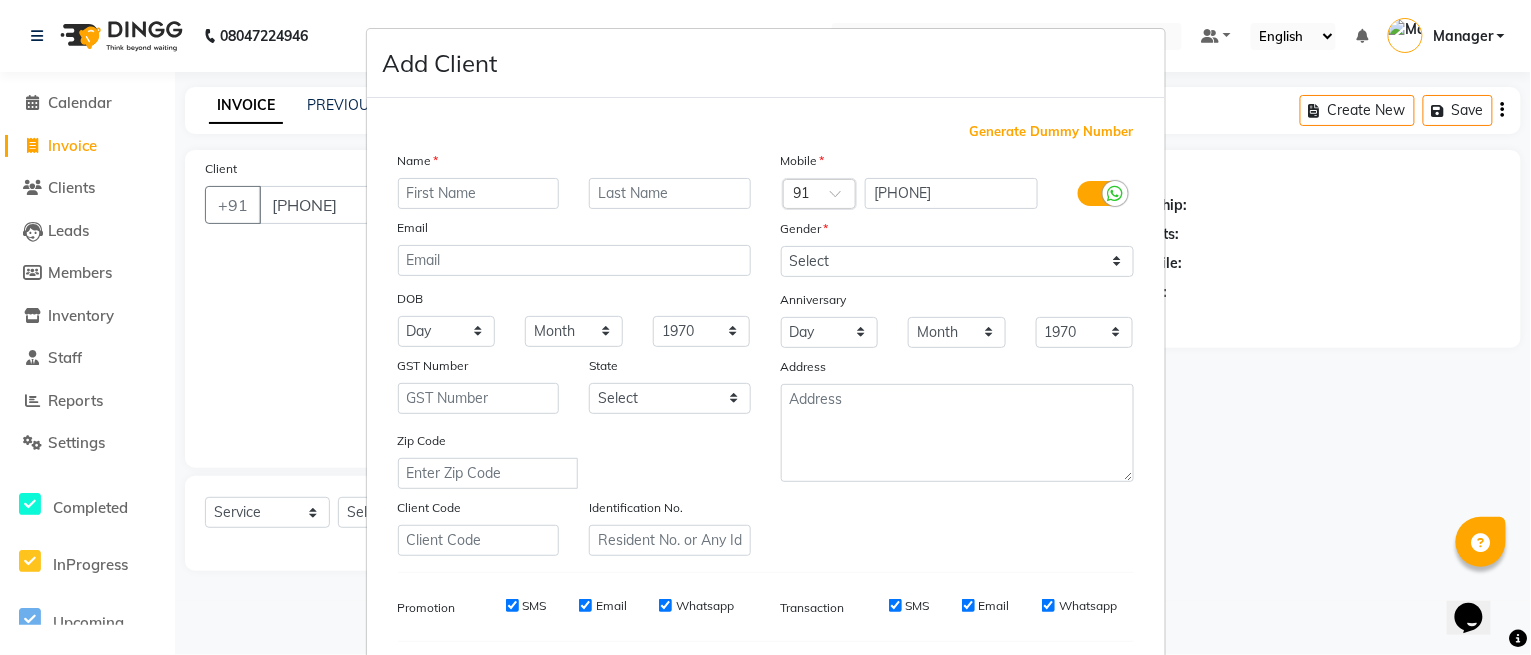 click at bounding box center (479, 193) 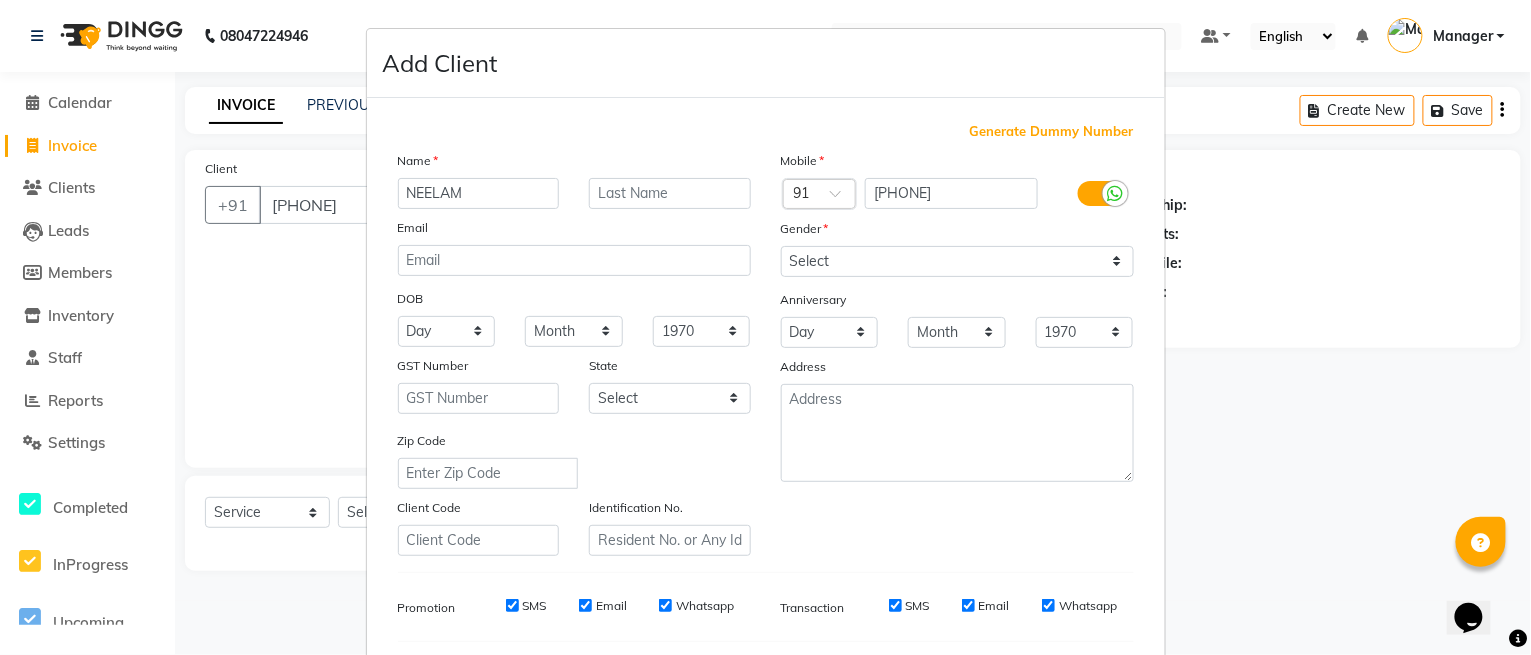 type on "NEELAM" 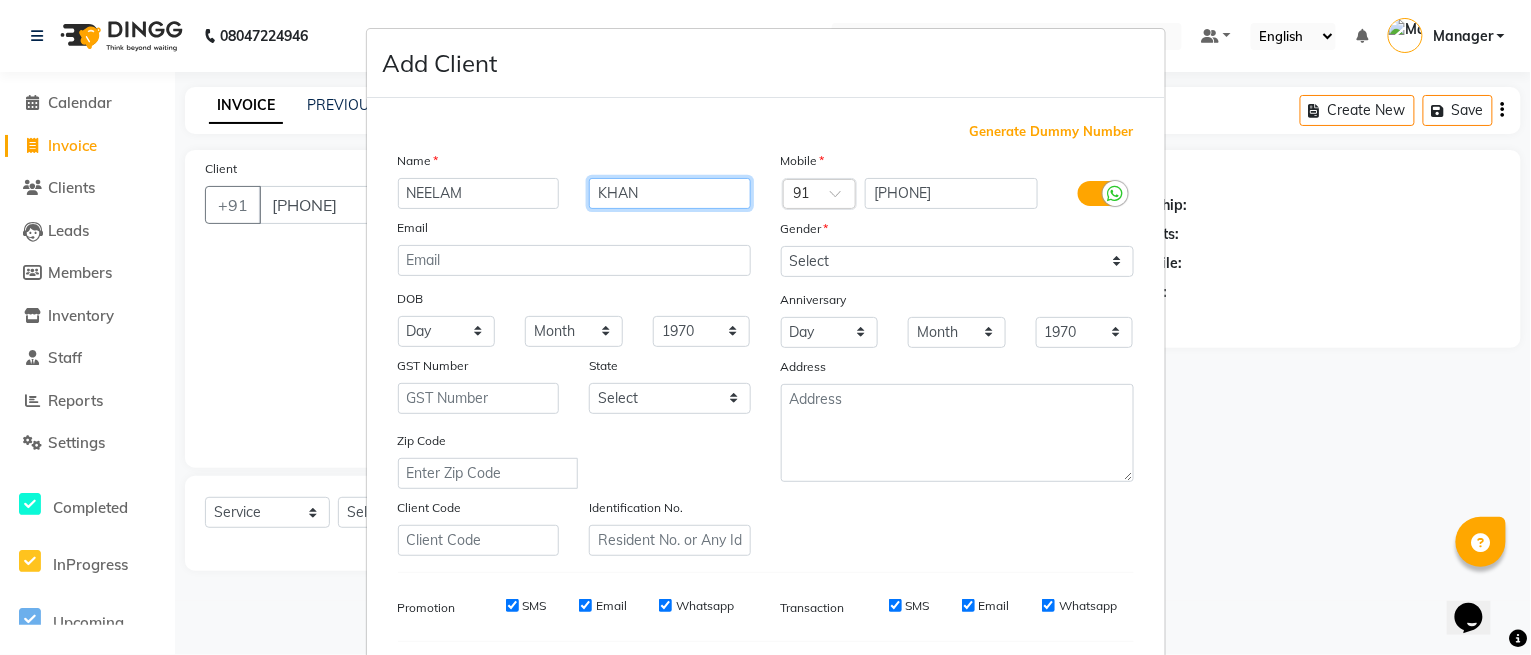 type on "KHAN" 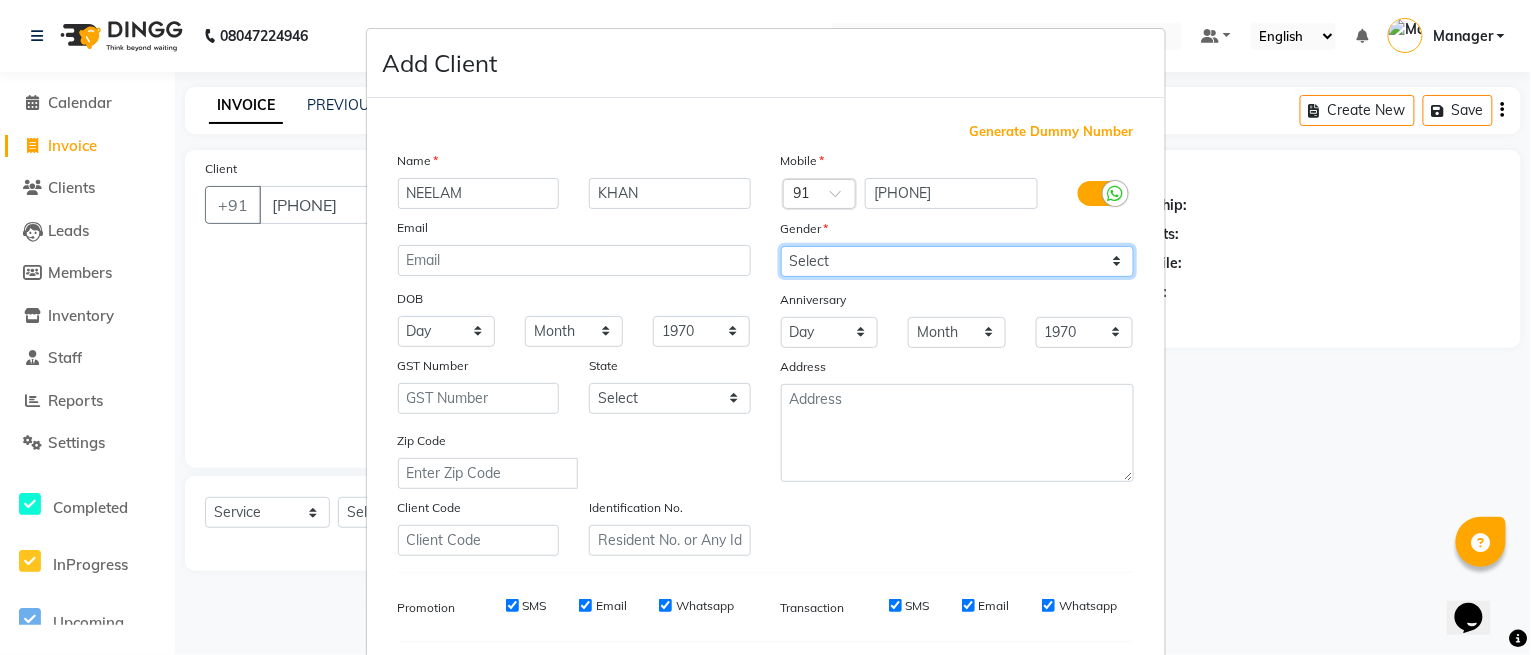 drag, startPoint x: 924, startPoint y: 247, endPoint x: 888, endPoint y: 274, distance: 45 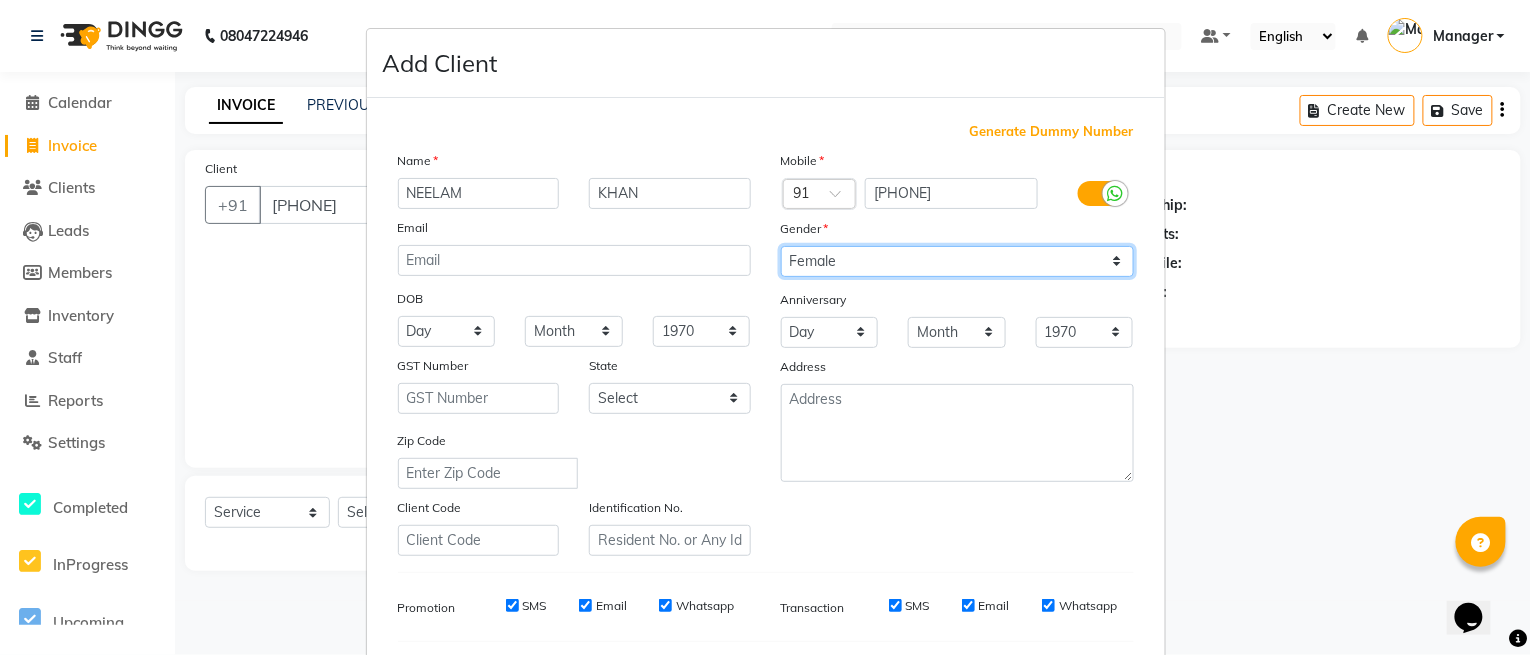 click on "Select Male Female Other Prefer Not To Say" at bounding box center (957, 261) 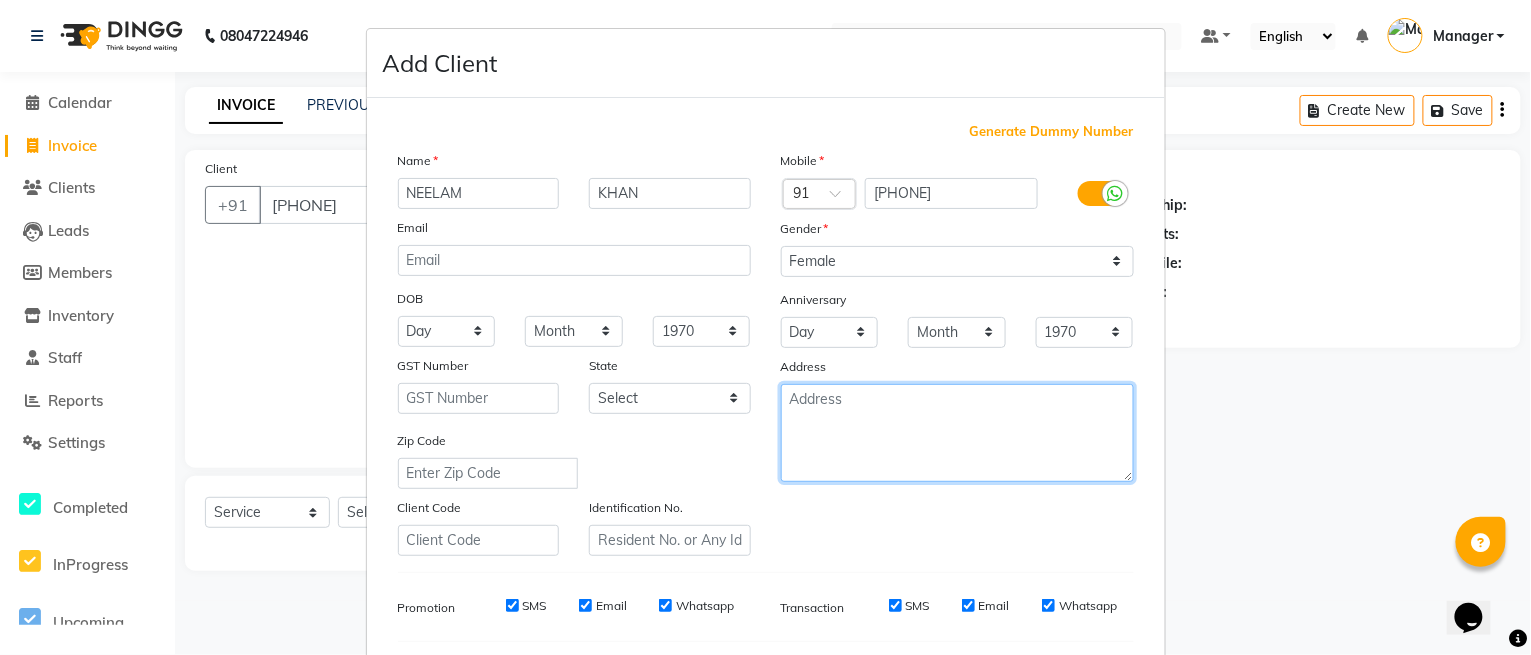 click at bounding box center [957, 433] 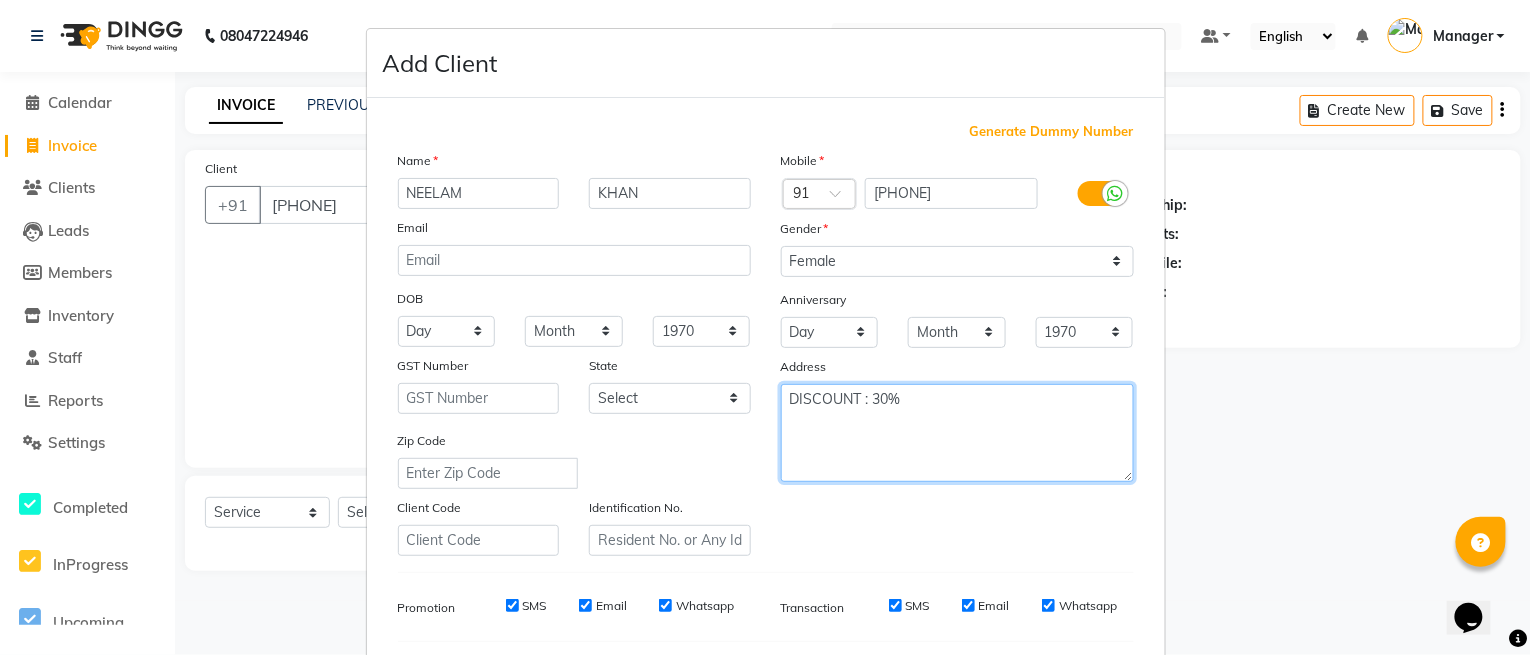 drag, startPoint x: 927, startPoint y: 448, endPoint x: 700, endPoint y: 459, distance: 227.26636 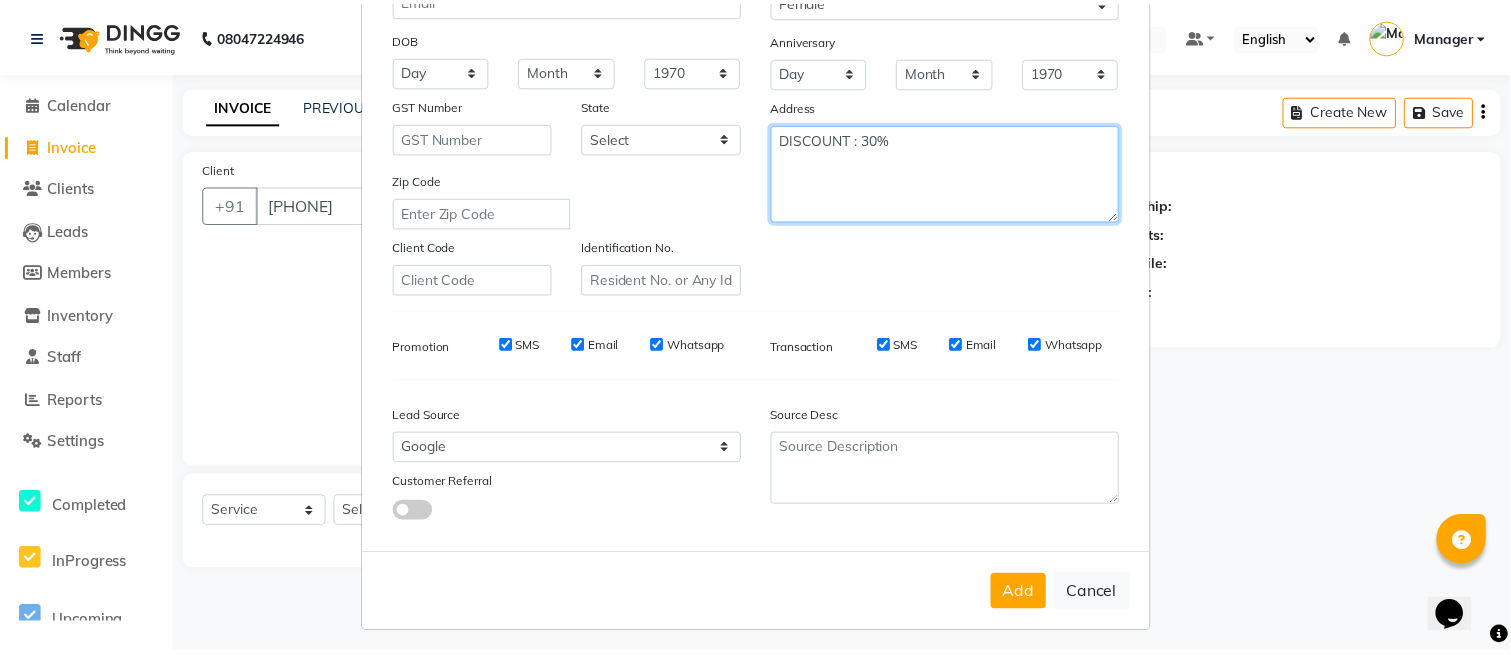 scroll, scrollTop: 270, scrollLeft: 0, axis: vertical 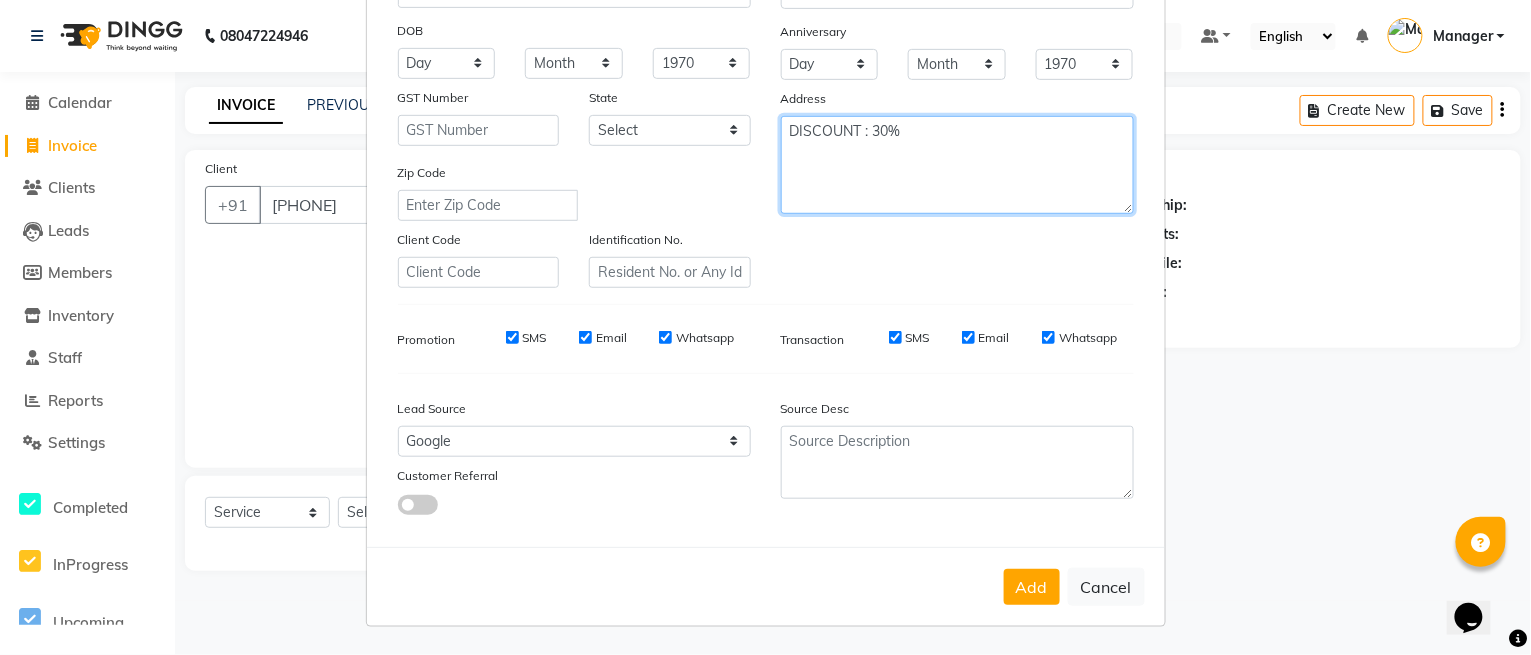 type on "DISCOUNT : 30%" 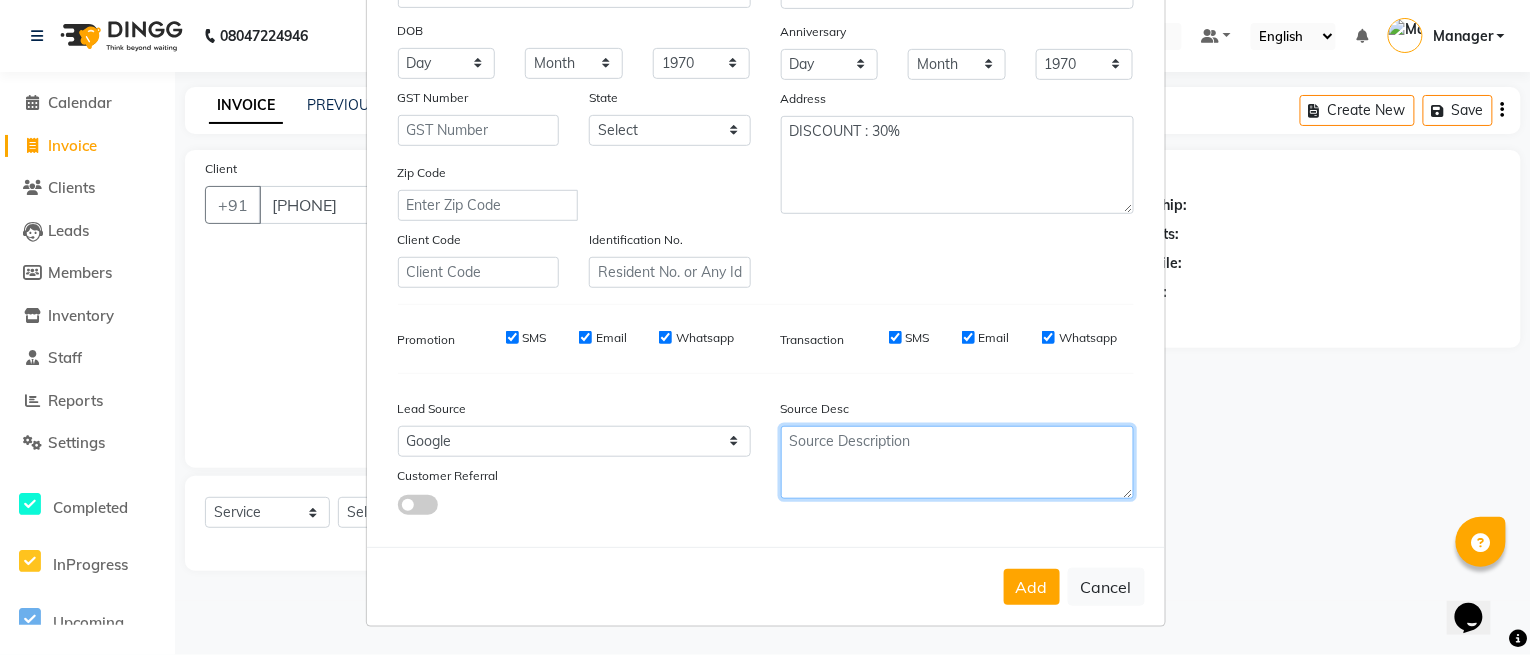 click at bounding box center [957, 462] 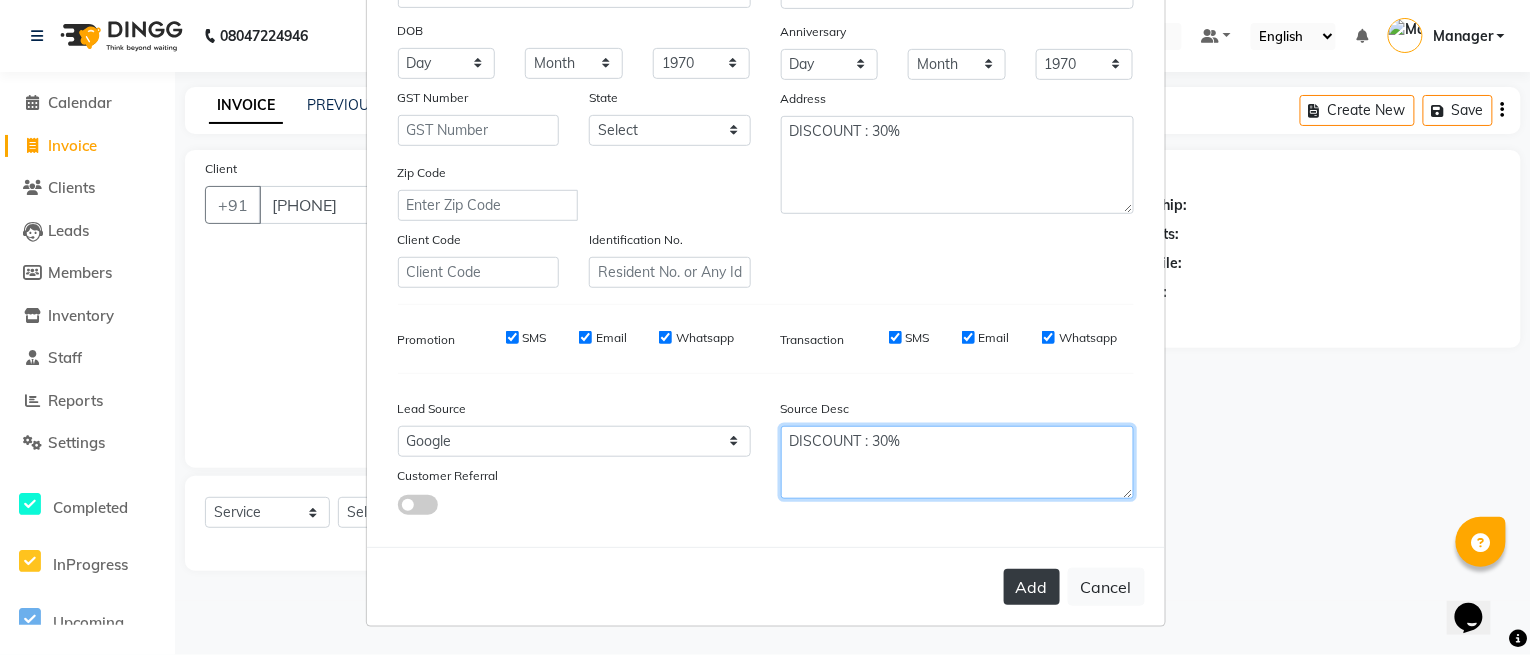 type on "DISCOUNT : 30%" 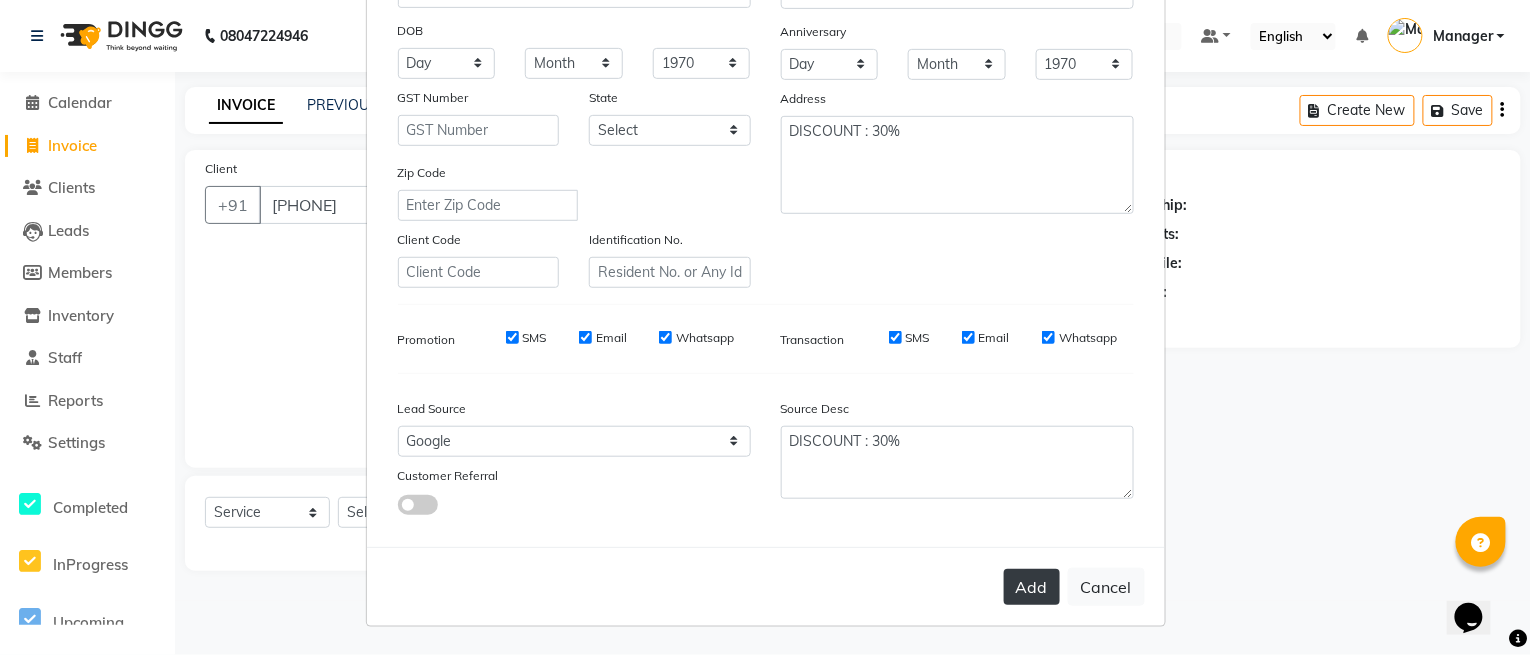 click on "Add" at bounding box center [1032, 587] 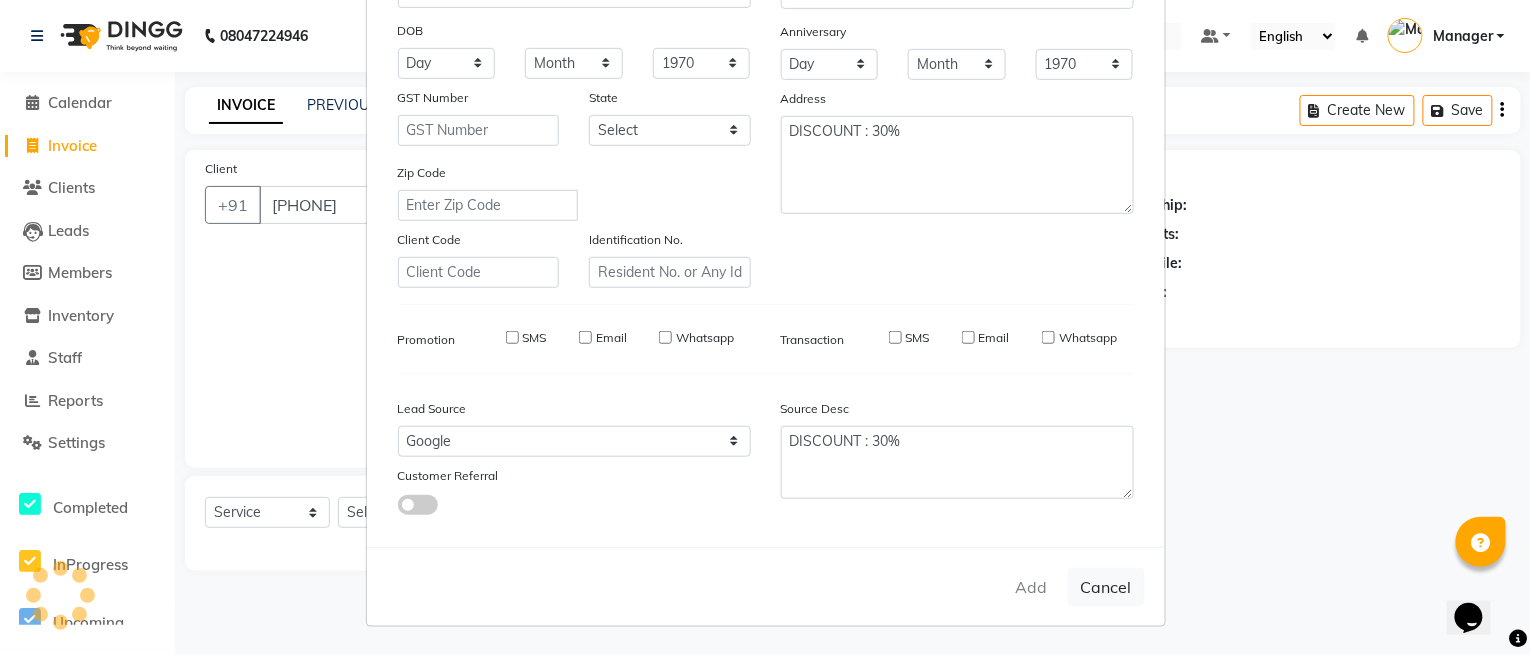 type 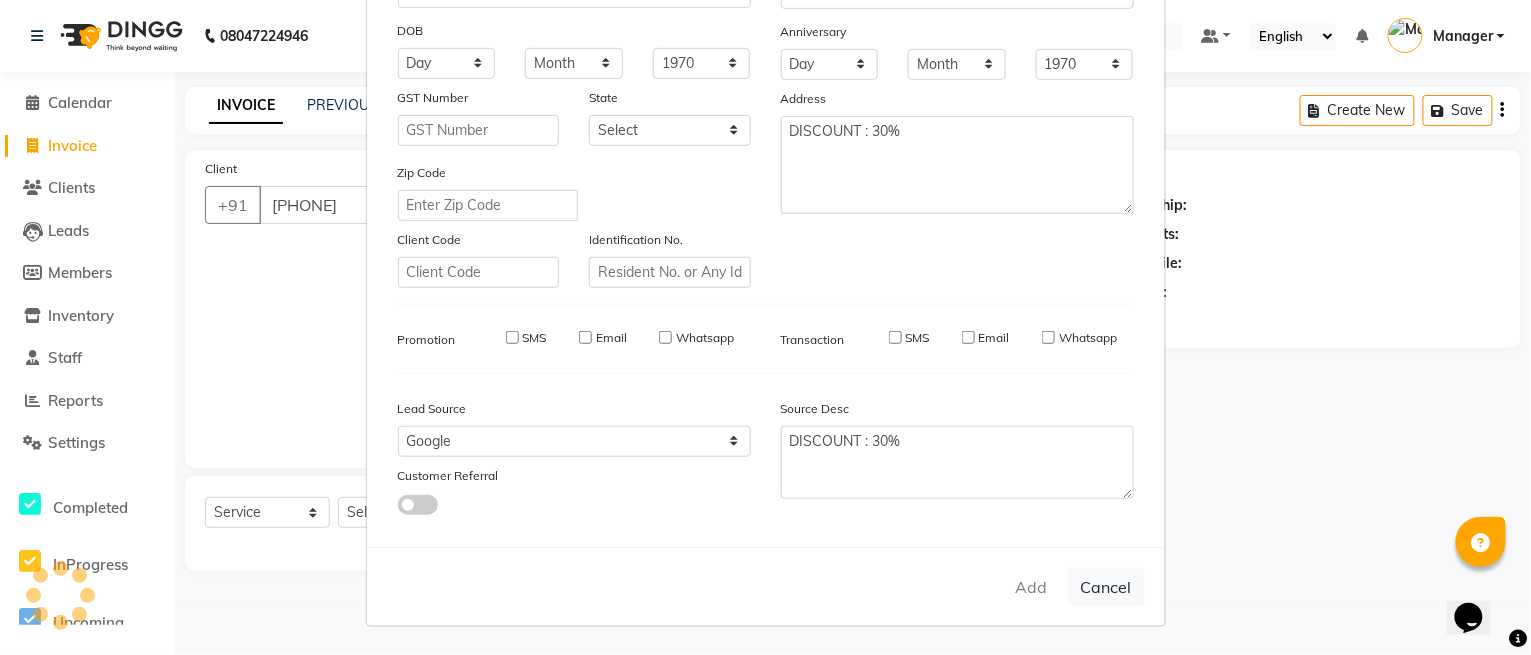 type 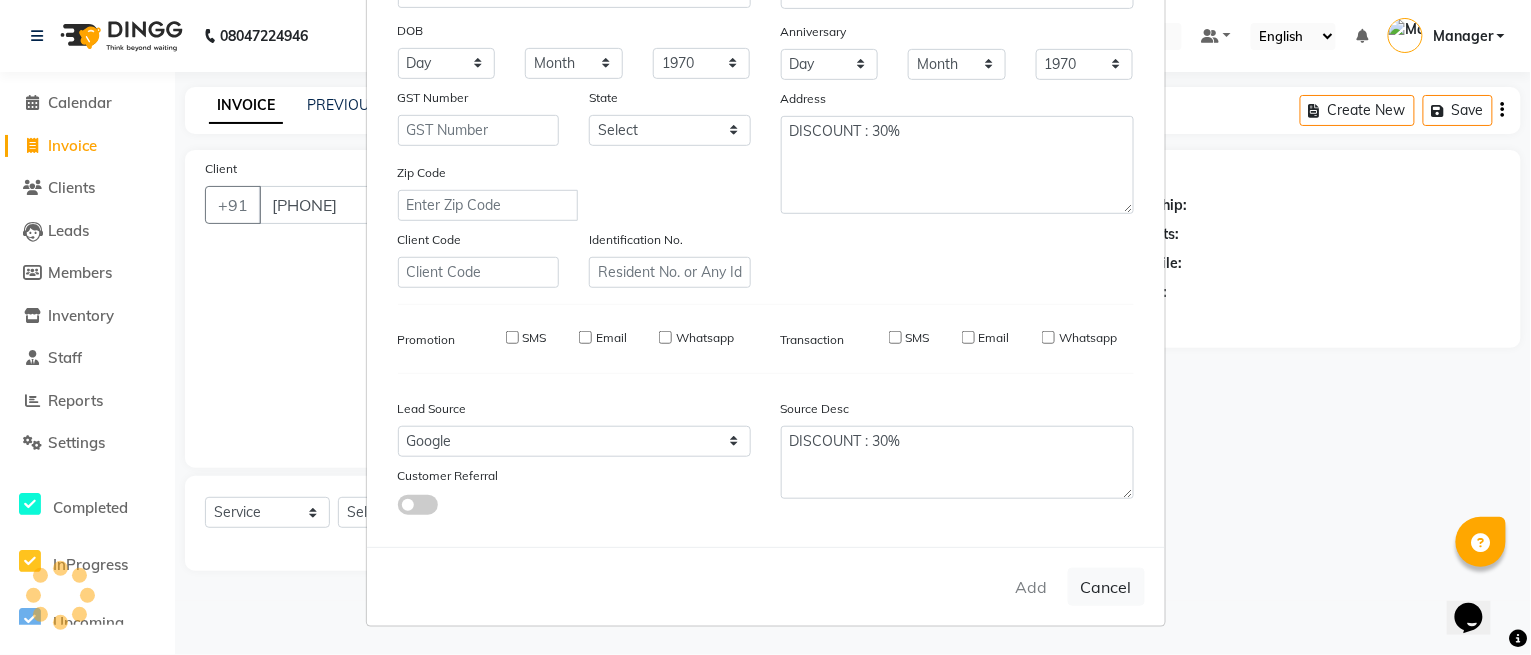 select 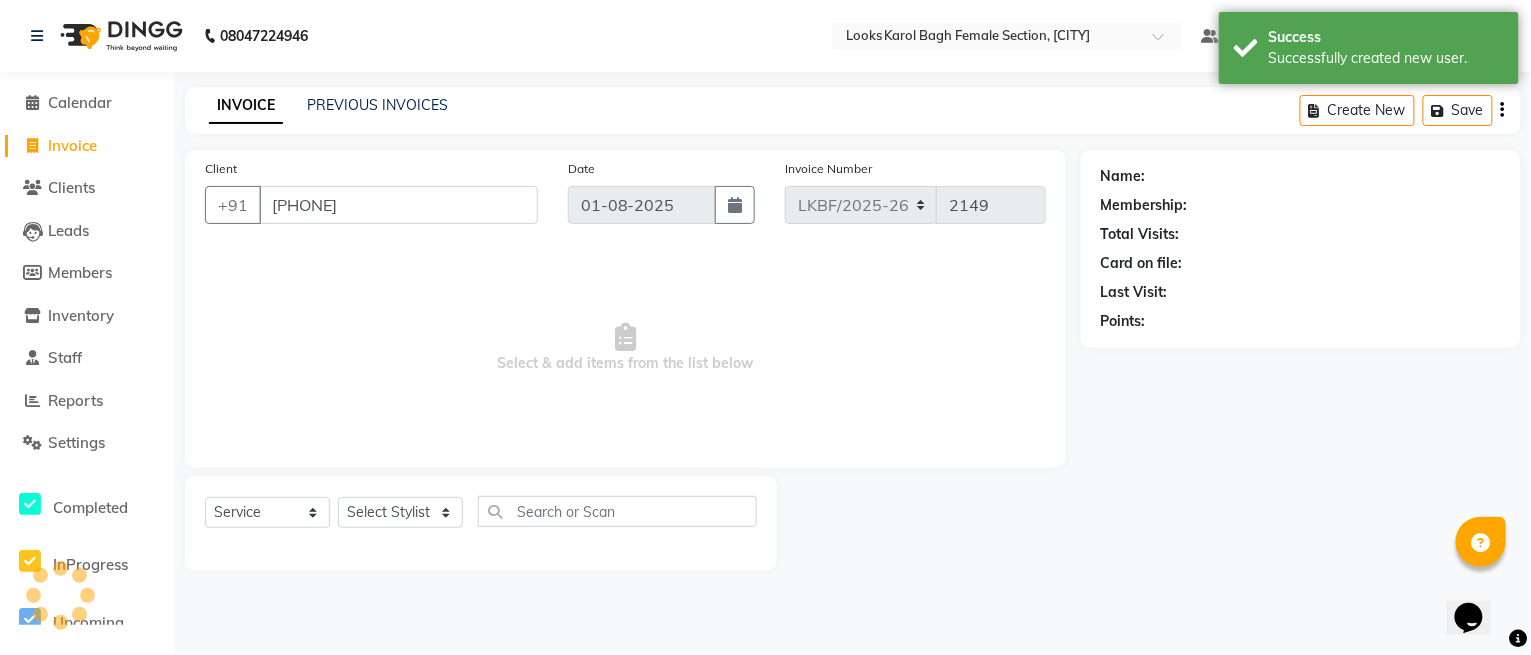select on "1: Object" 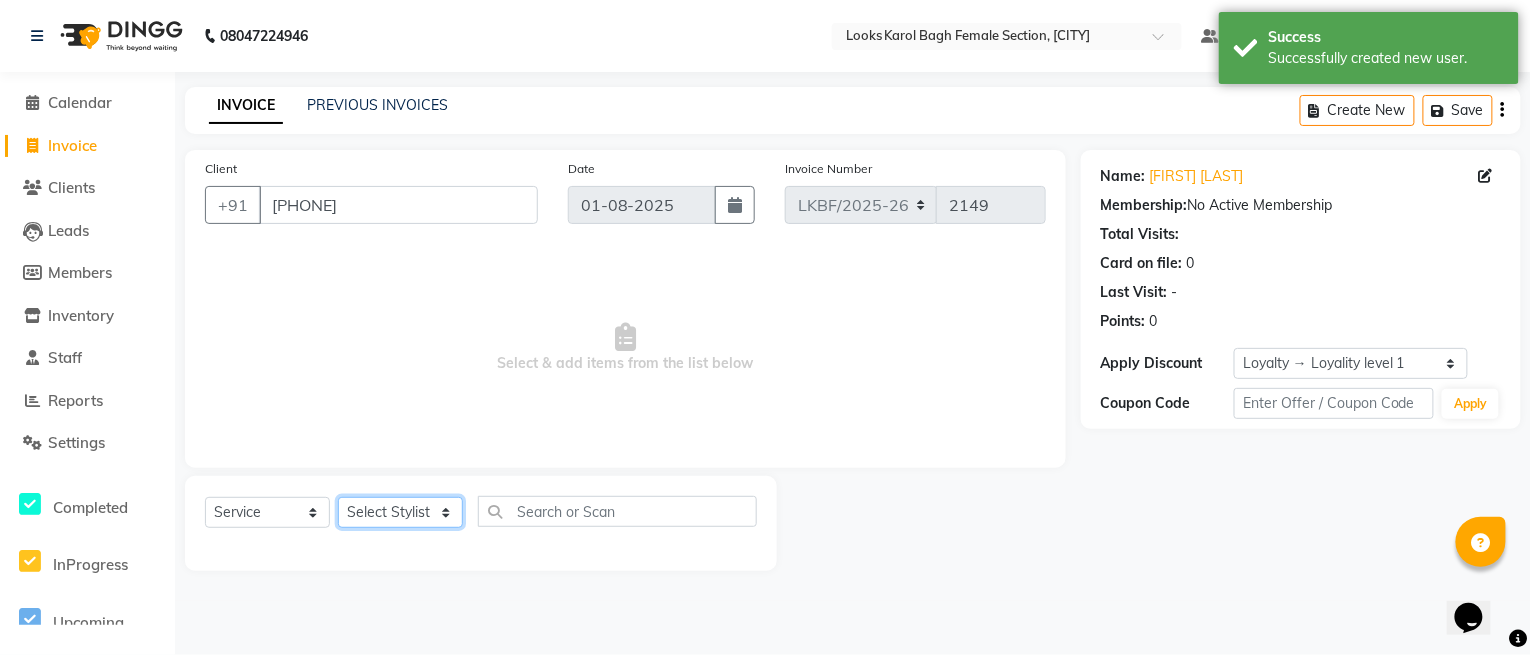 drag, startPoint x: 413, startPoint y: 516, endPoint x: 399, endPoint y: 501, distance: 20.518284 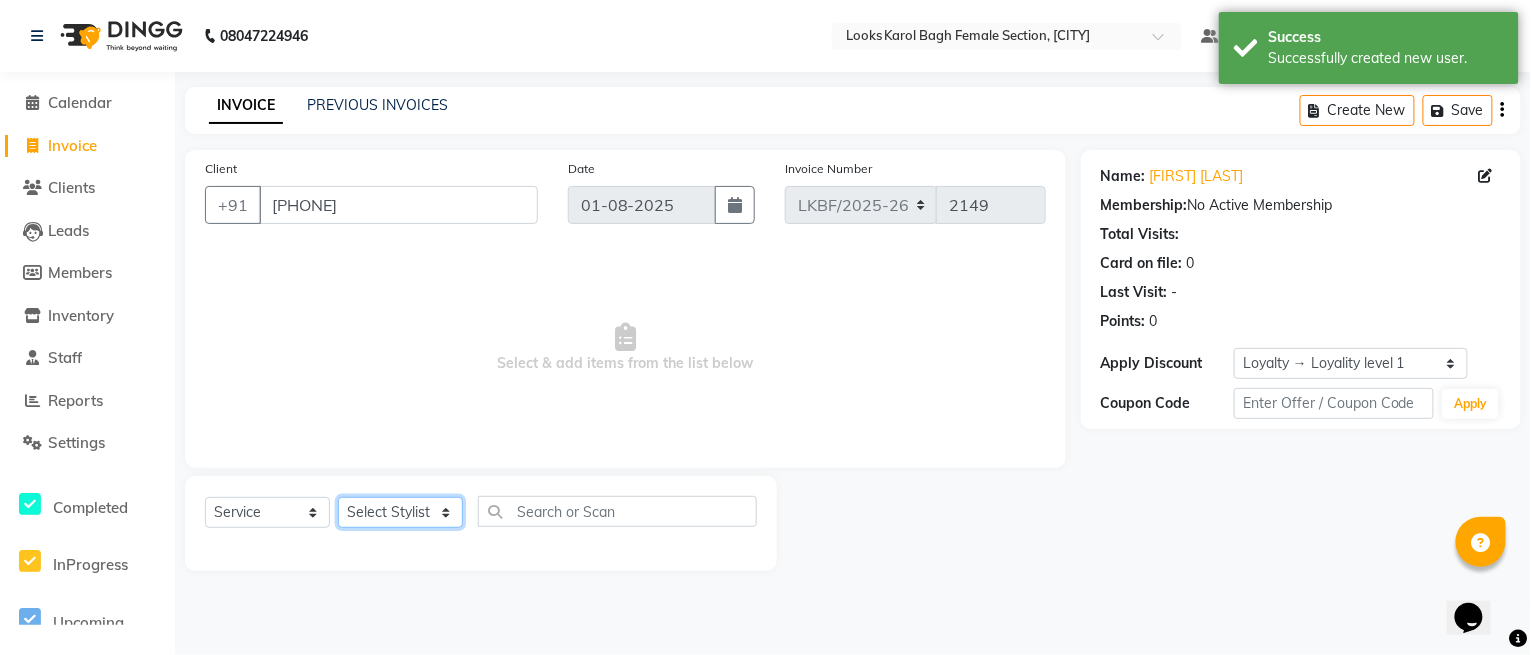select on "[NUMBER]" 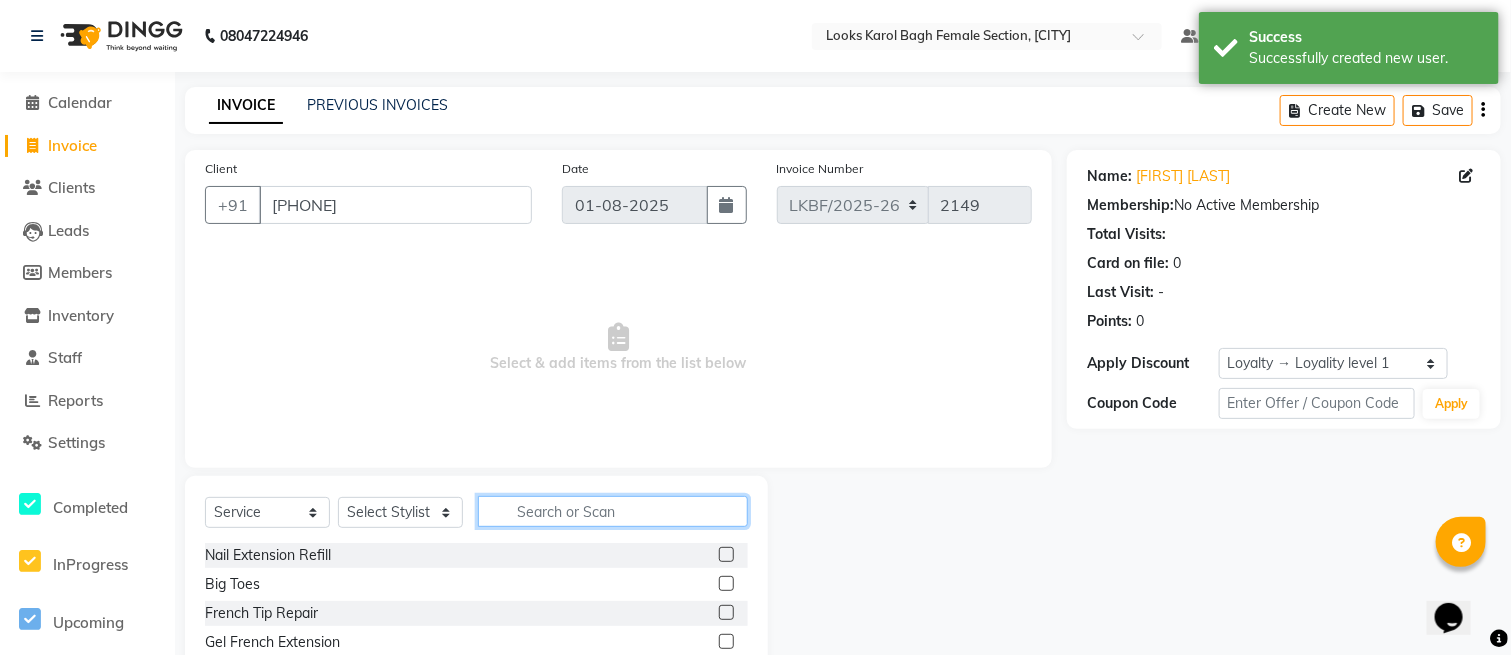 click 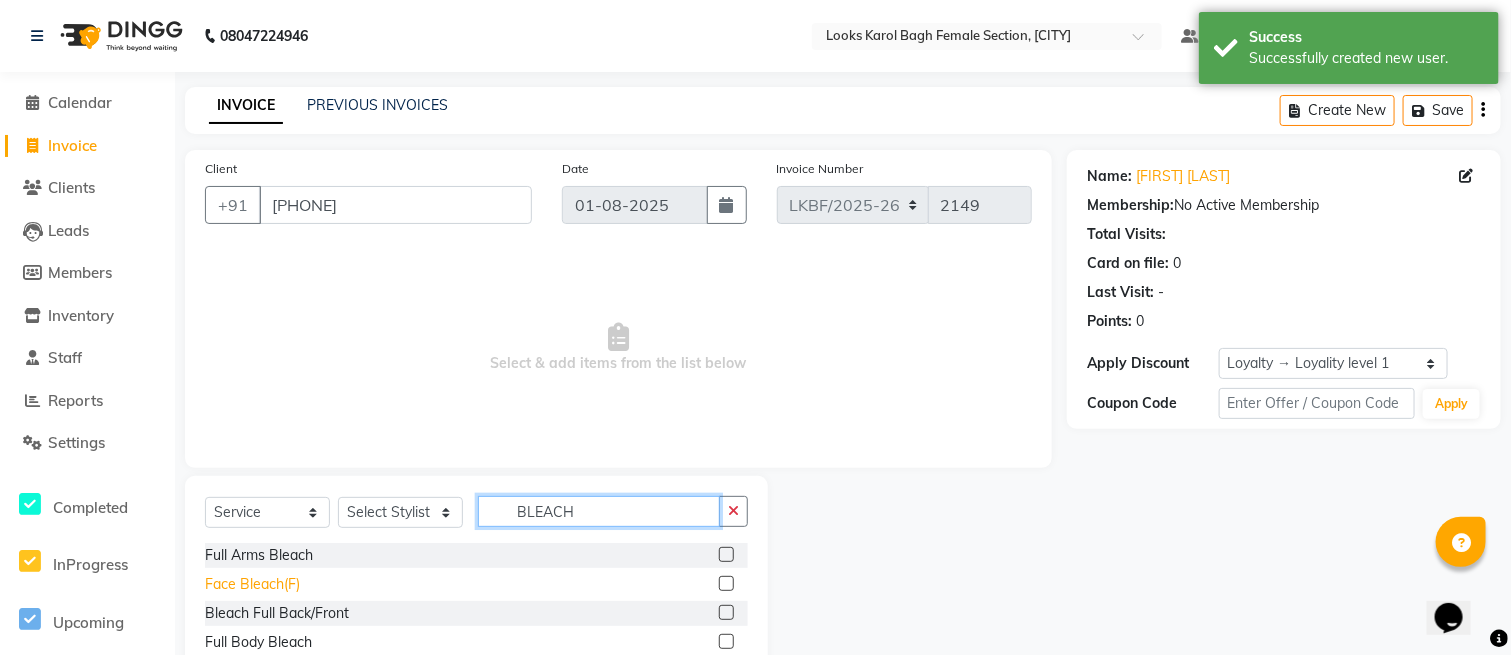 type on "BLEACH" 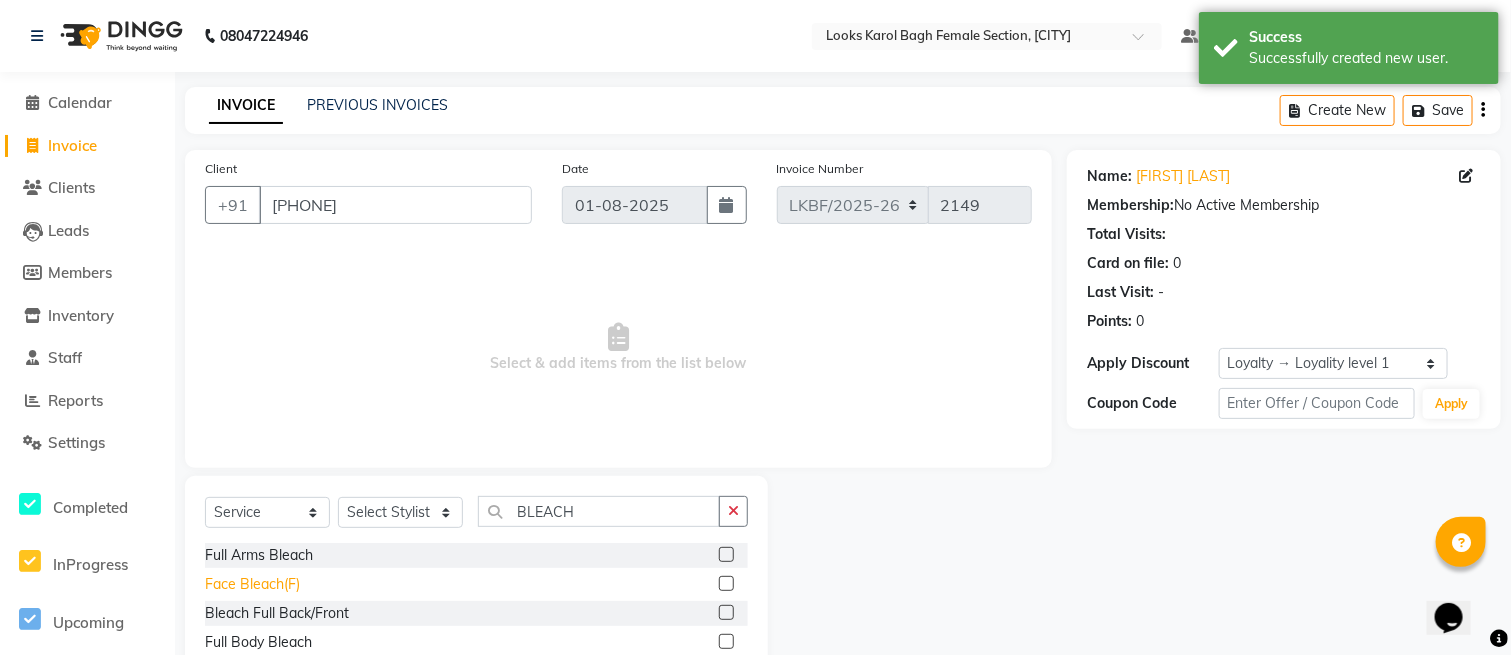 click on "Face Bleach(F)" 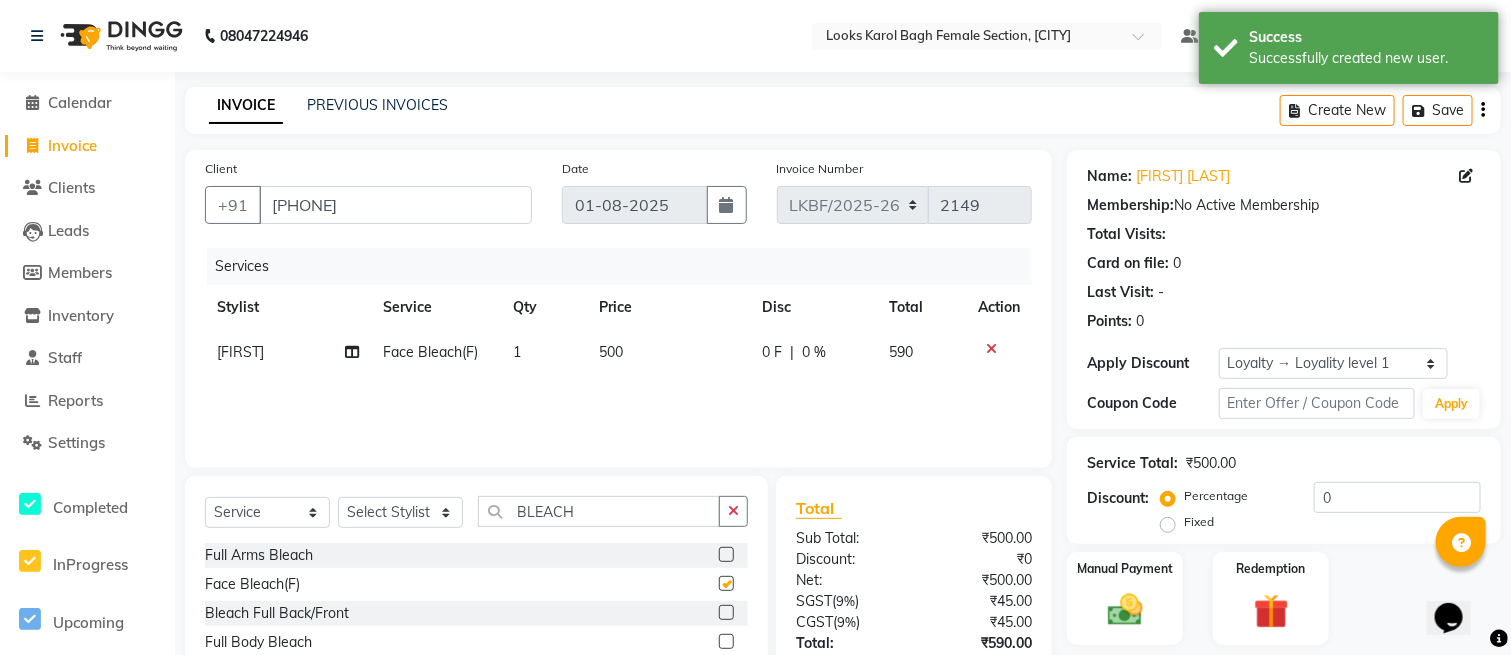 checkbox on "false" 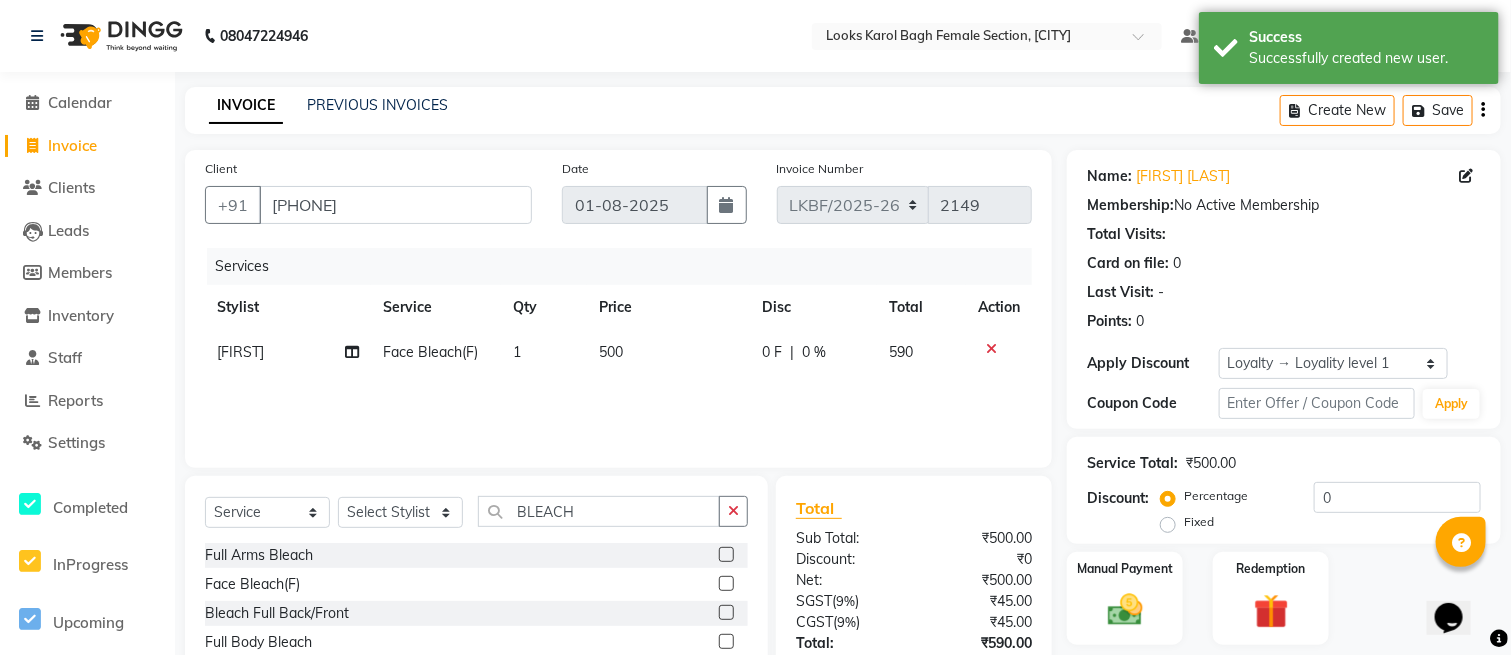 click on "500" 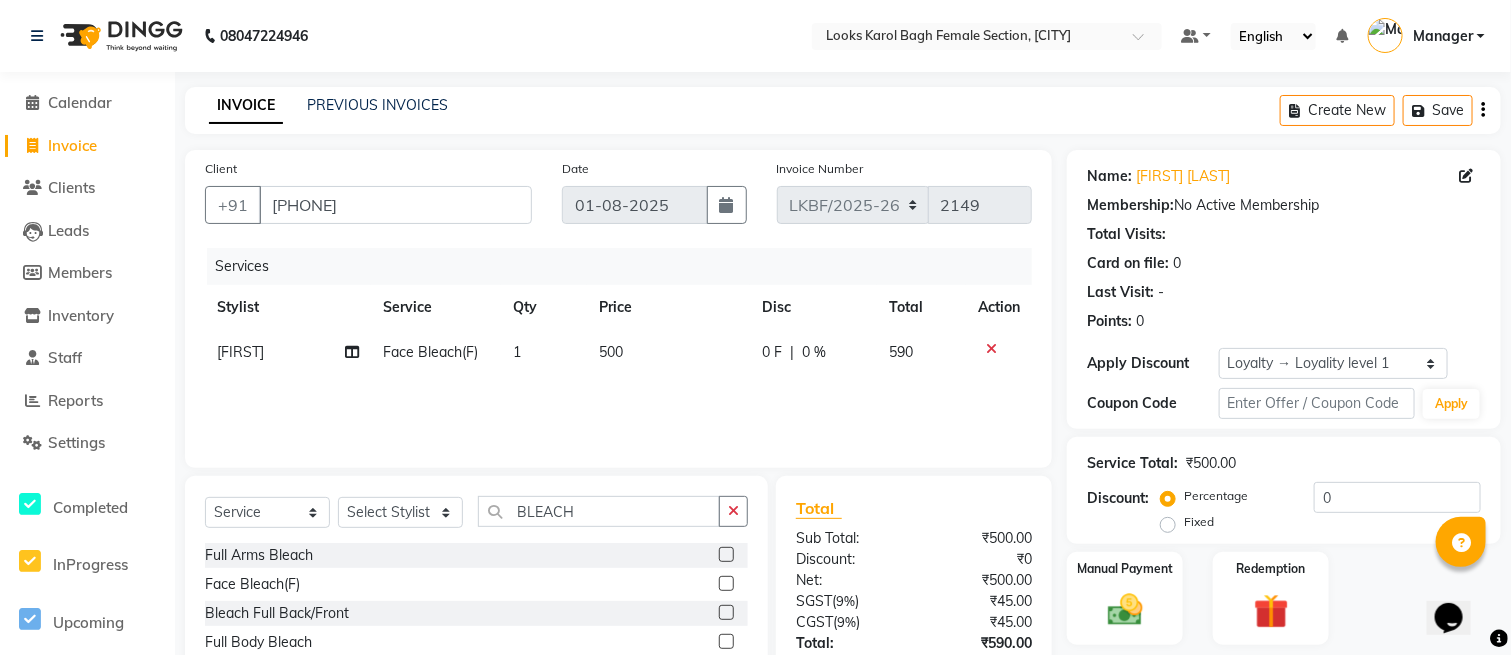 click on "1" 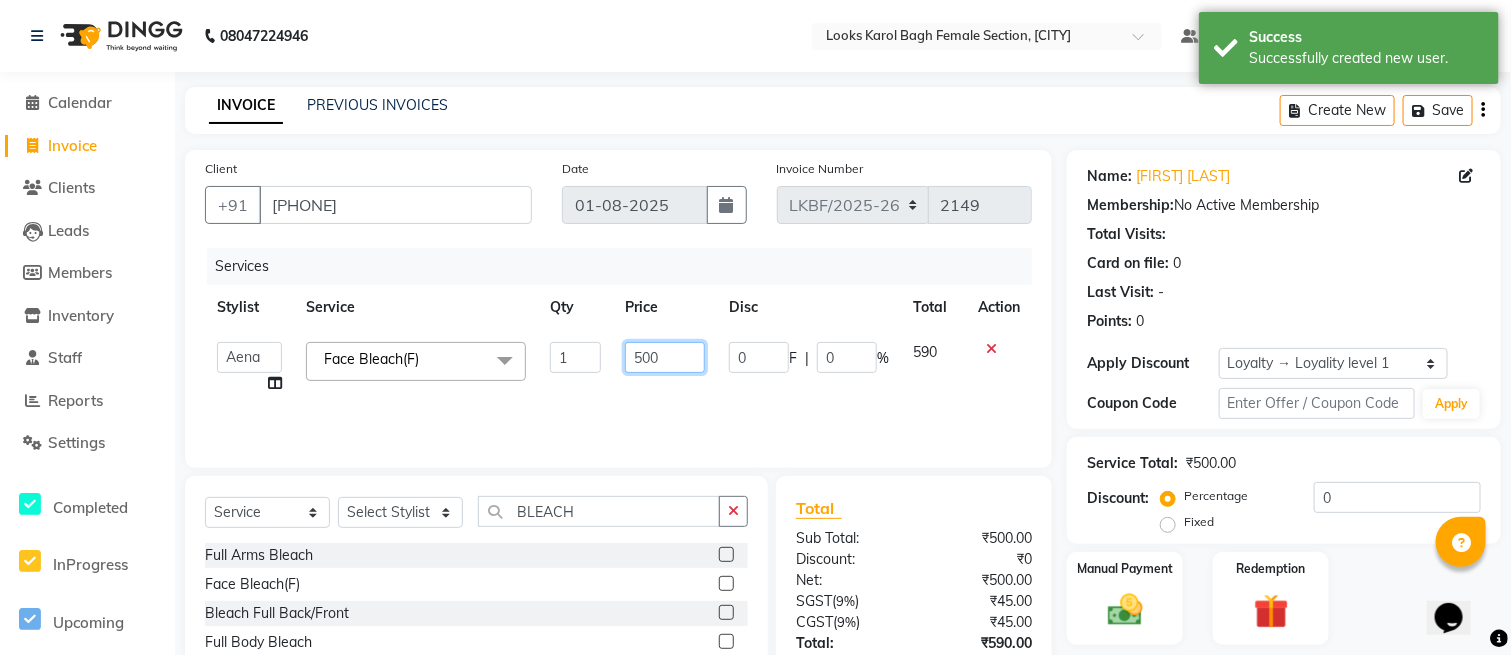 click on "500" 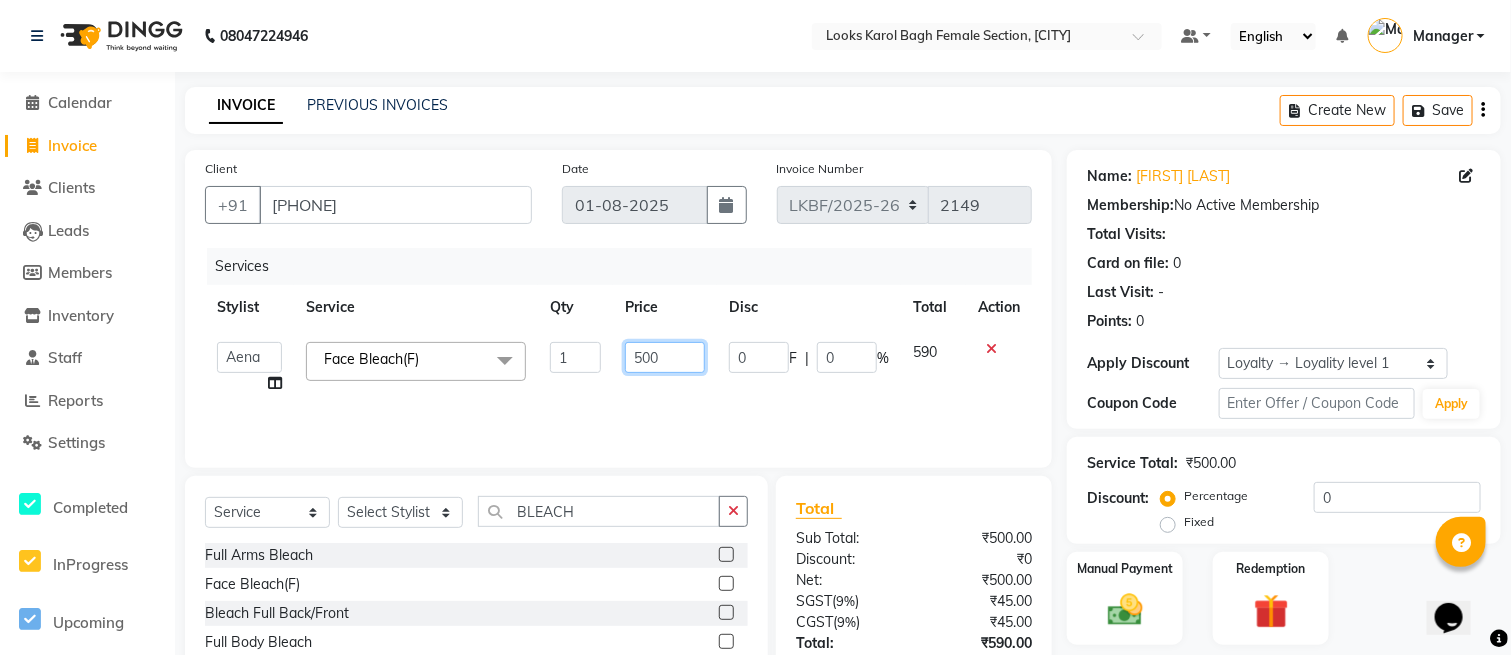 click on "500" 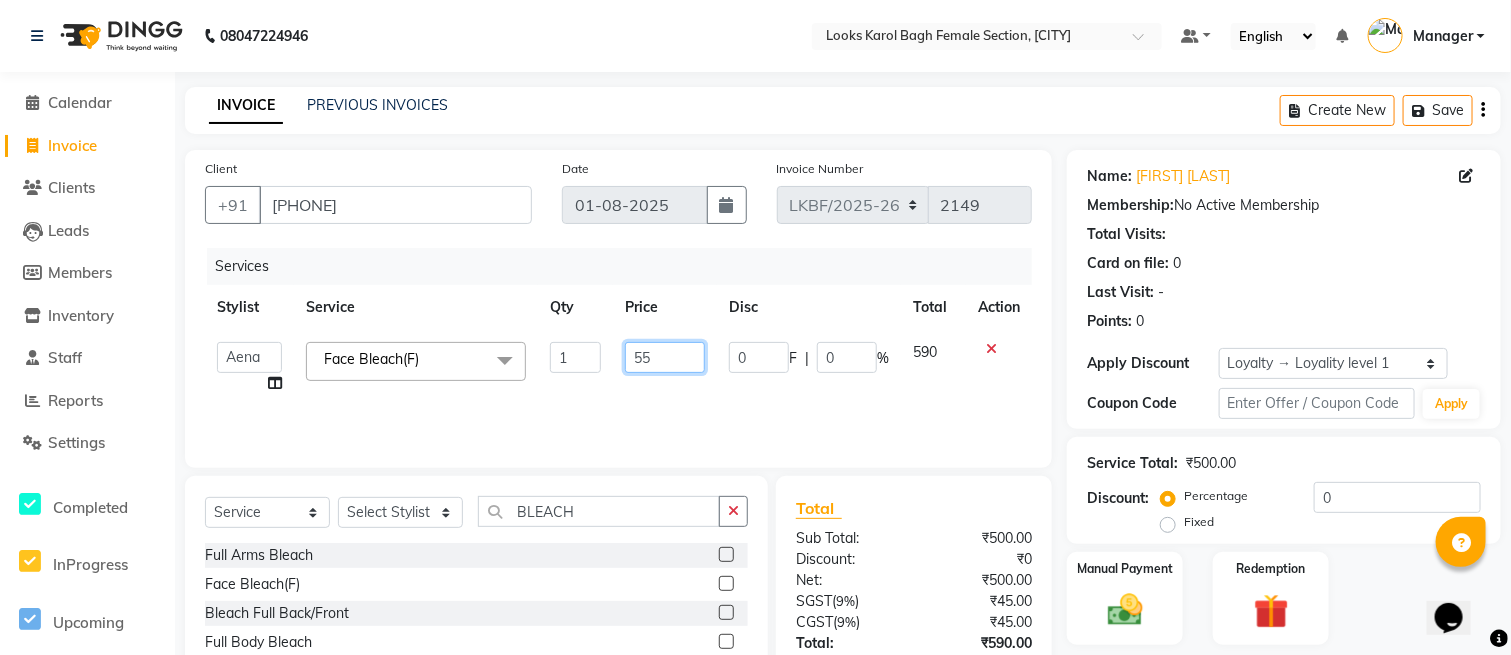 type on "550" 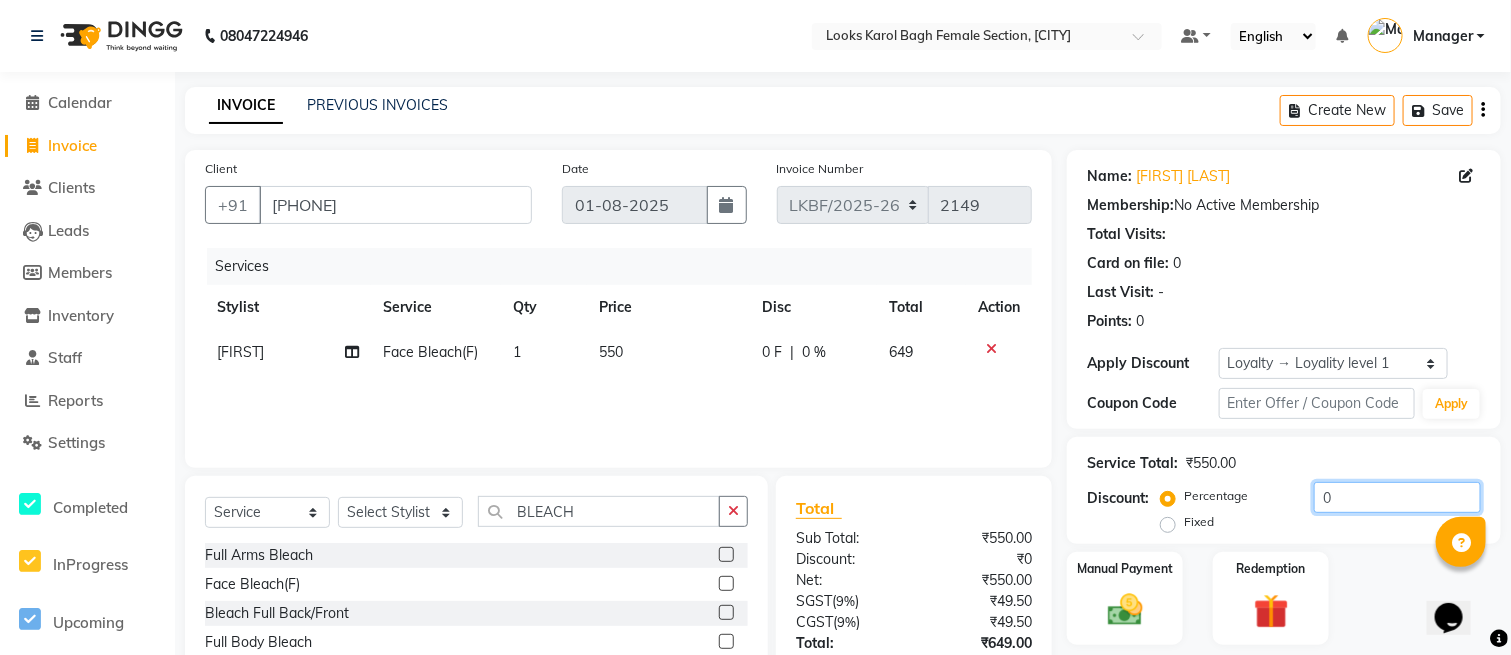 drag, startPoint x: 1337, startPoint y: 493, endPoint x: 1205, endPoint y: 493, distance: 132 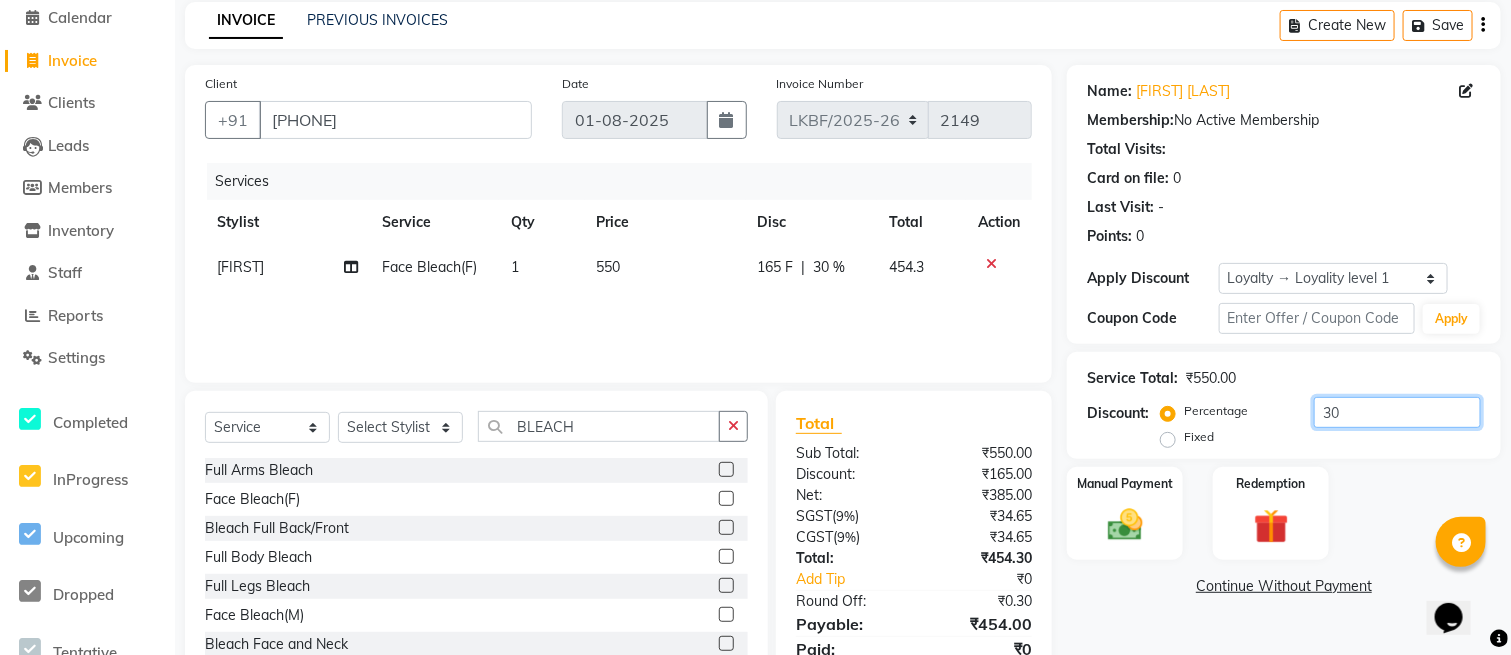 scroll, scrollTop: 165, scrollLeft: 0, axis: vertical 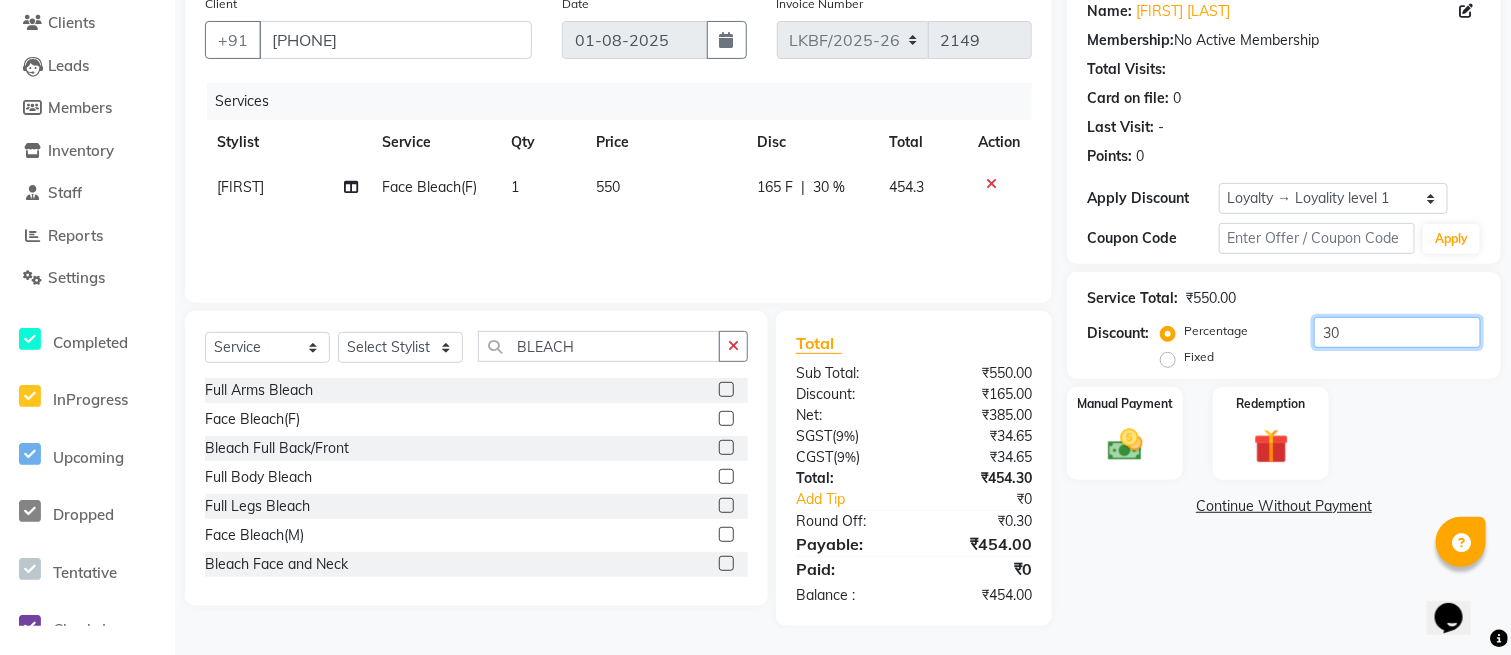 type on "30" 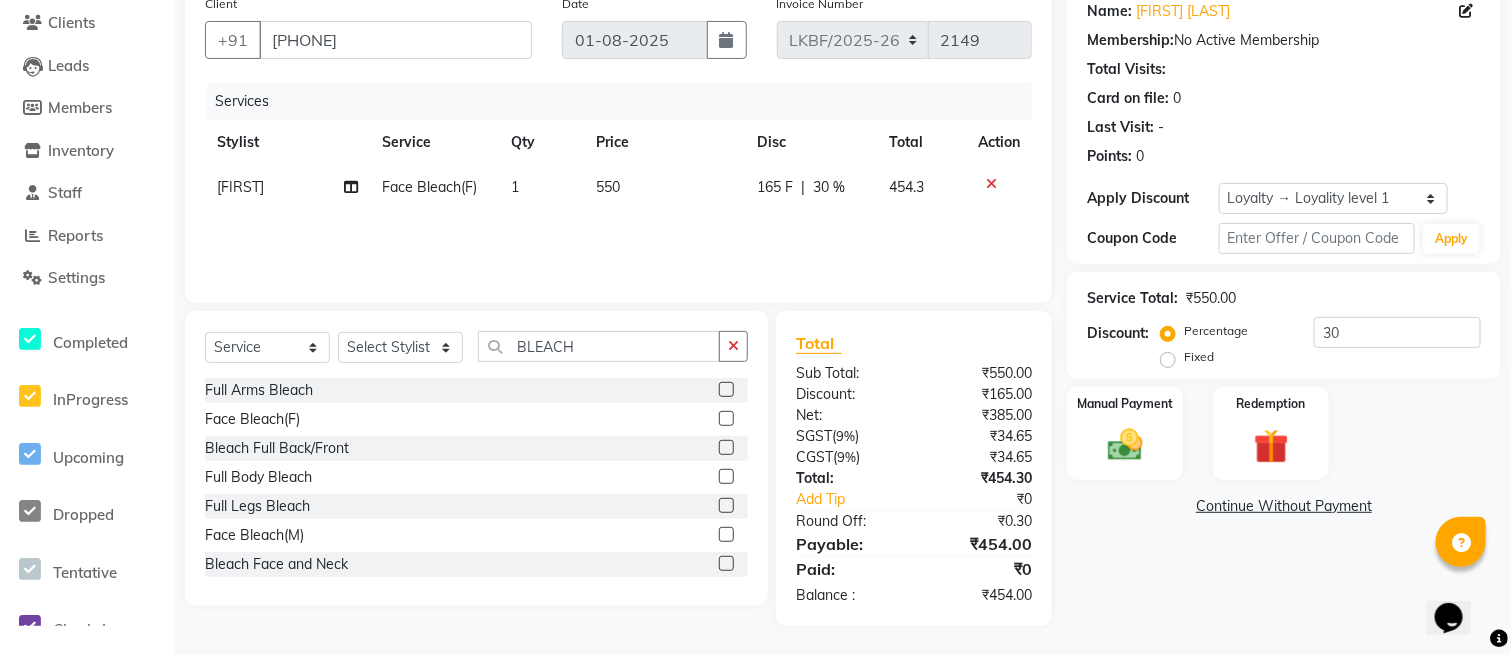 click on "Last Visit:   -" 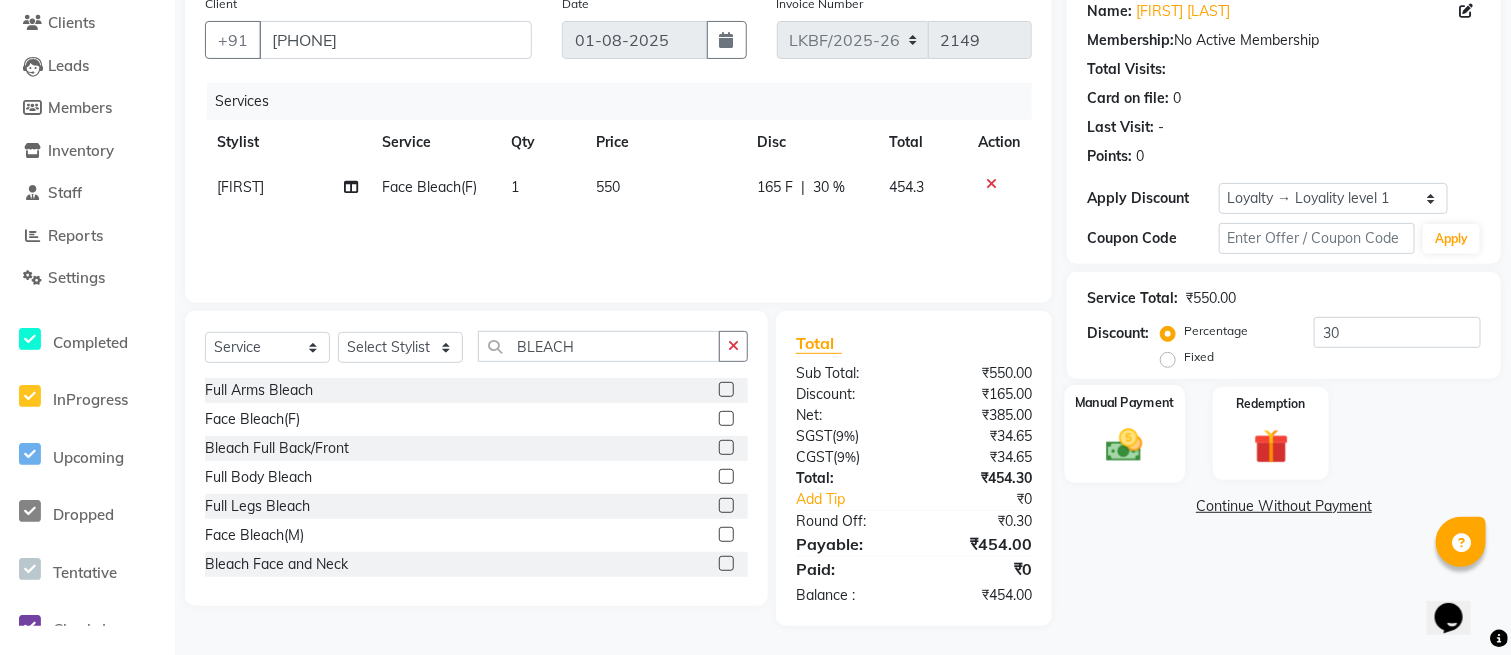 click 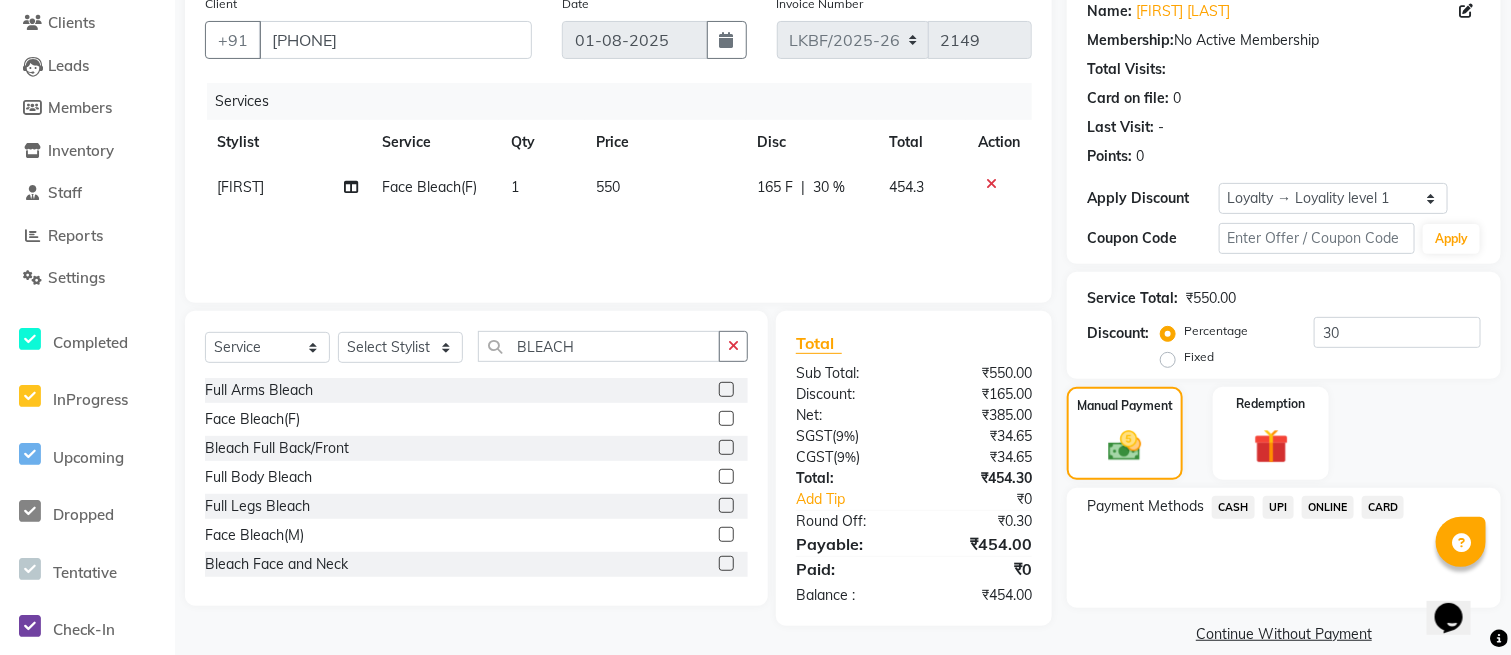 click on "CASH" 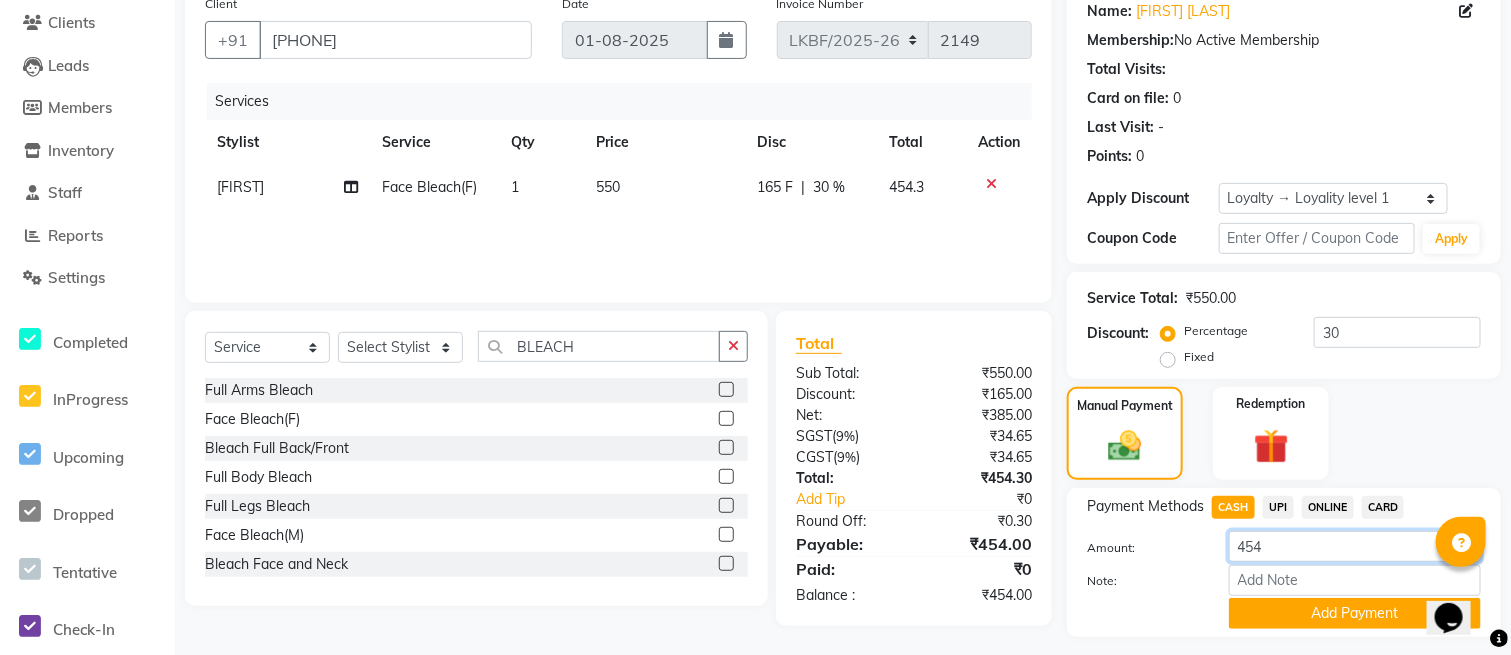 drag, startPoint x: 1276, startPoint y: 540, endPoint x: 29, endPoint y: 37, distance: 1344.6256 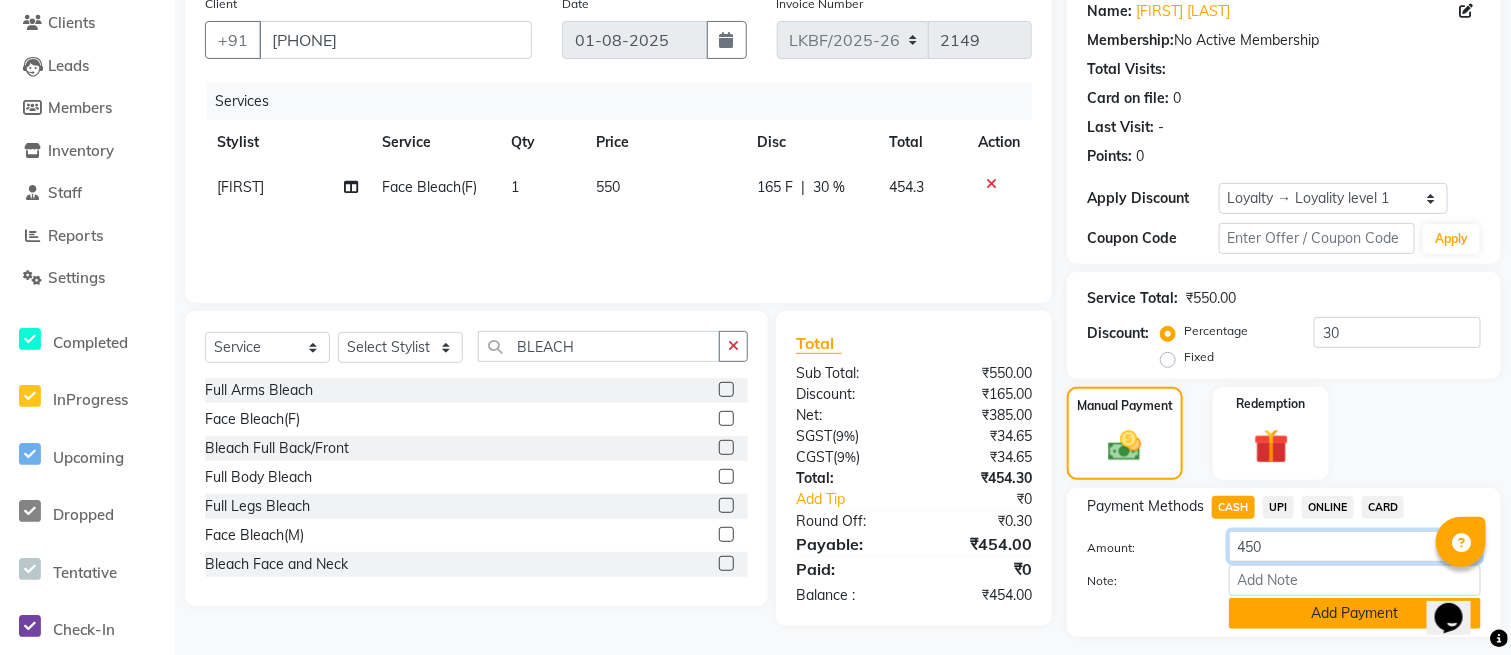 type on "450" 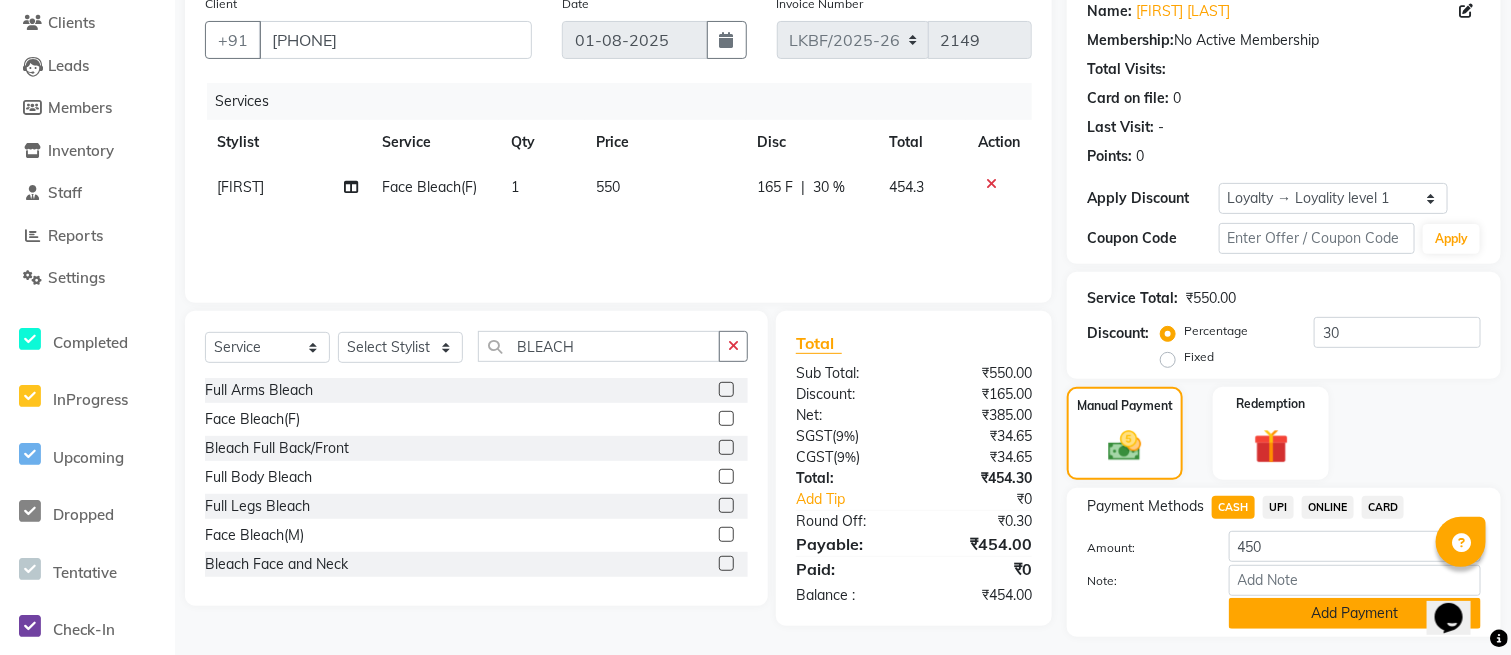 click on "Add Payment" 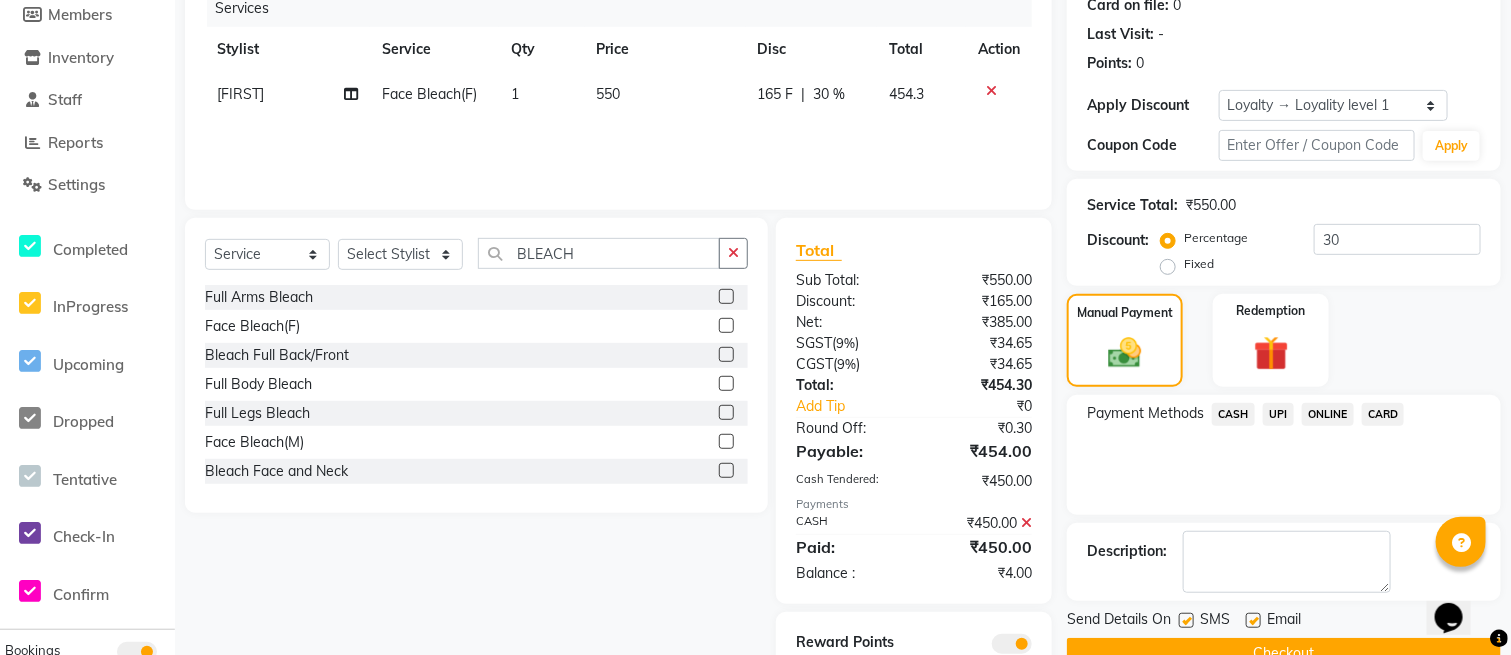 scroll, scrollTop: 357, scrollLeft: 0, axis: vertical 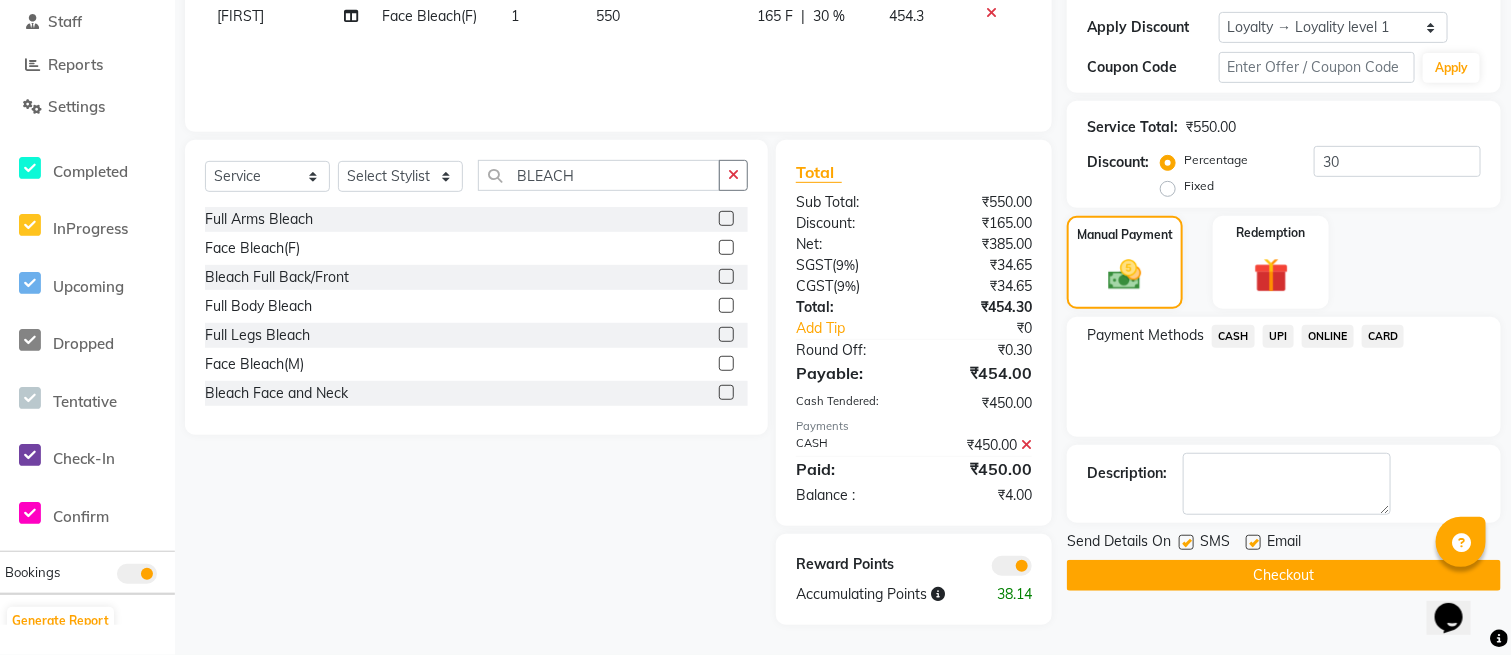 click 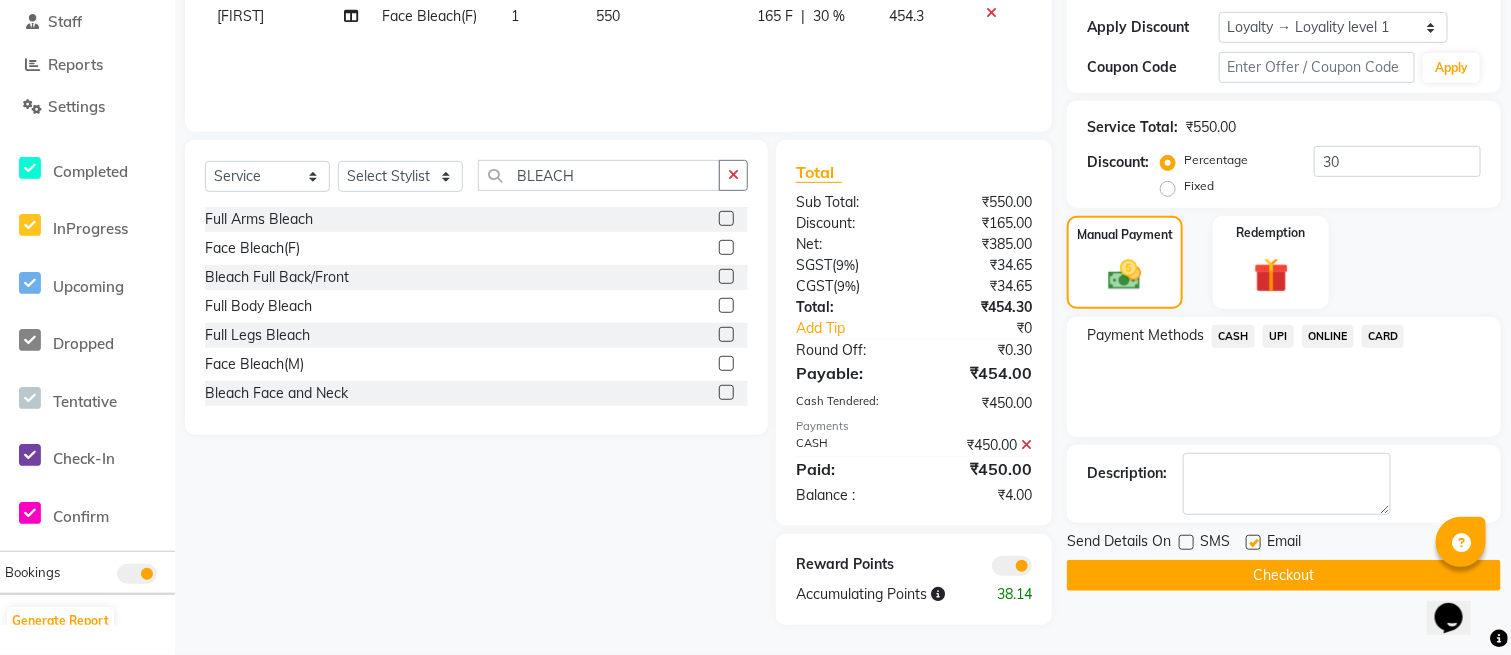 click 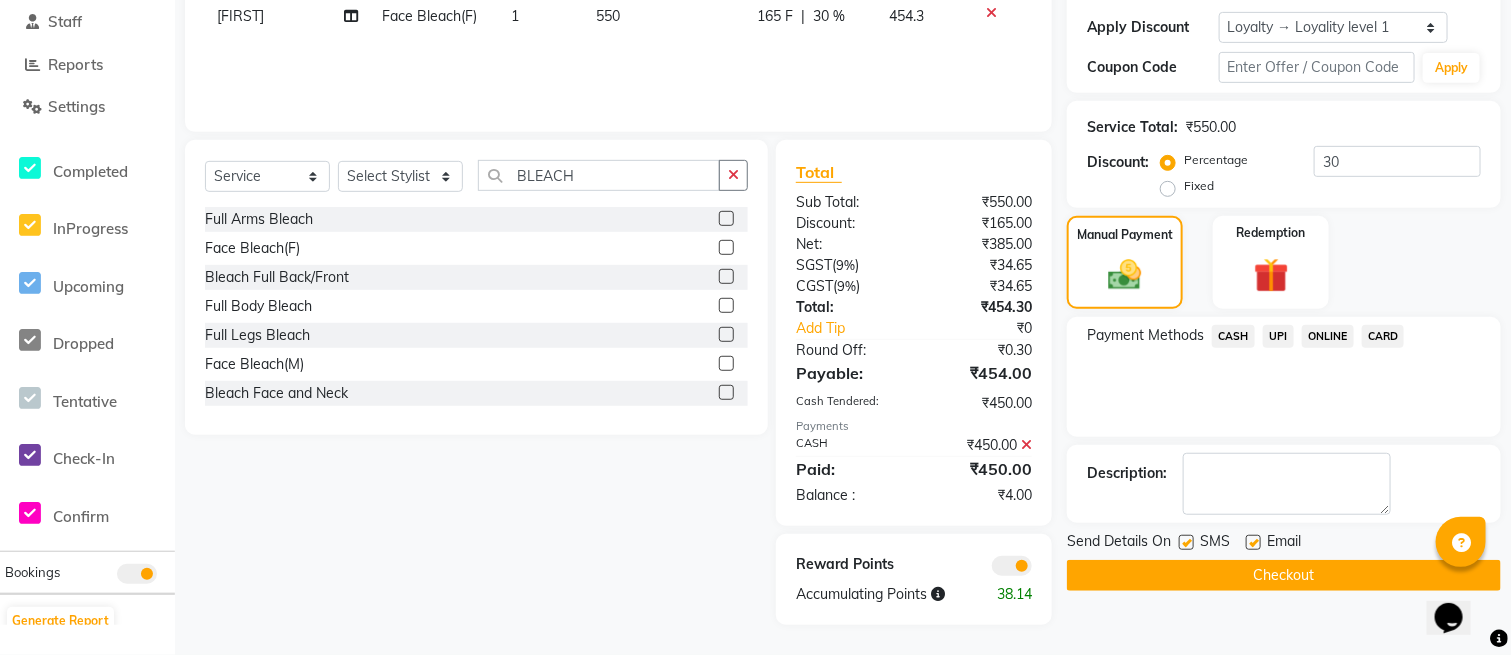 click 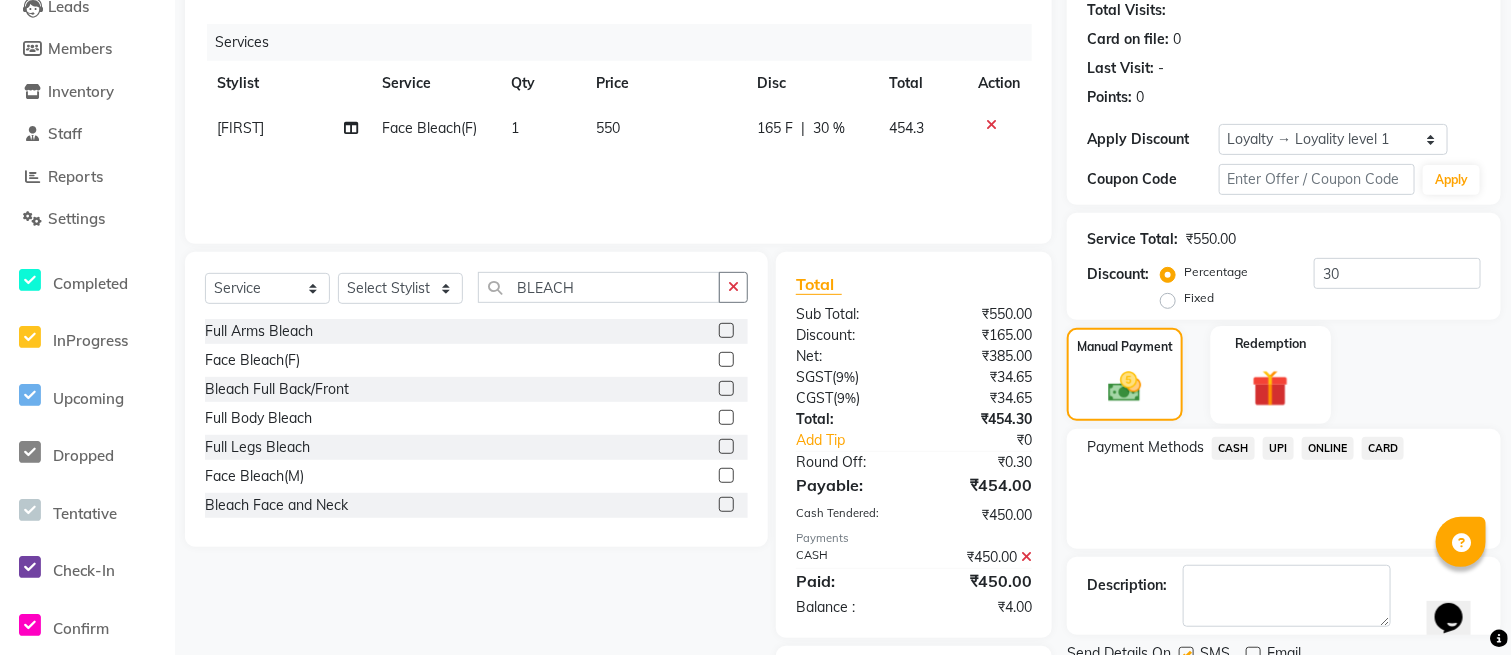 scroll, scrollTop: 357, scrollLeft: 0, axis: vertical 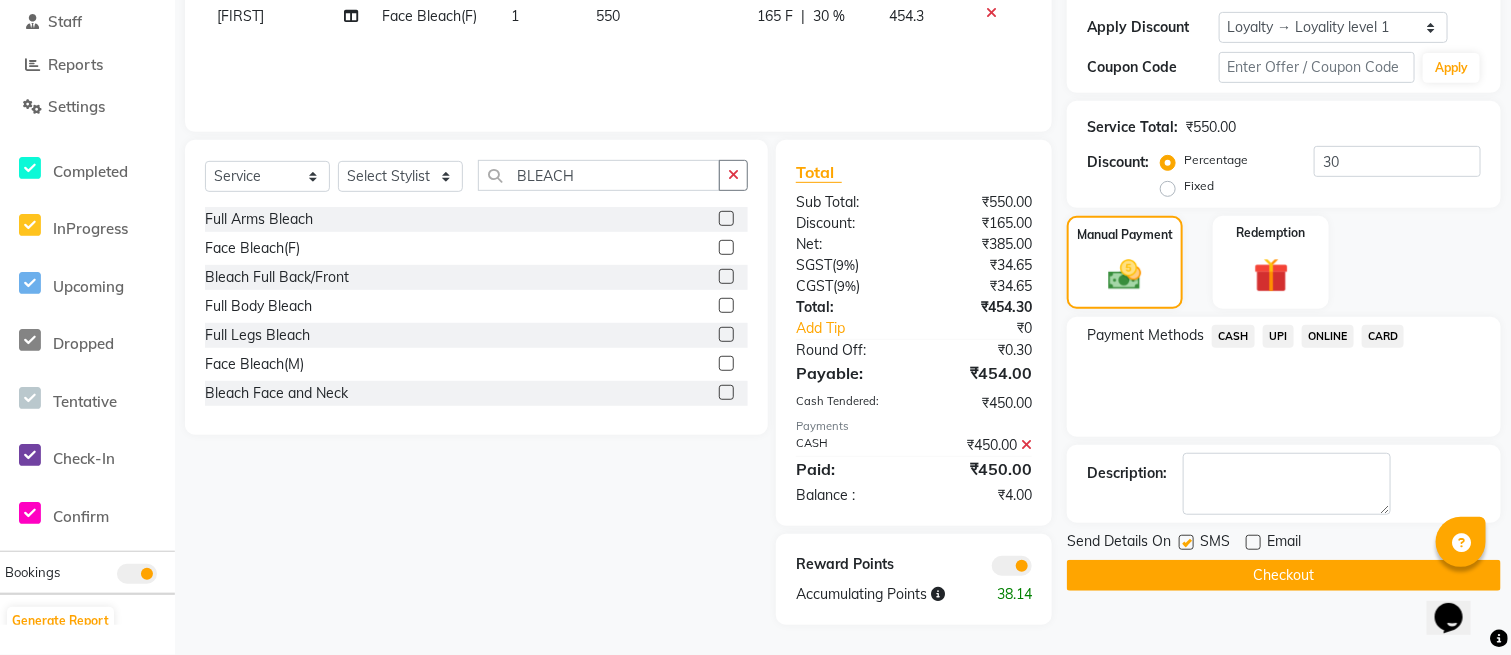 click on "Payment Methods  CASH   UPI   ONLINE   CARD" 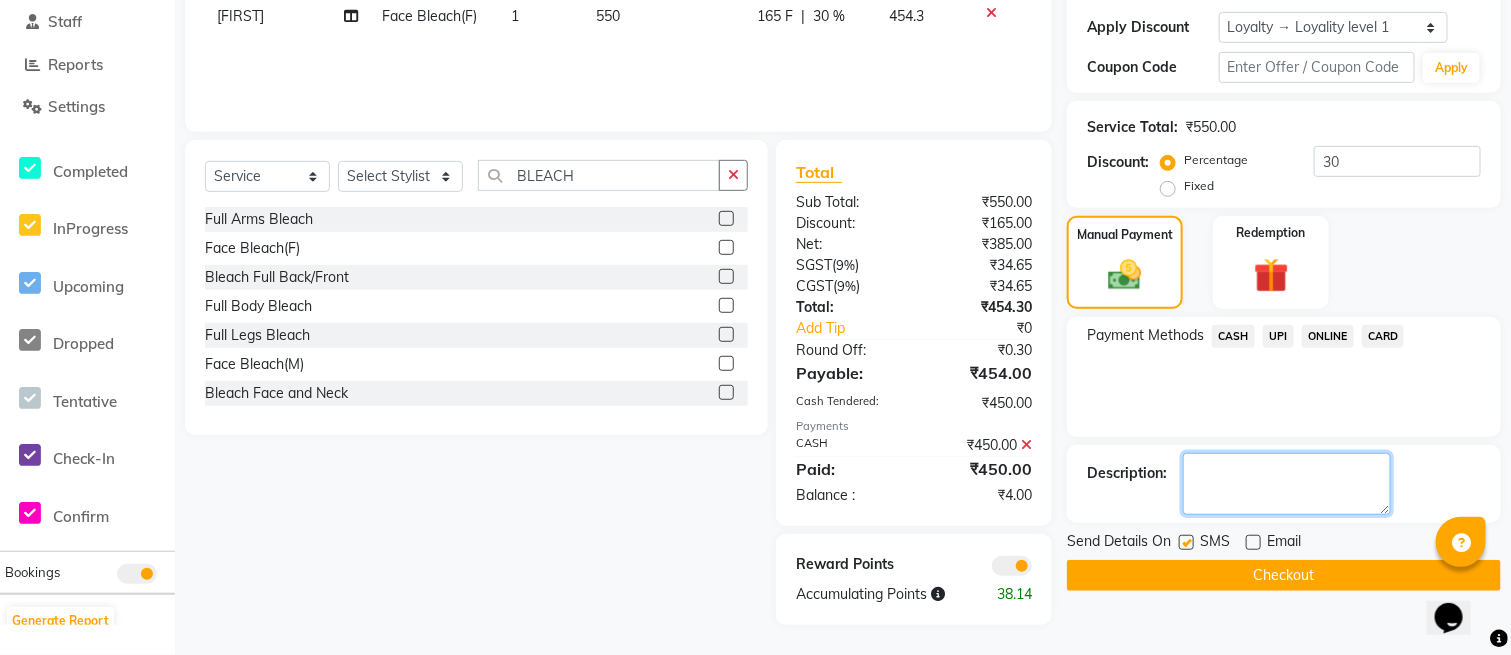 click 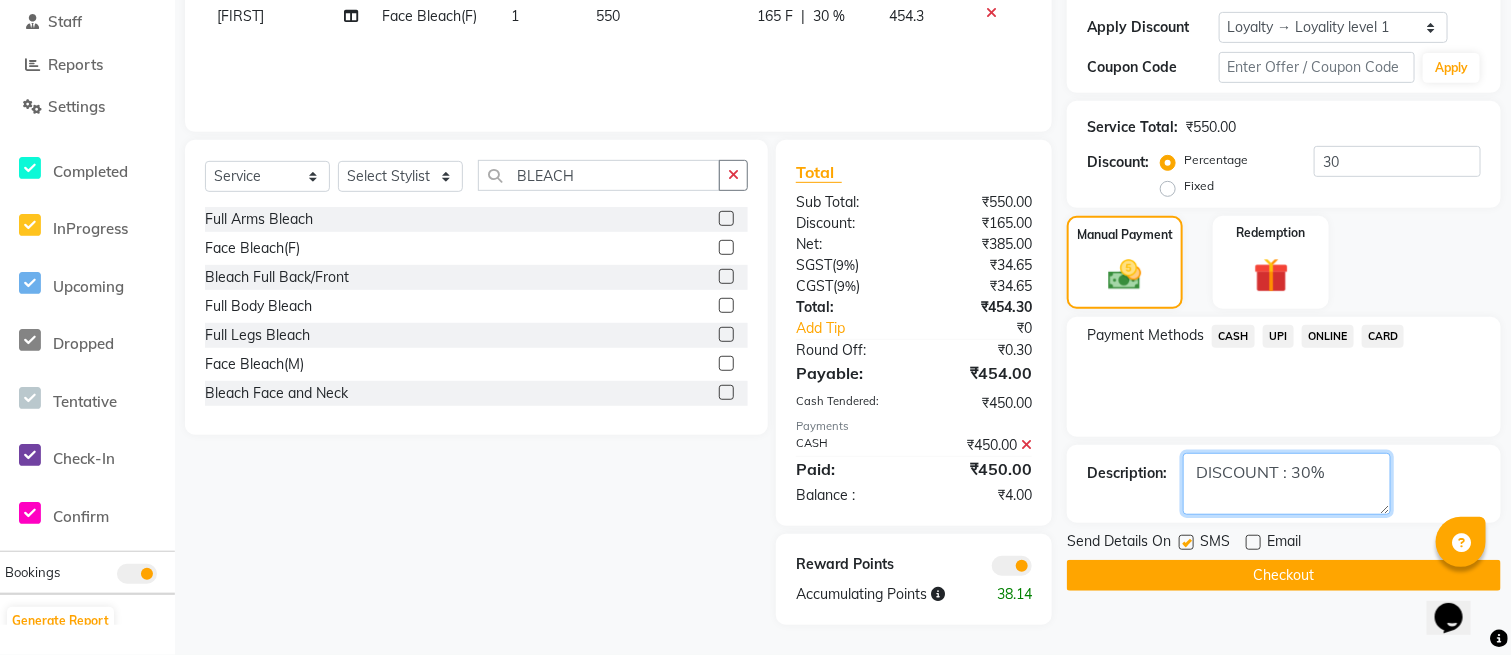 type on "DISCOUNT : 30%" 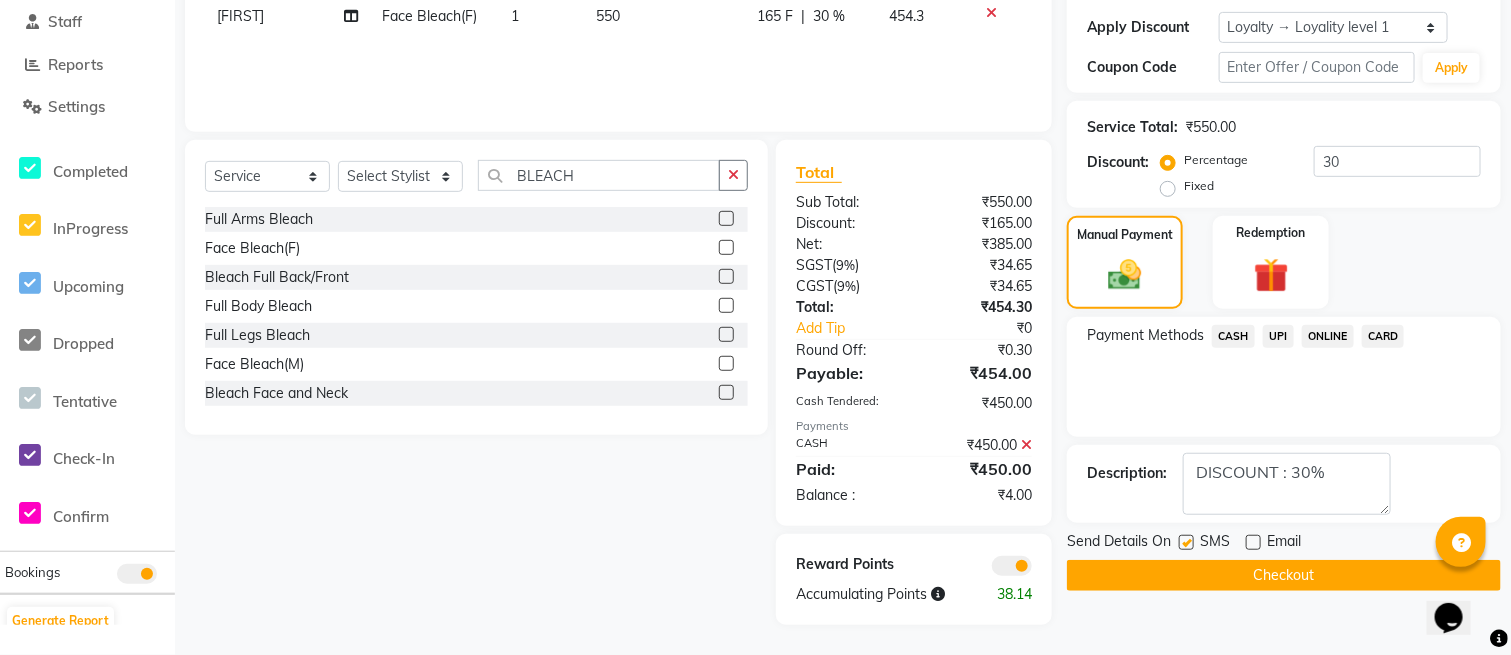 click 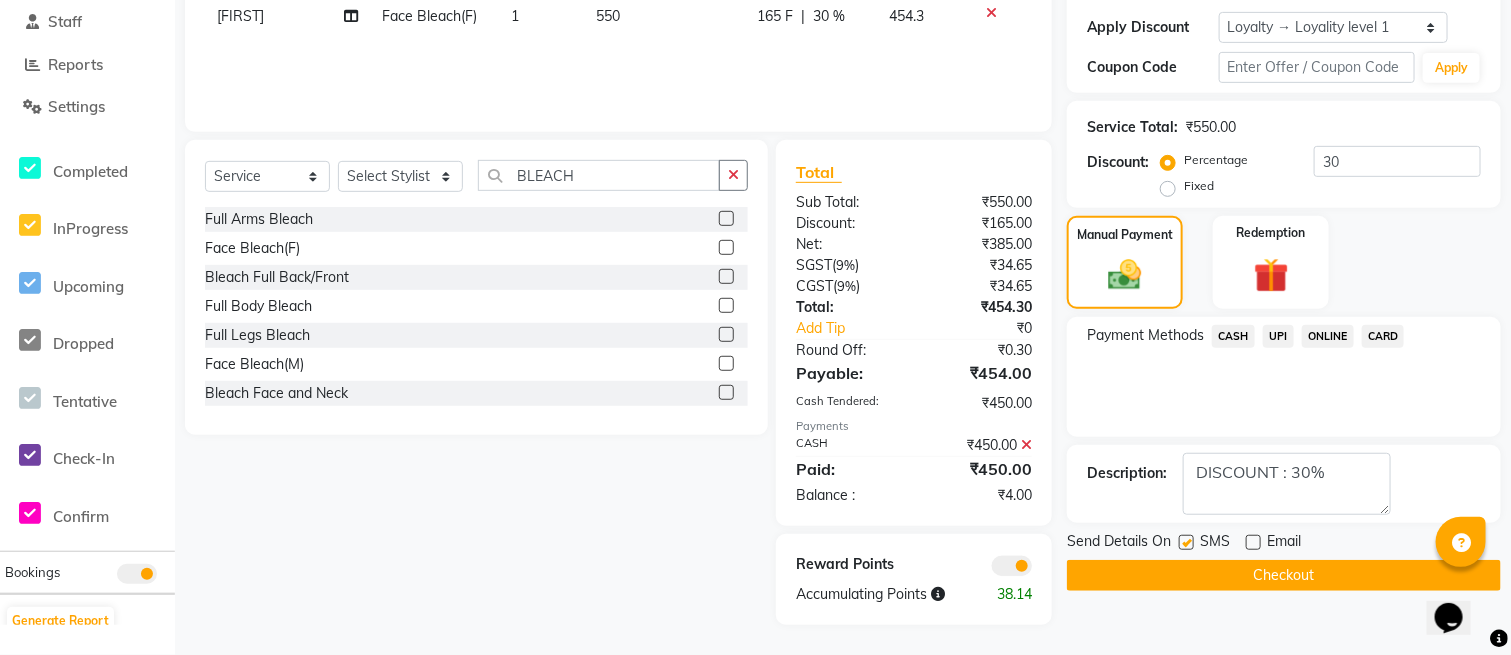 click 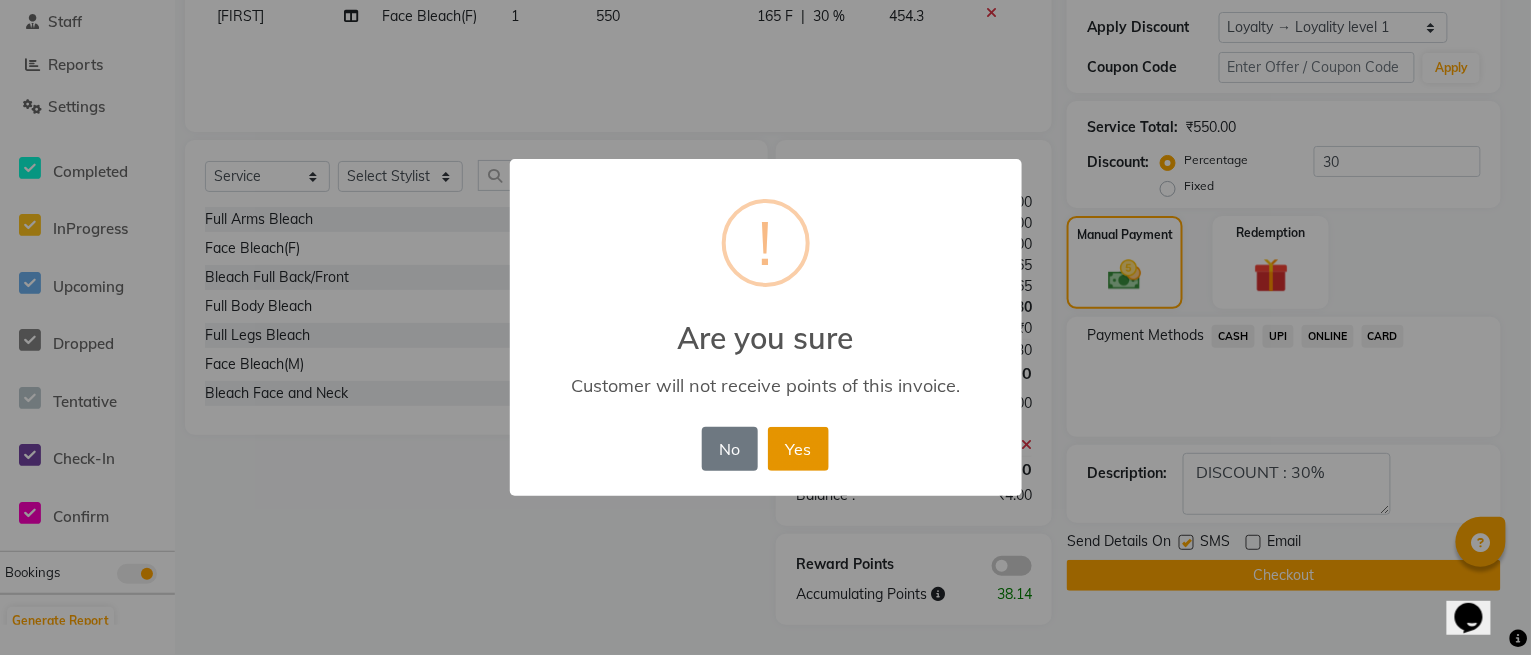 click on "Yes" at bounding box center (798, 449) 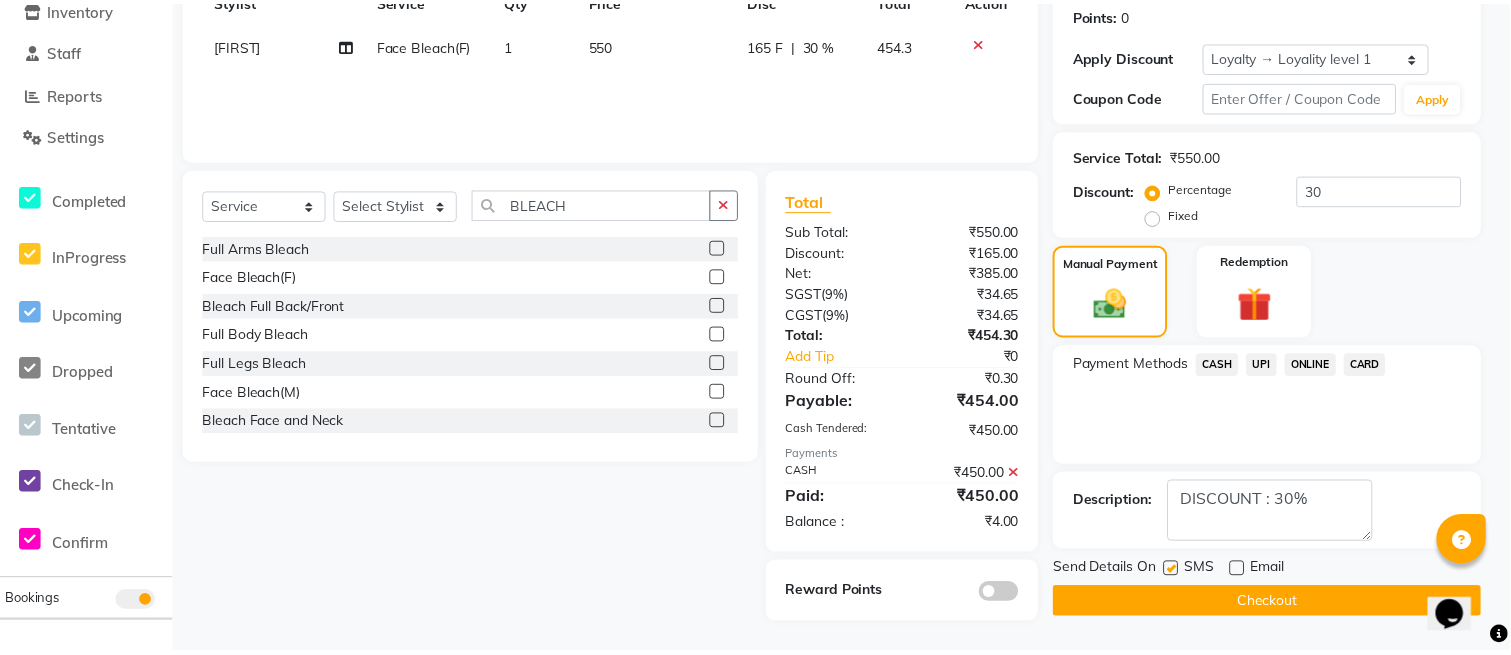 scroll, scrollTop: 307, scrollLeft: 0, axis: vertical 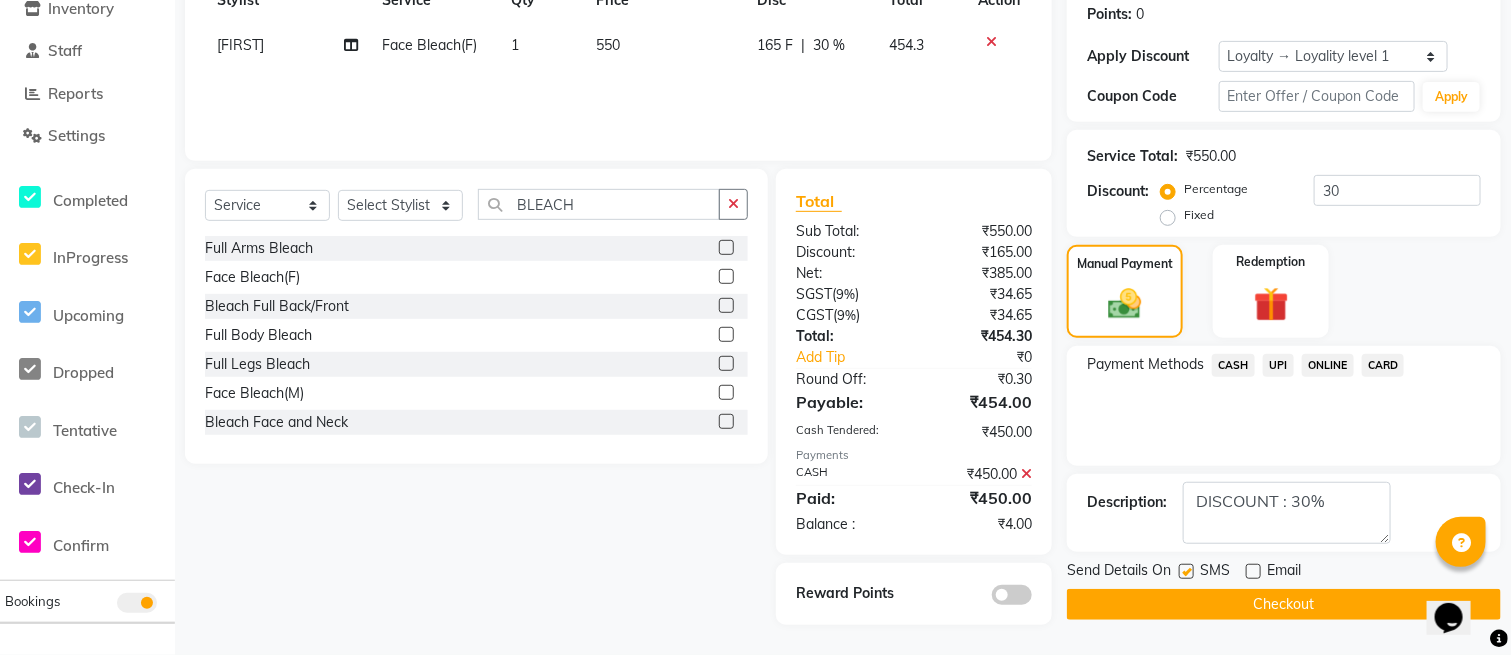 click on "Checkout" 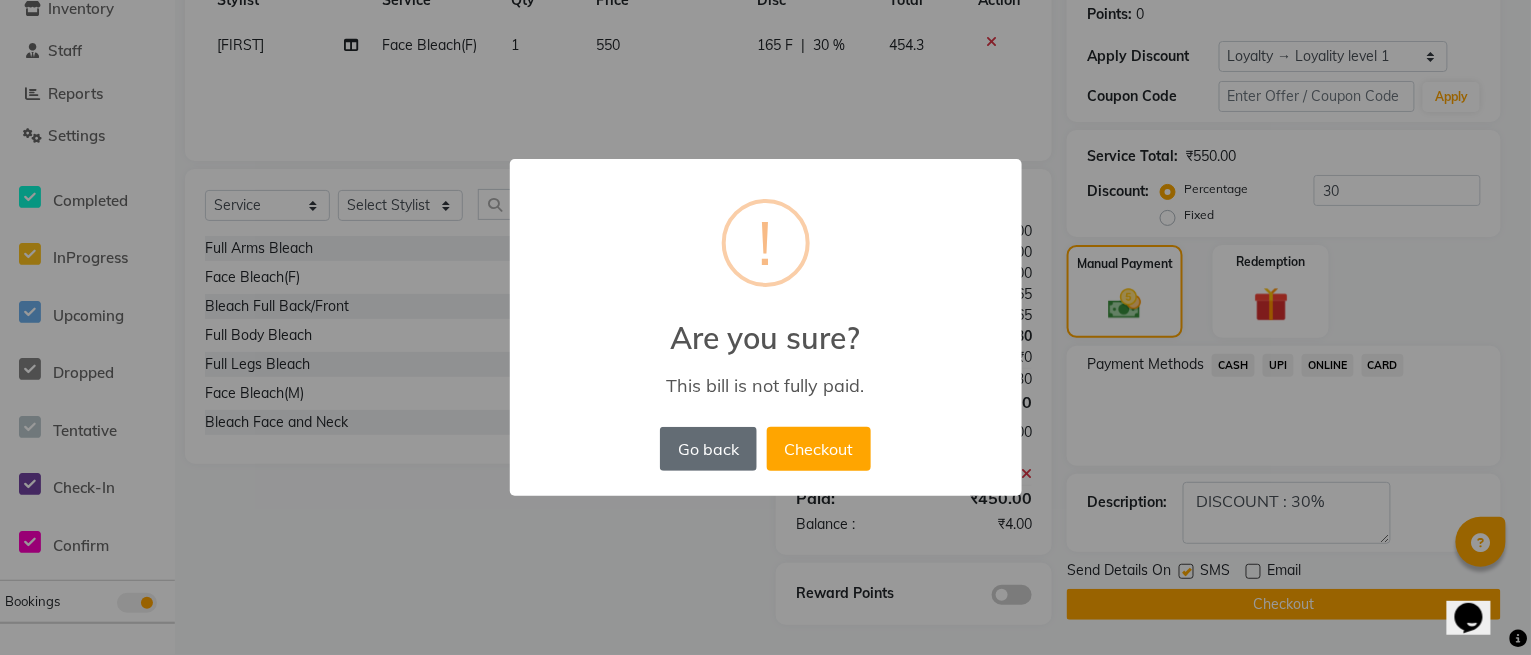 click on "Go back" at bounding box center [708, 449] 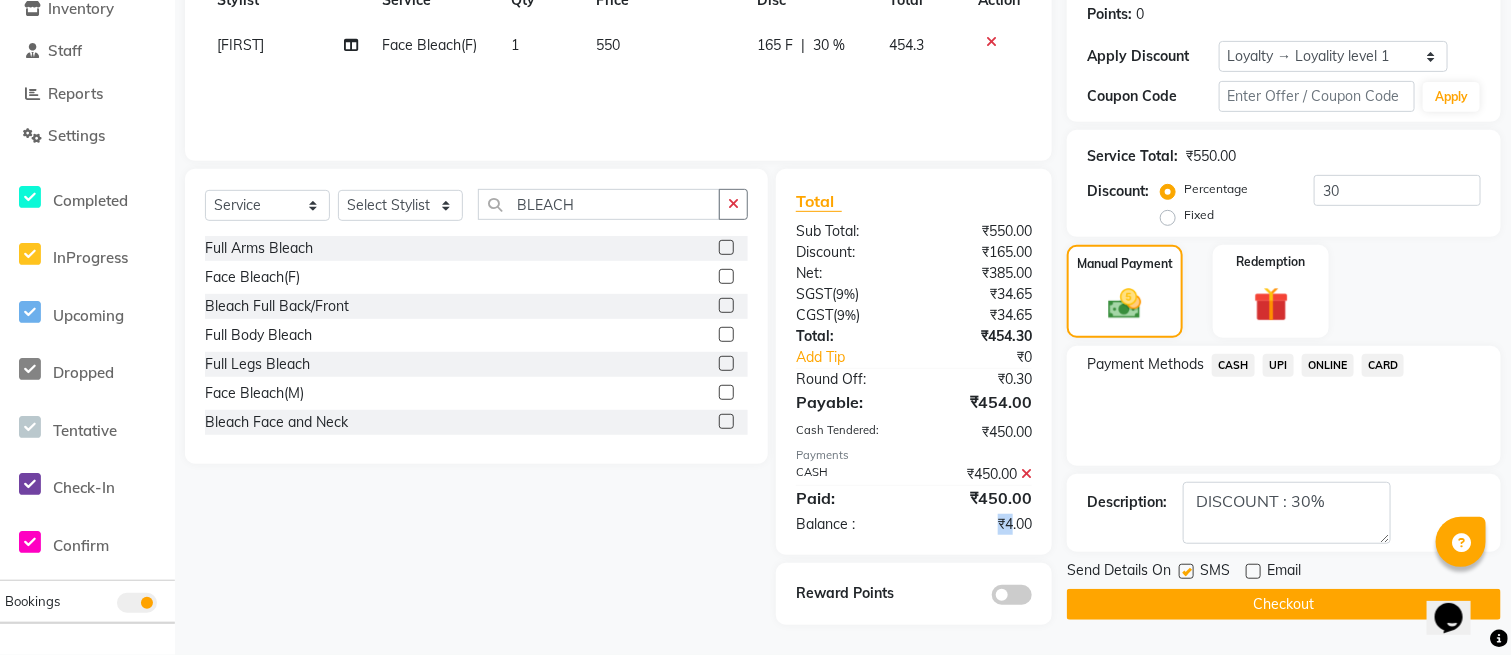 drag, startPoint x: 1014, startPoint y: 531, endPoint x: 998, endPoint y: 529, distance: 16.124516 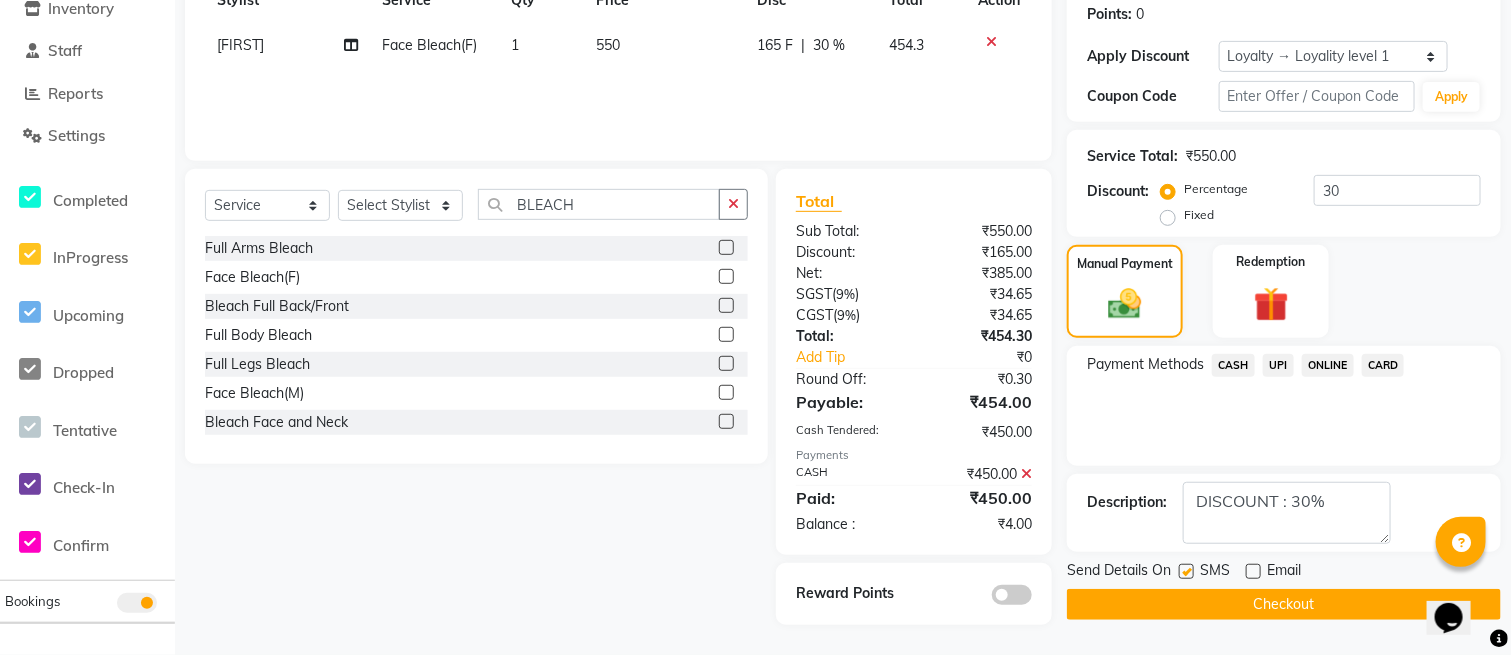 click on "₹450.00" 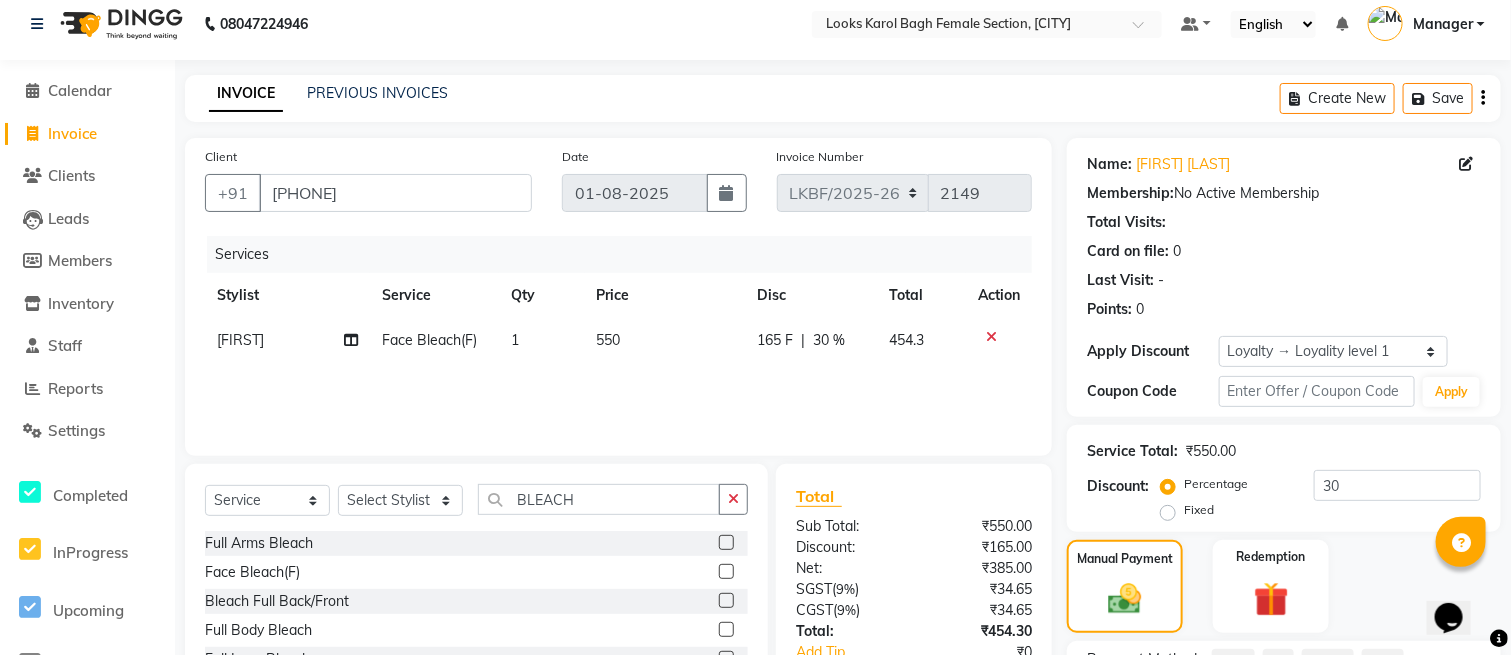 scroll, scrollTop: 0, scrollLeft: 0, axis: both 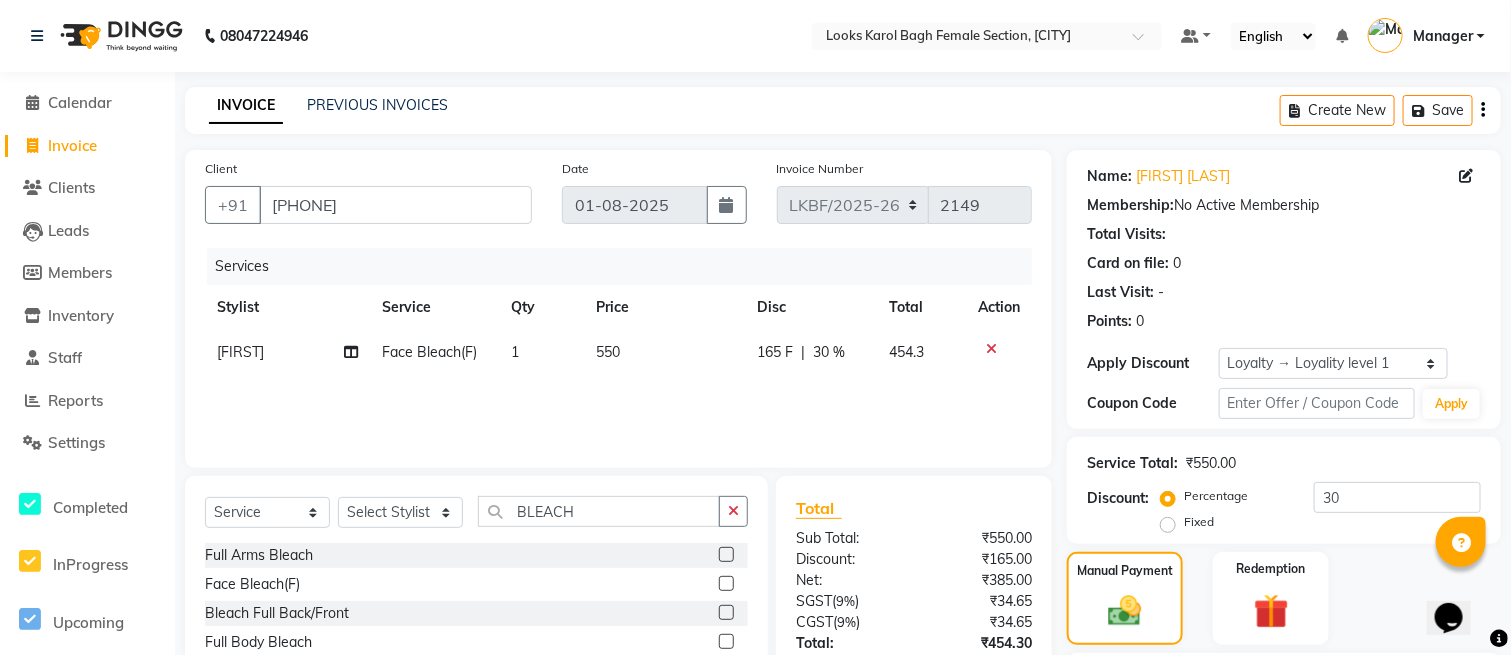 click on "550" 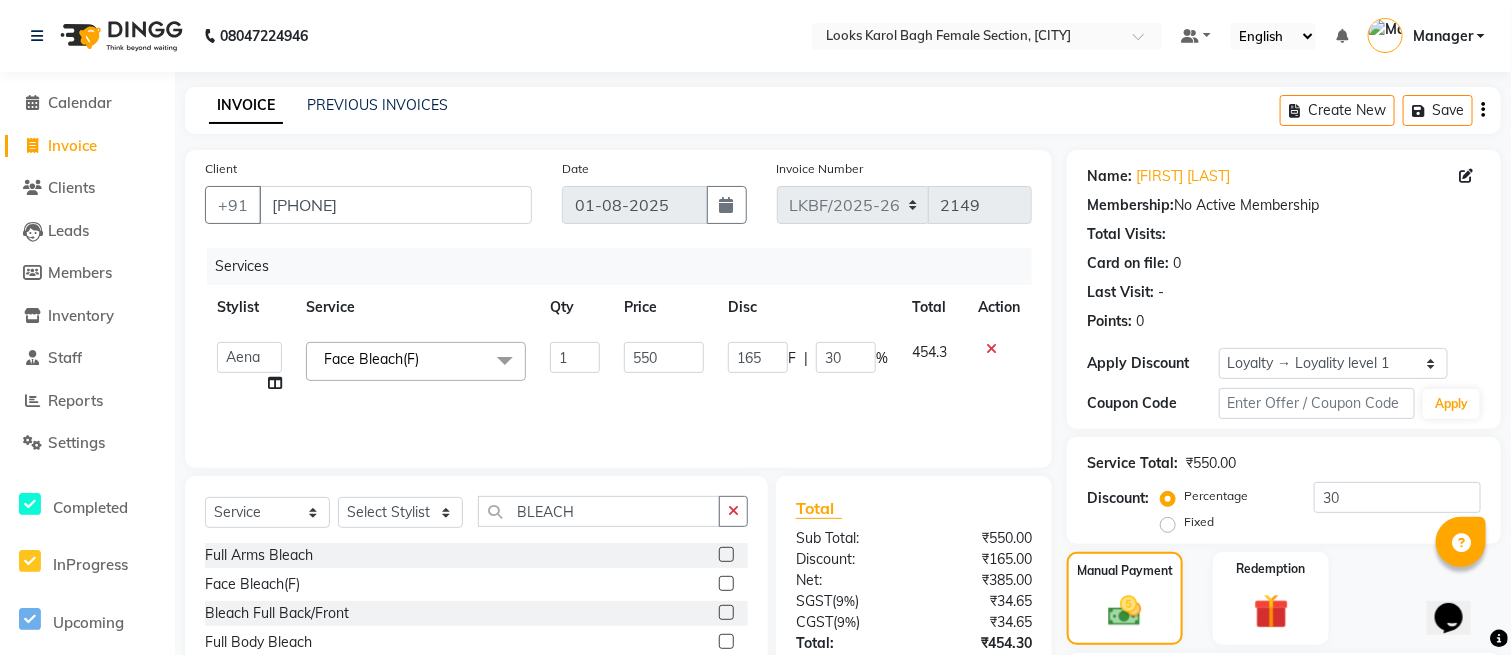 click on "550" 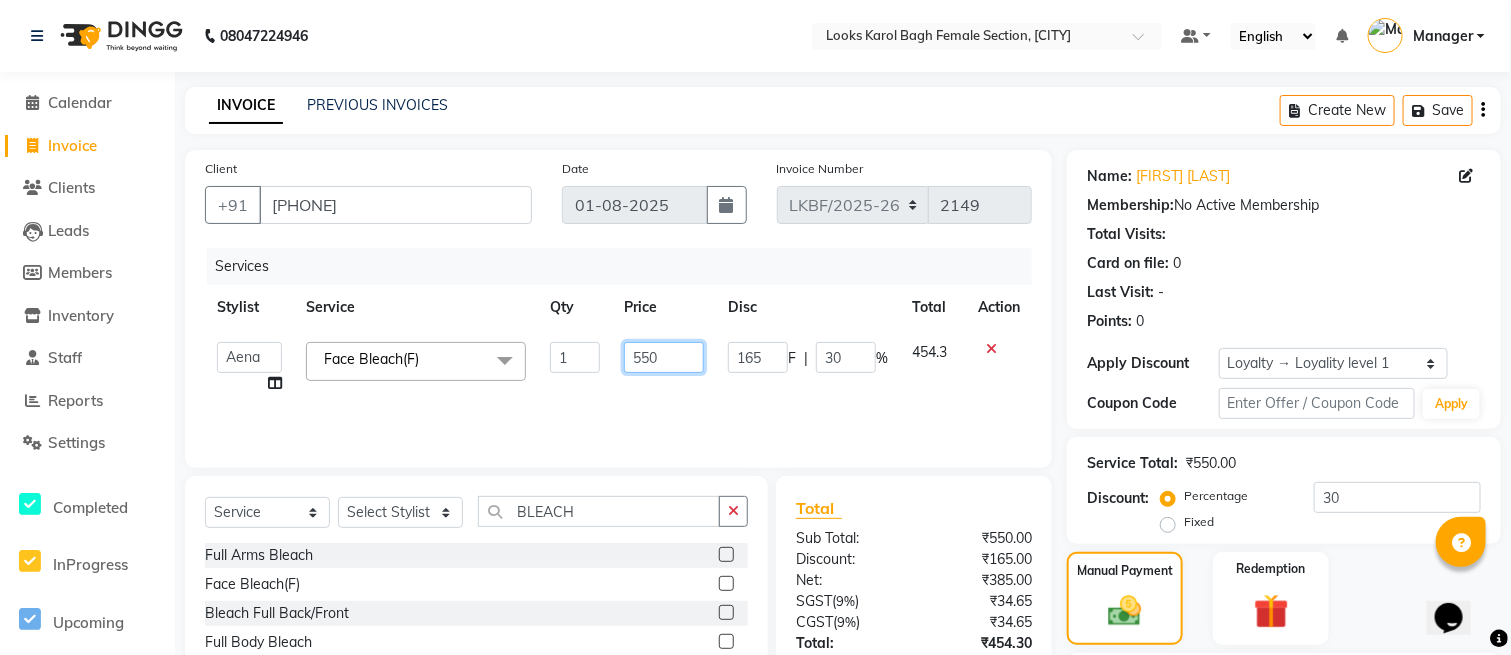 click on "550" 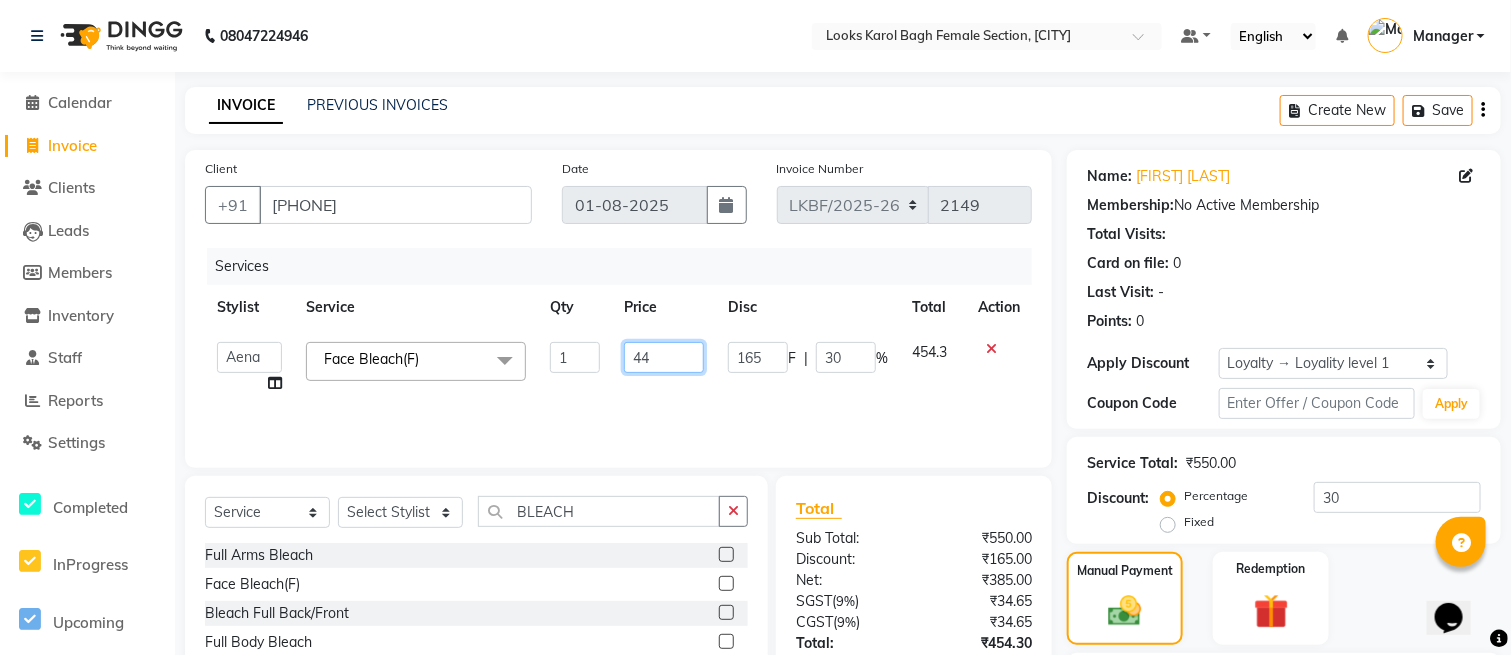 type on "4" 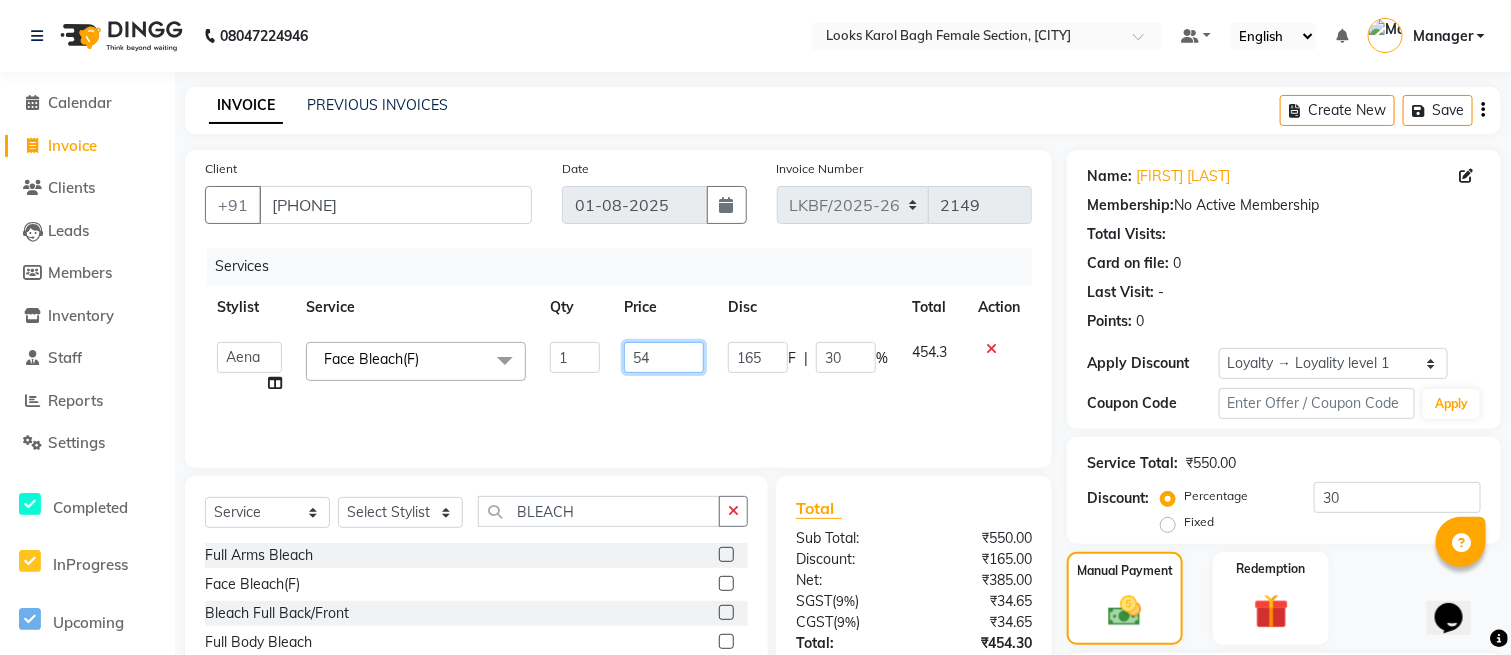 type on "546" 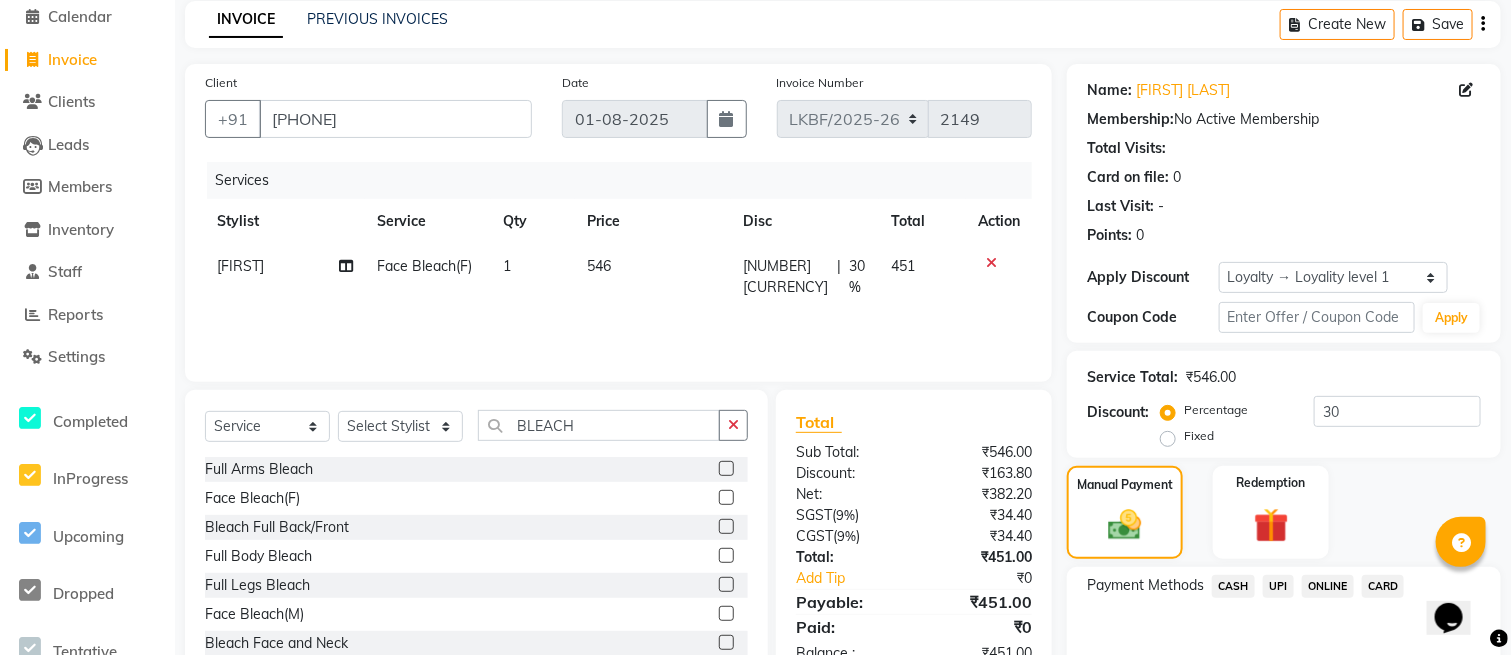 scroll, scrollTop: 133, scrollLeft: 0, axis: vertical 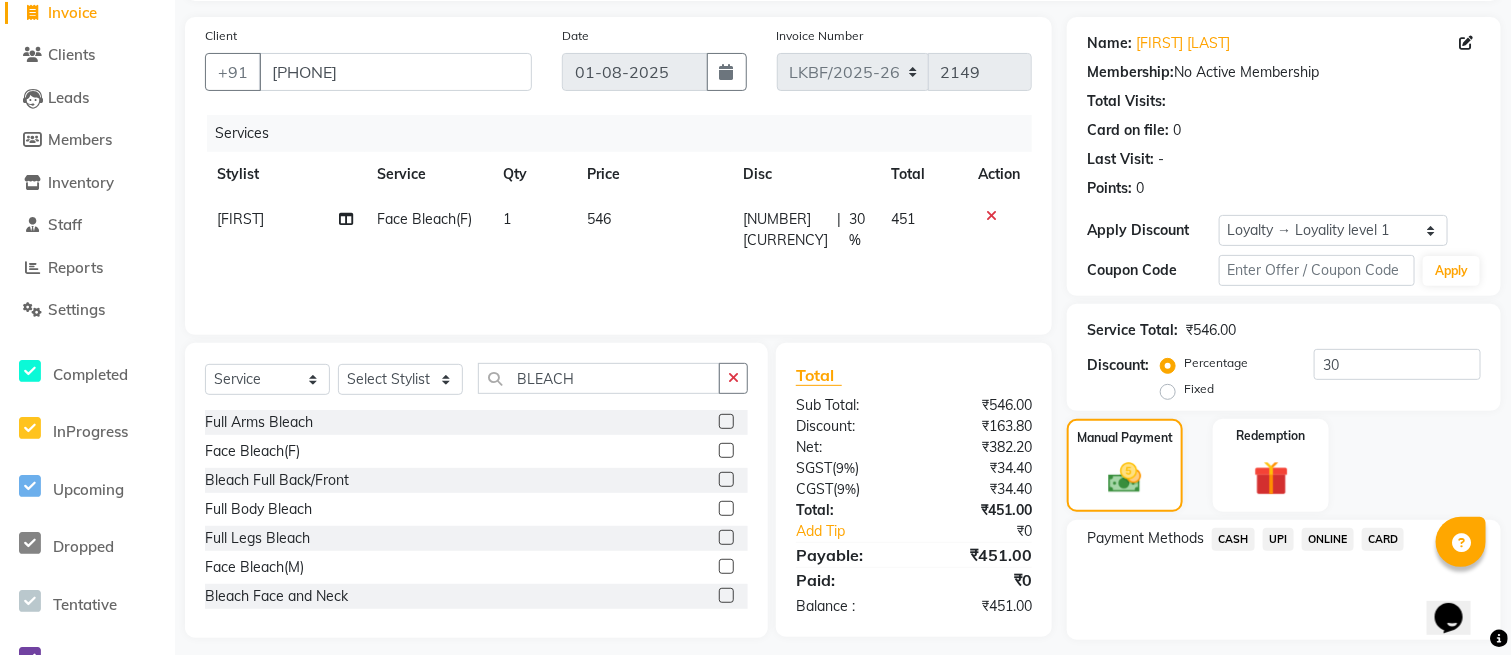 click on "546" 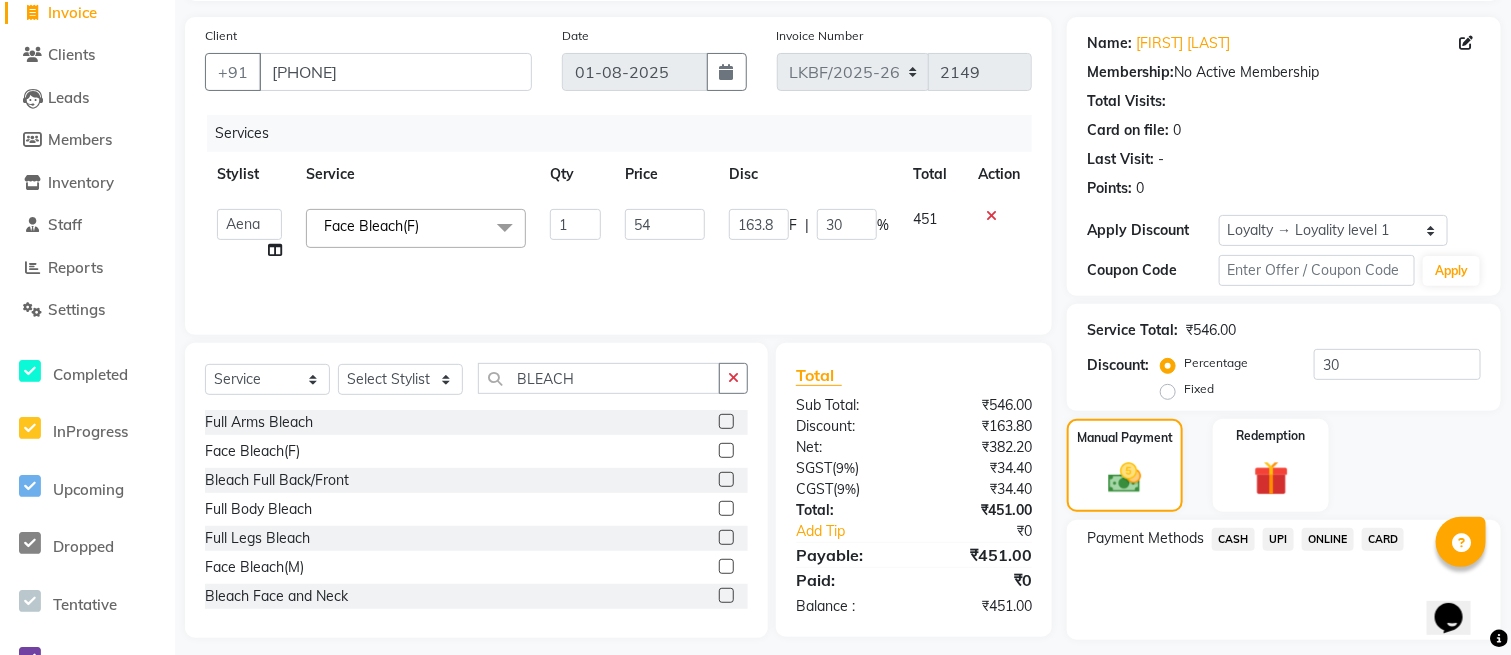 type on "545" 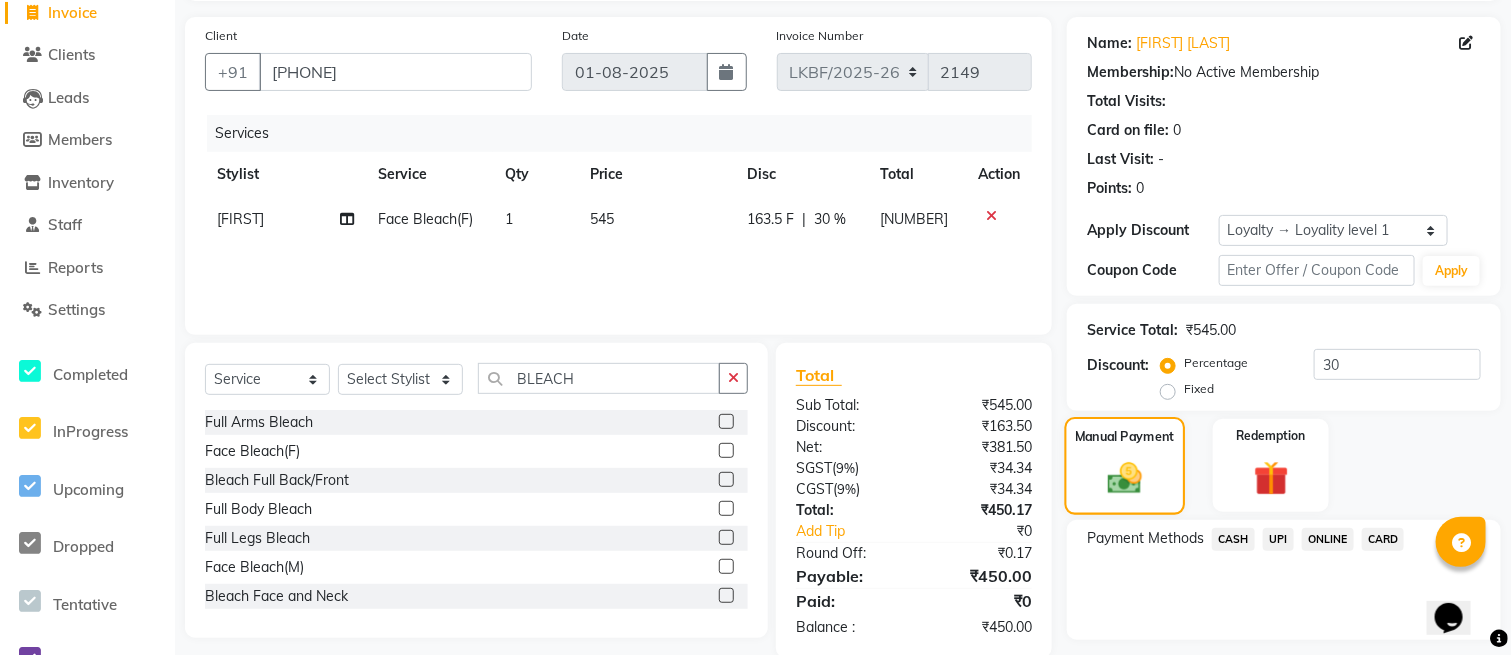 click on "Manual Payment" 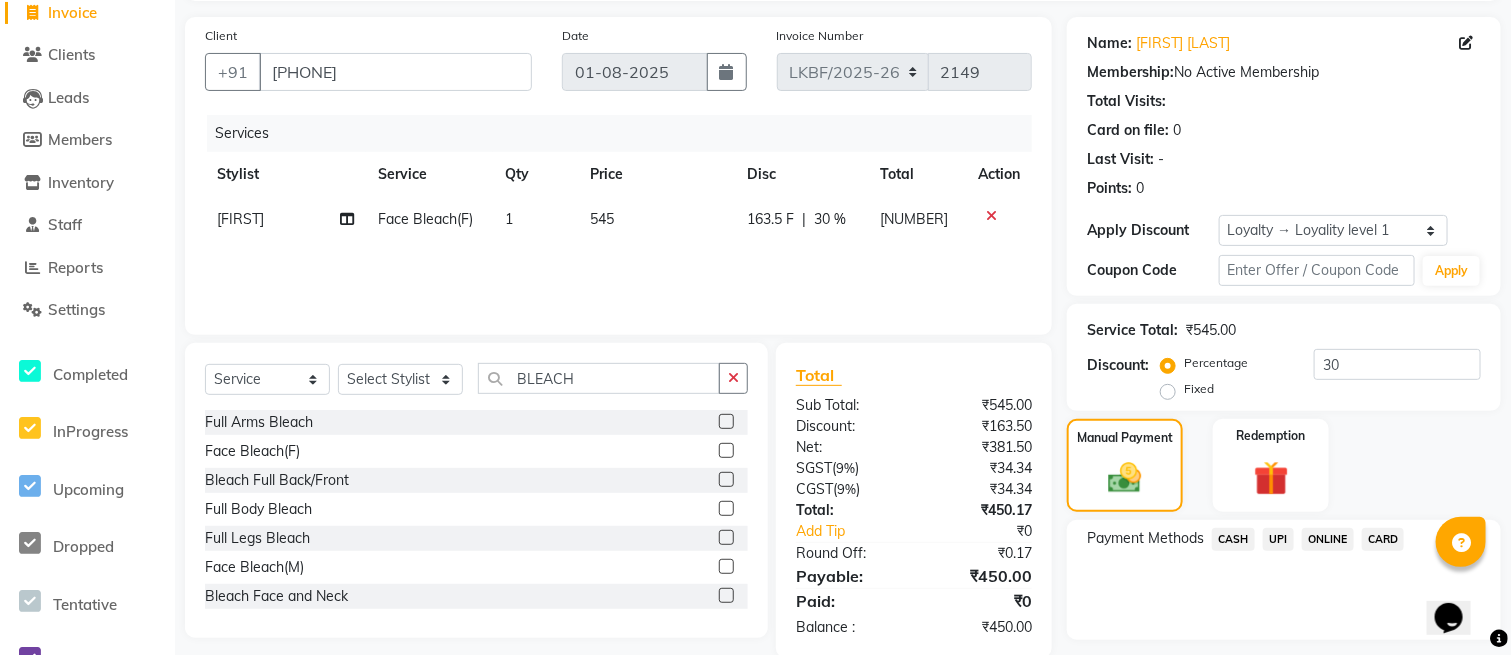 click on "CASH" 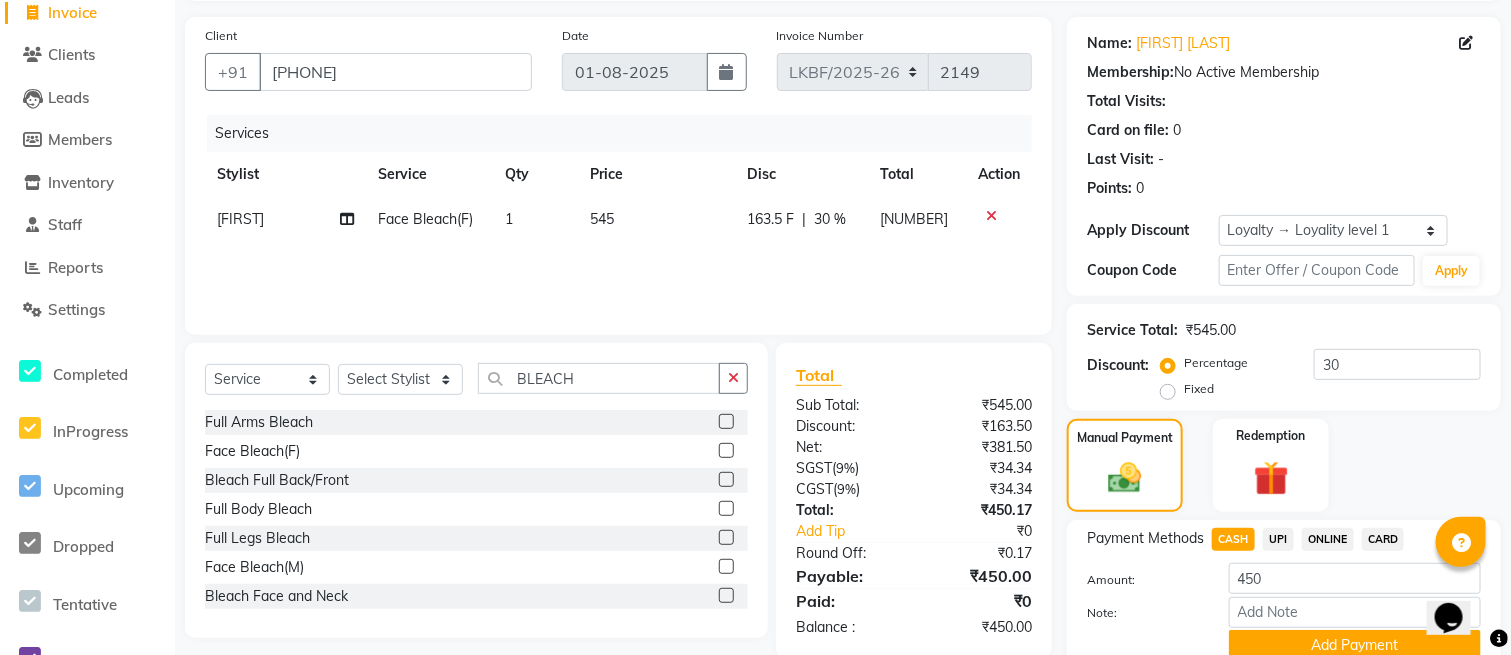 scroll, scrollTop: 218, scrollLeft: 0, axis: vertical 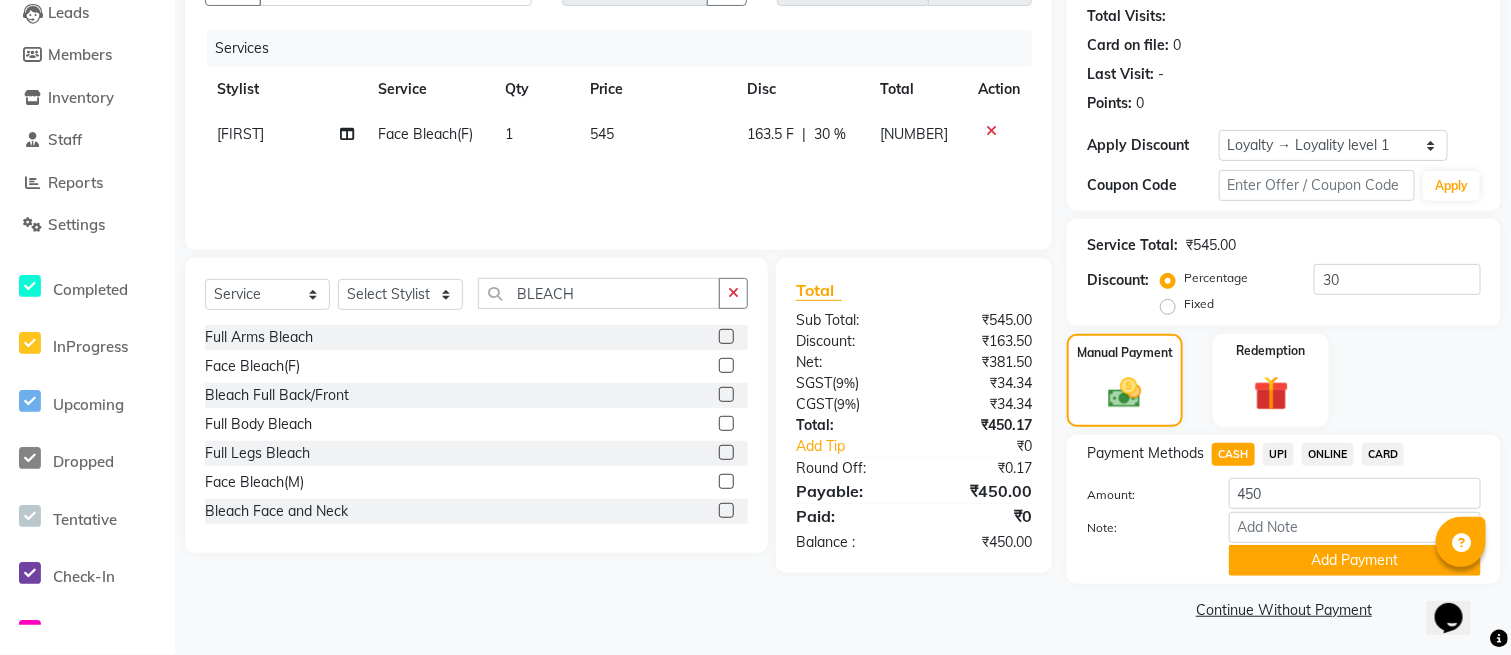 click on "Add Payment" 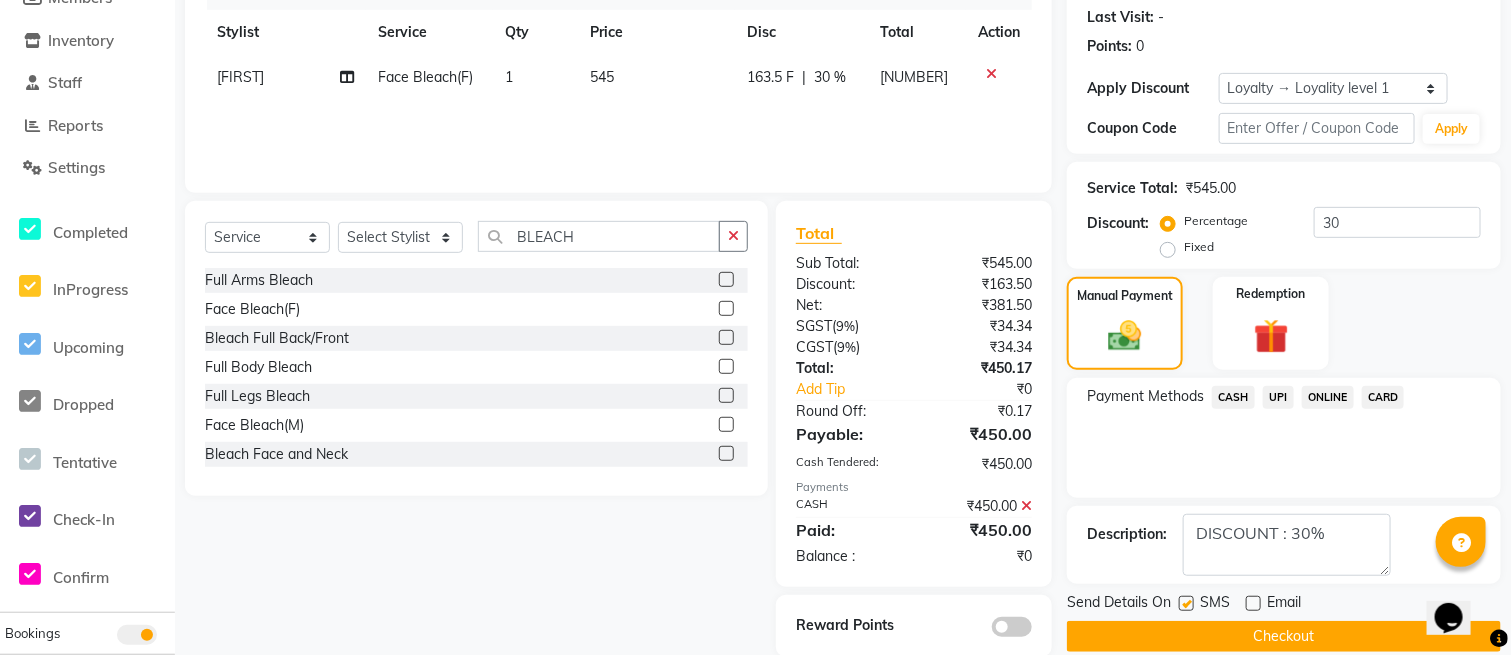 scroll, scrollTop: 307, scrollLeft: 0, axis: vertical 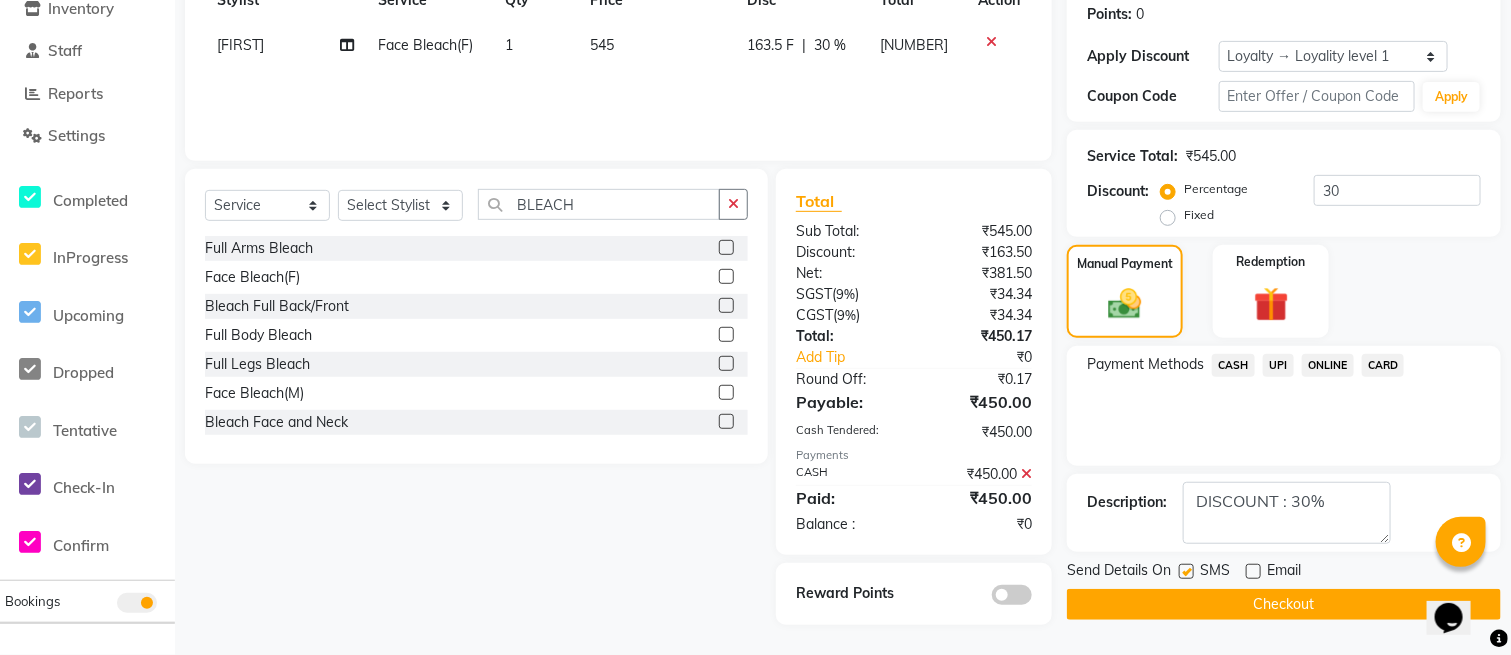 click on "Checkout" 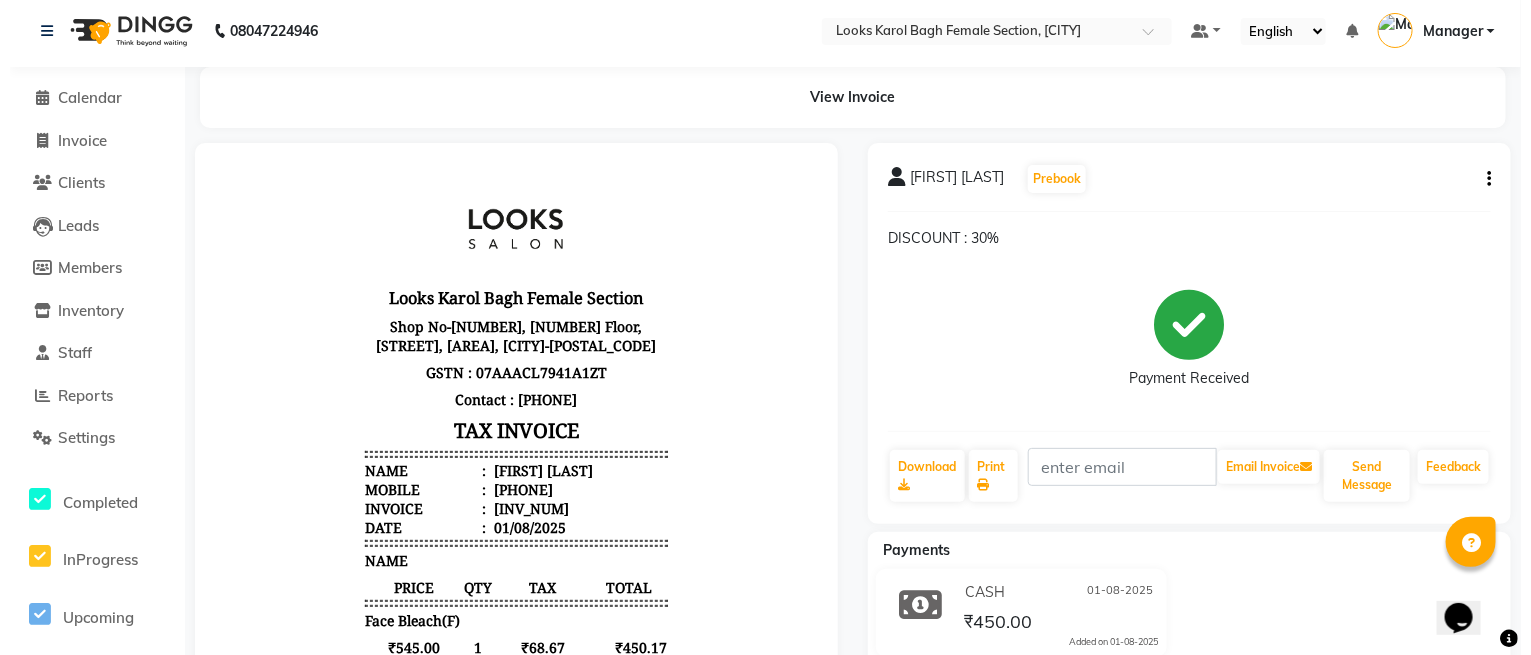 scroll, scrollTop: 0, scrollLeft: 0, axis: both 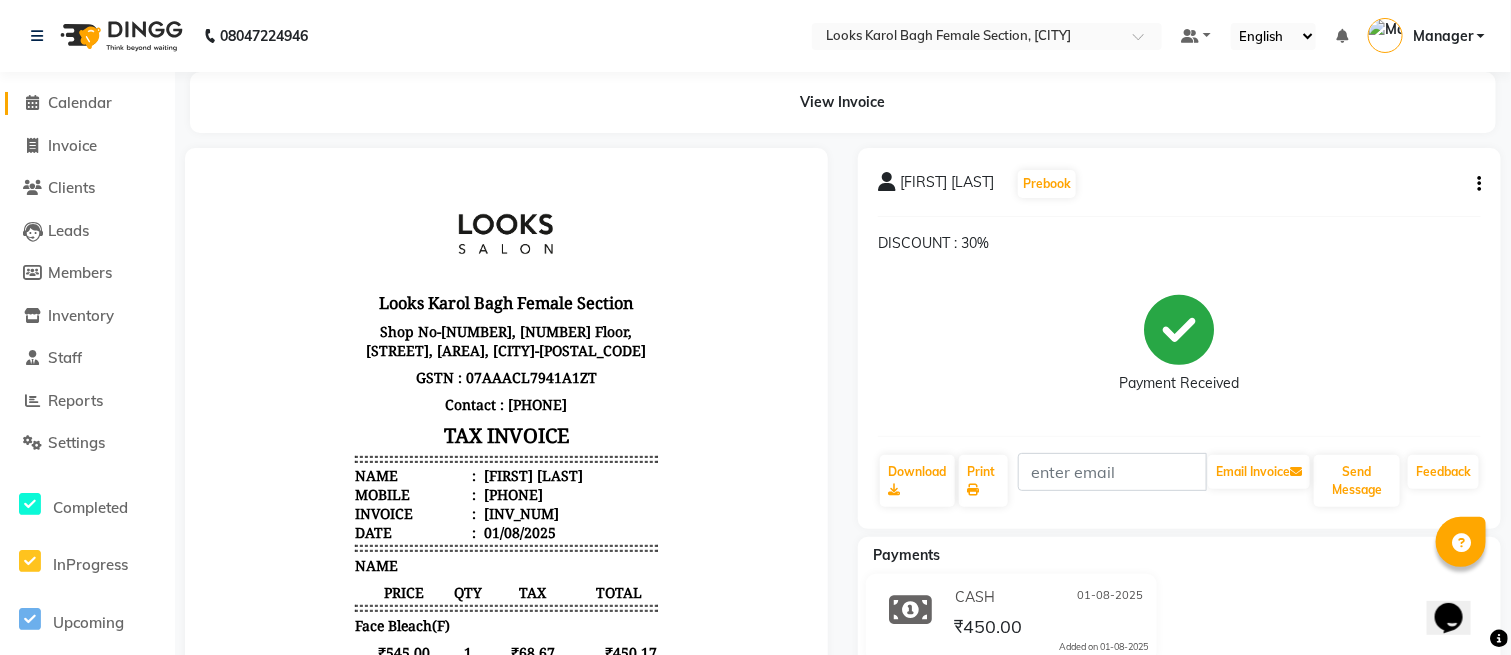 click on "Calendar" 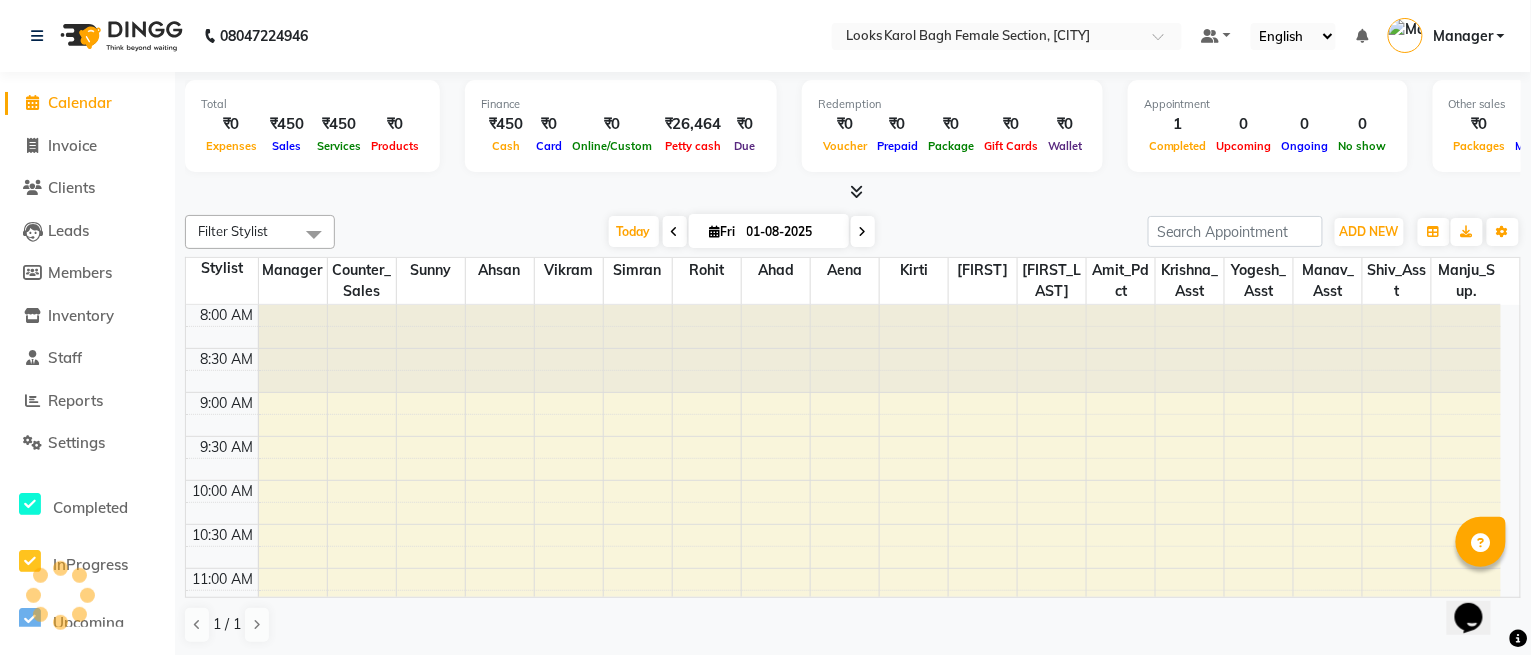 scroll, scrollTop: 0, scrollLeft: 0, axis: both 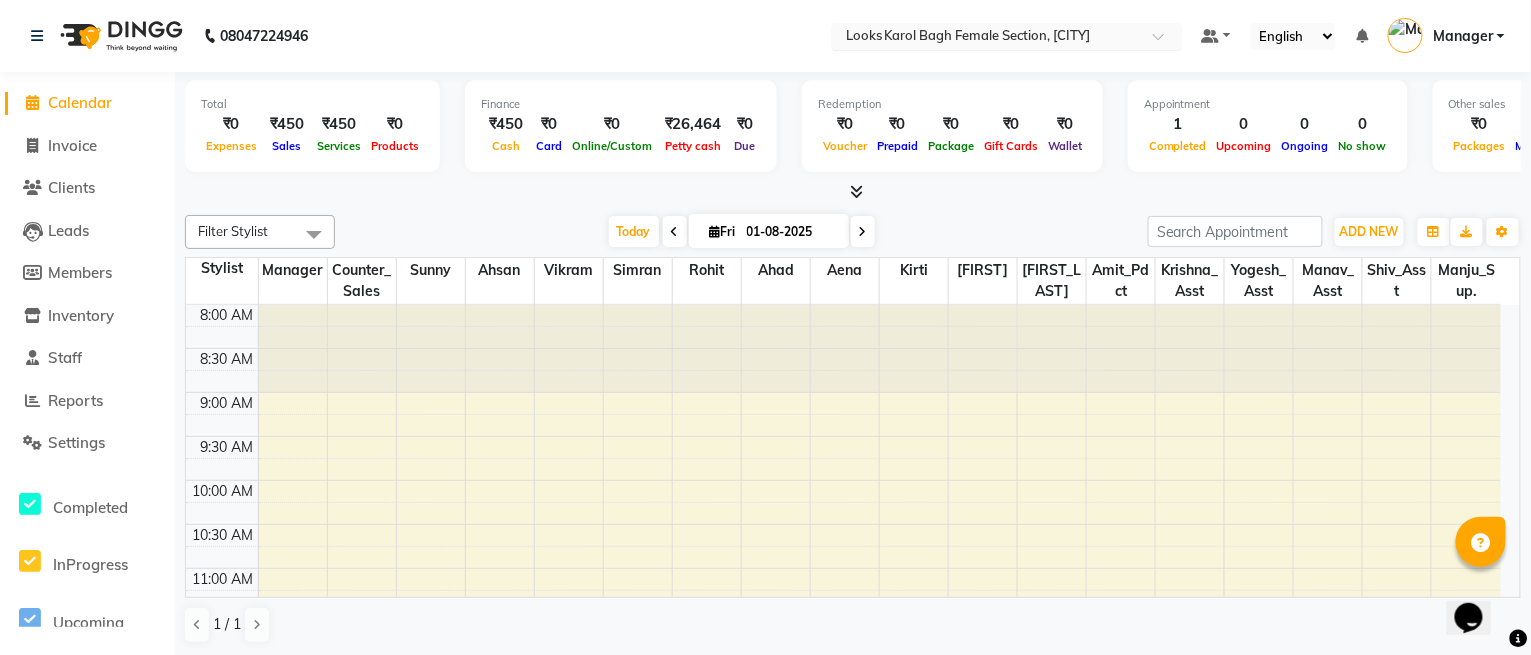 click at bounding box center (987, 38) 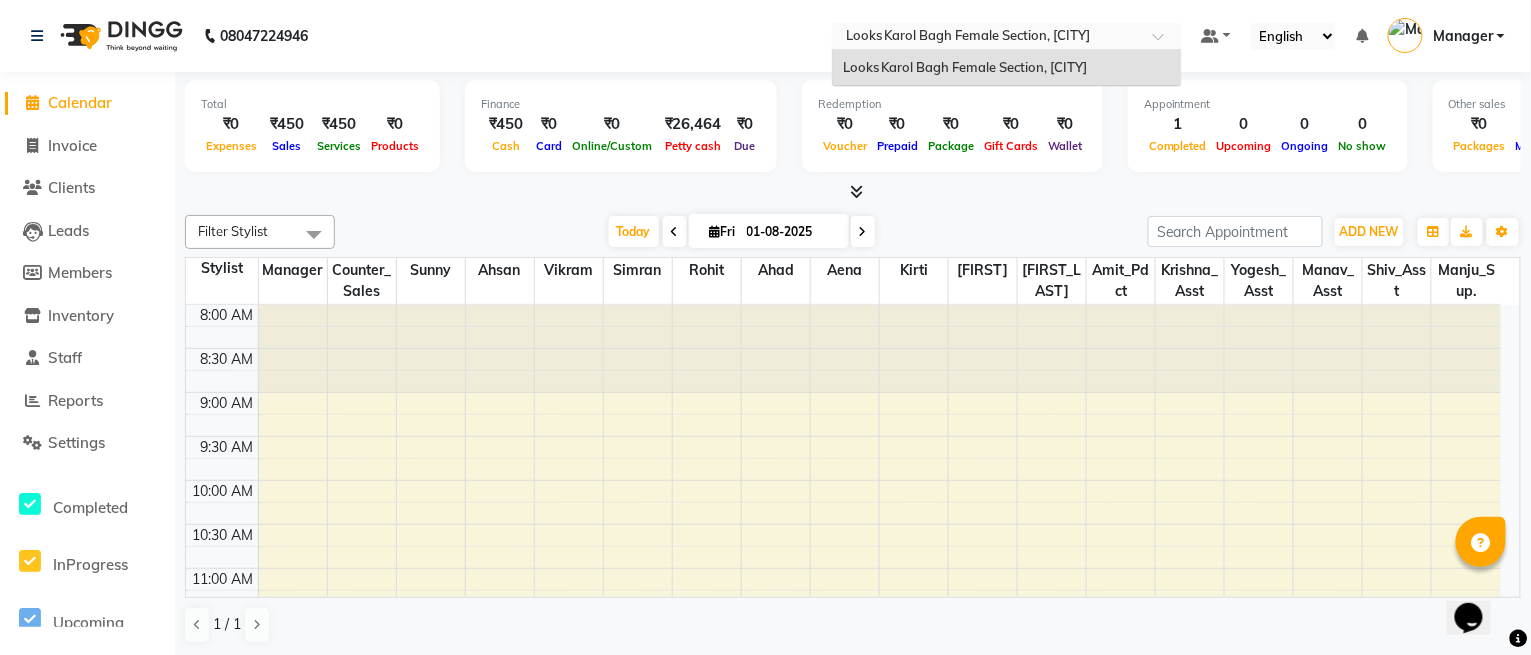 click on "Looks Karol Bagh Female Section, [CITY]" at bounding box center [965, 67] 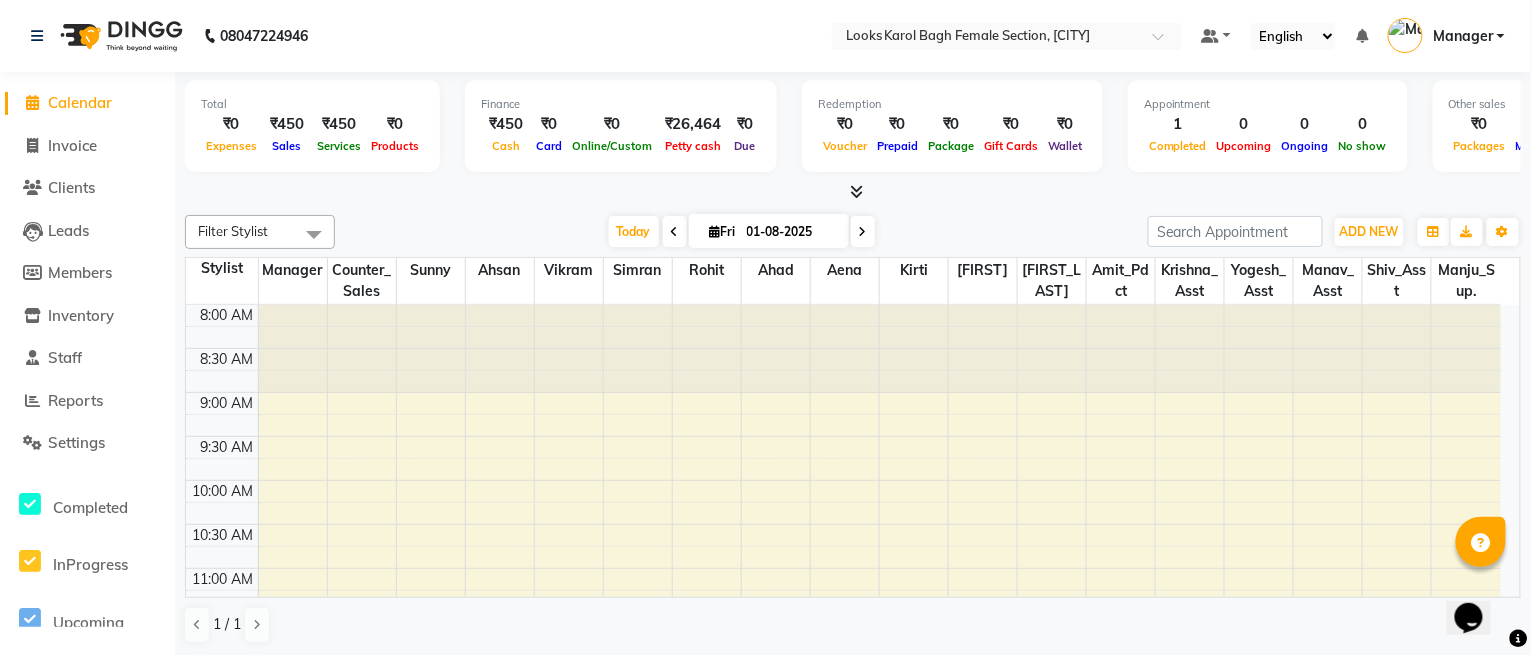 click on "Walkin Client Female Section, [CITY] Default Panel My Panel English ENGLISH Español العربية मराठी हिंदी ગુજરાતી தமிழ் 中文 Notifications nothing to show Manager Manage Profile Change Password Sign out  Version:3.15.11" 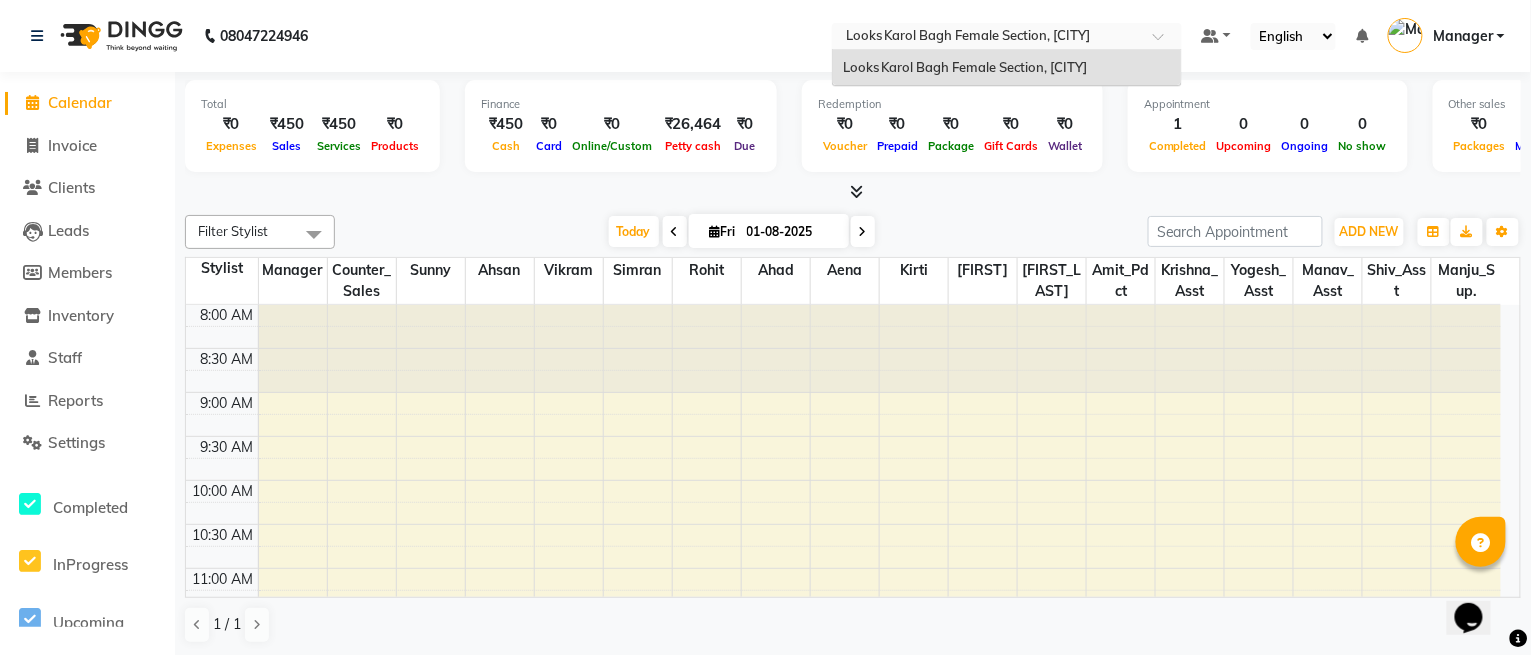 click at bounding box center (987, 38) 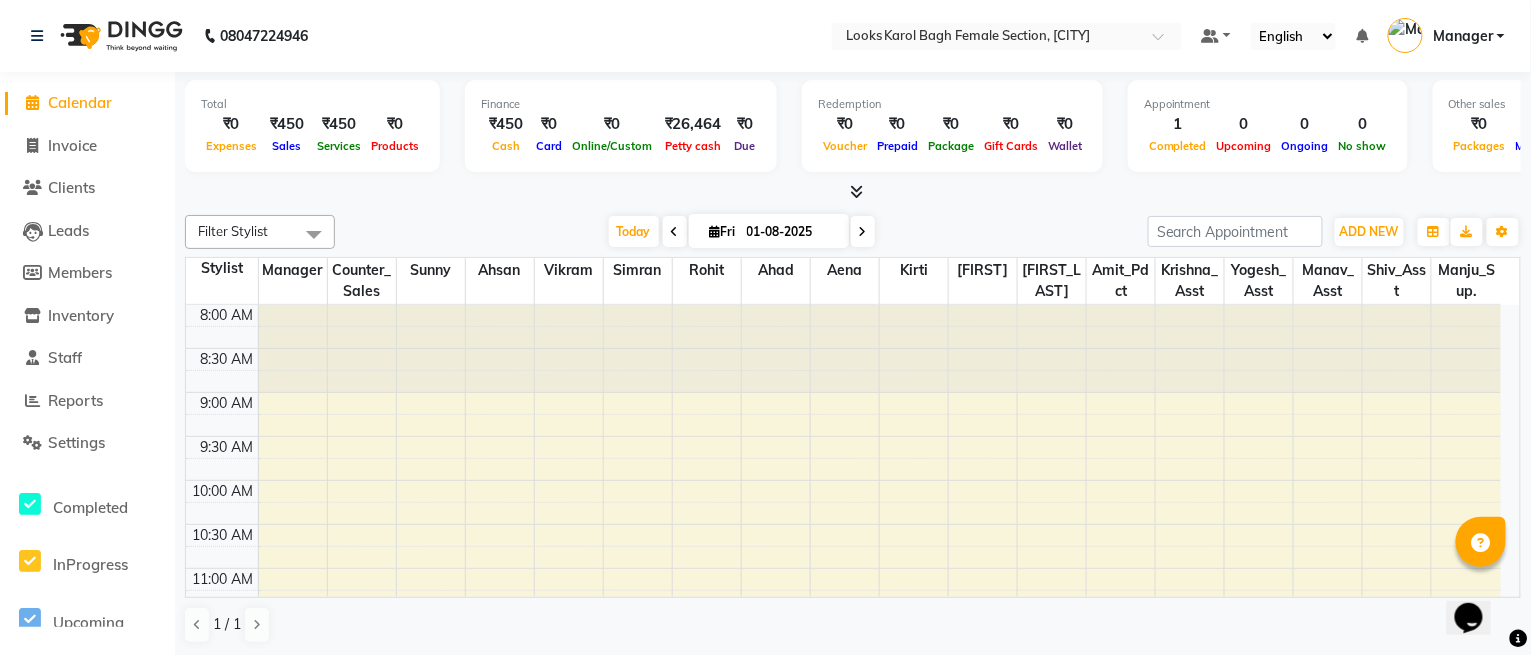 click on "Walkin Client Female Section, [CITY] Default Panel My Panel English ENGLISH Español العربية मराठी हिंदी ગુજરાતી தமிழ் 中文 Notifications nothing to show Manager Manage Profile Change Password Sign out  Version:3.15.11" 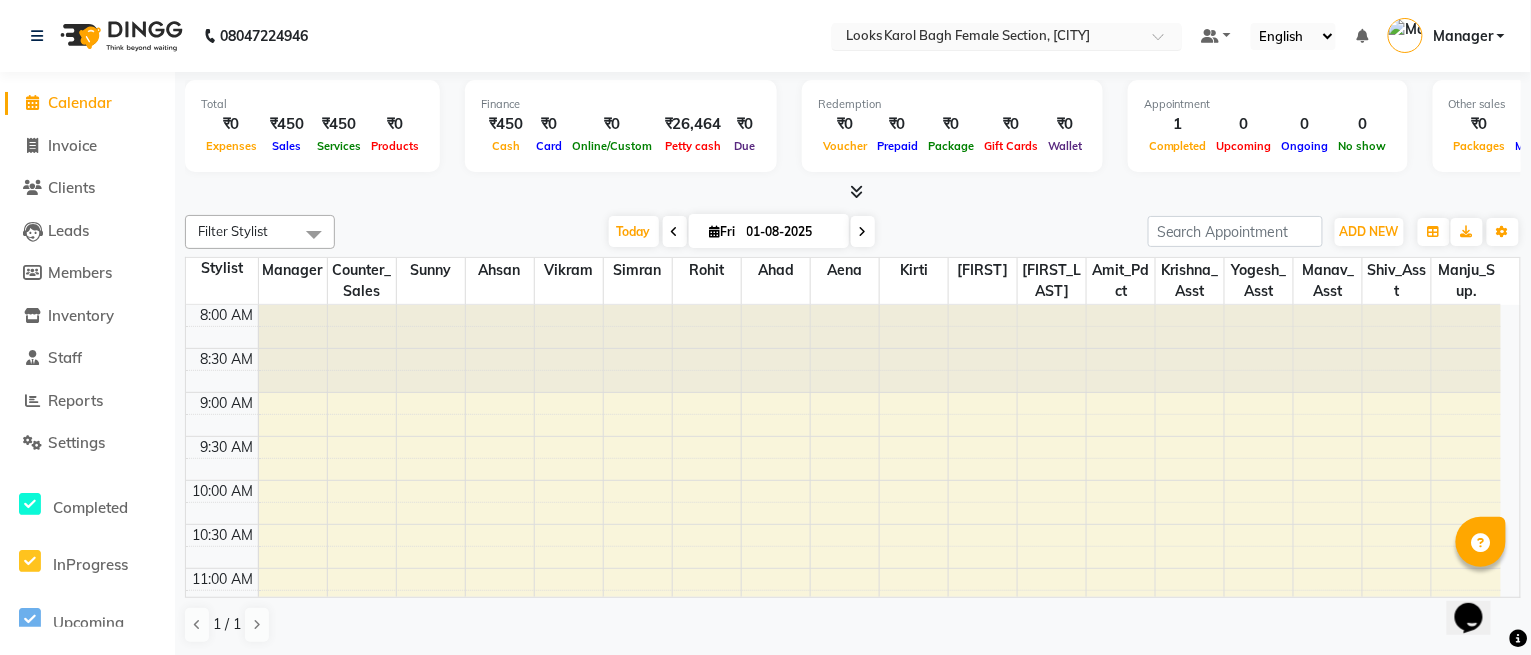 click at bounding box center [987, 38] 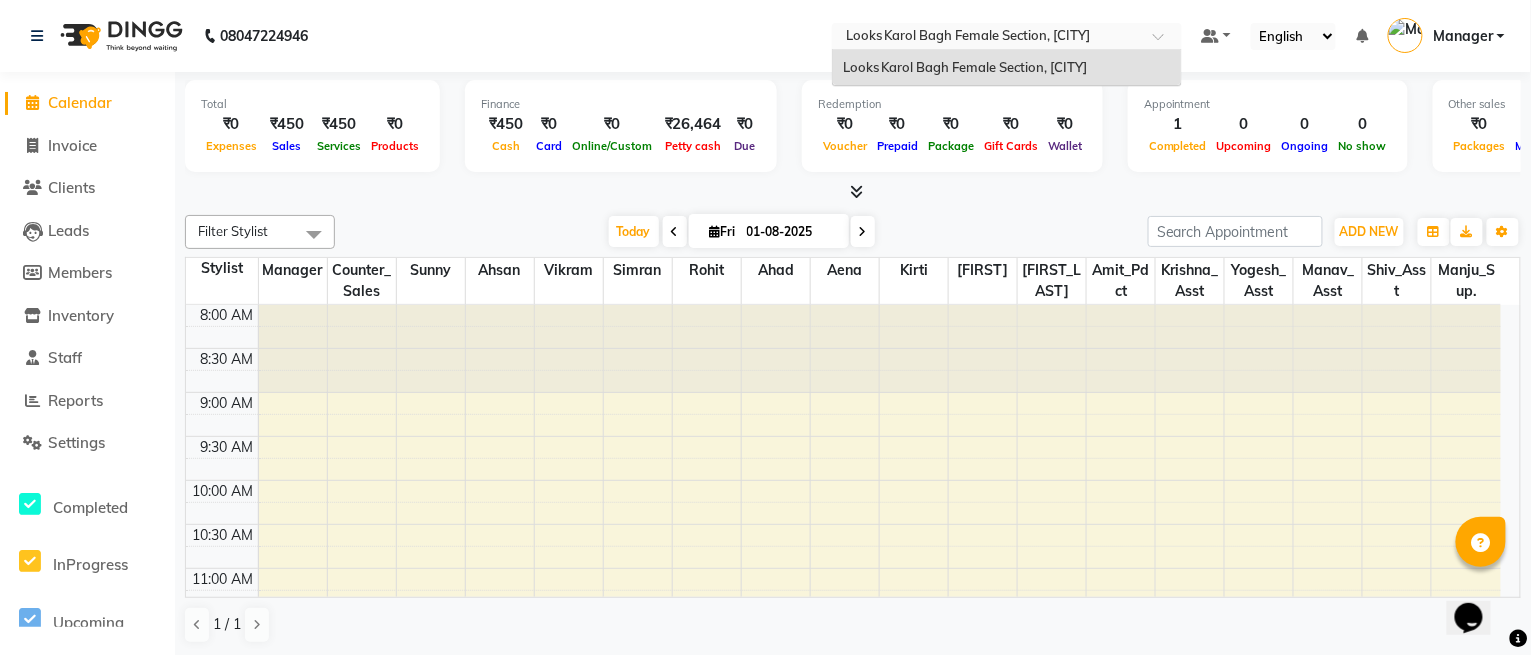 click at bounding box center (987, 38) 